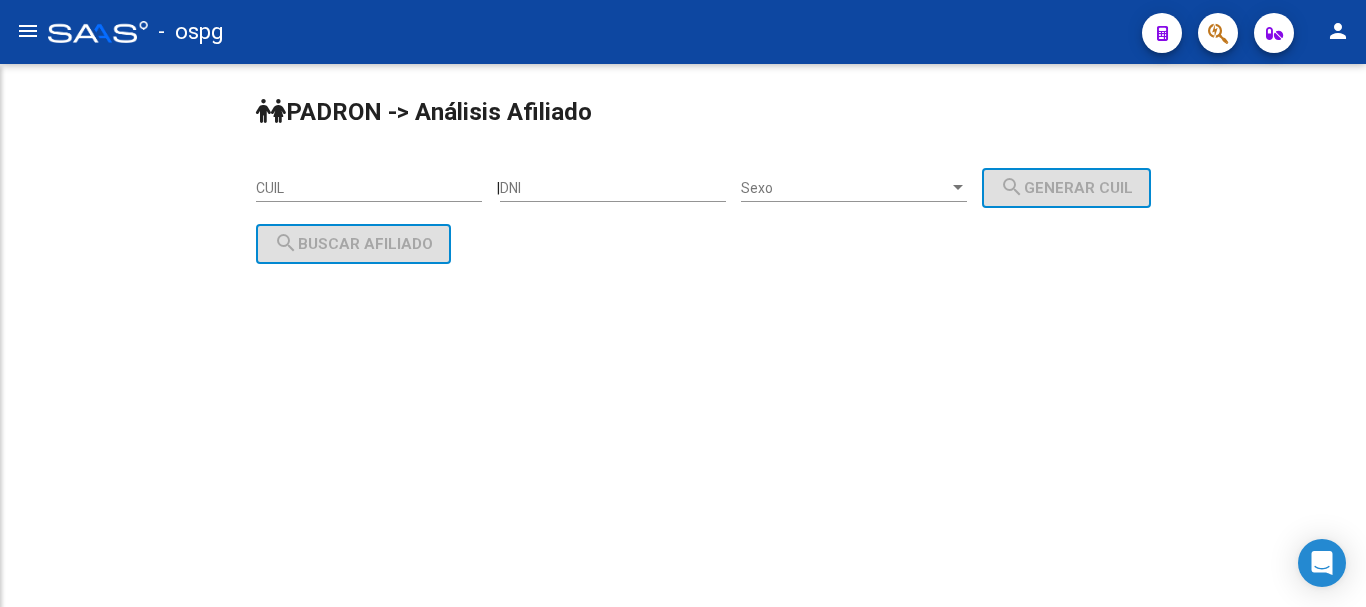 scroll, scrollTop: 0, scrollLeft: 0, axis: both 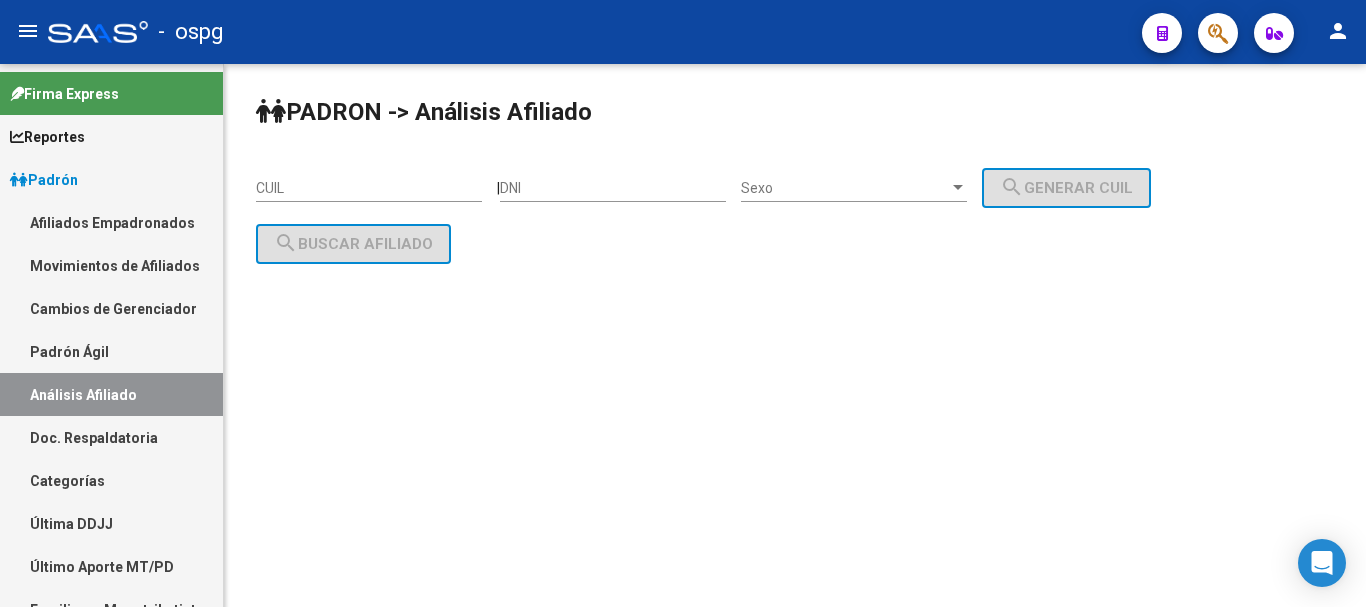 click on "CUIL" 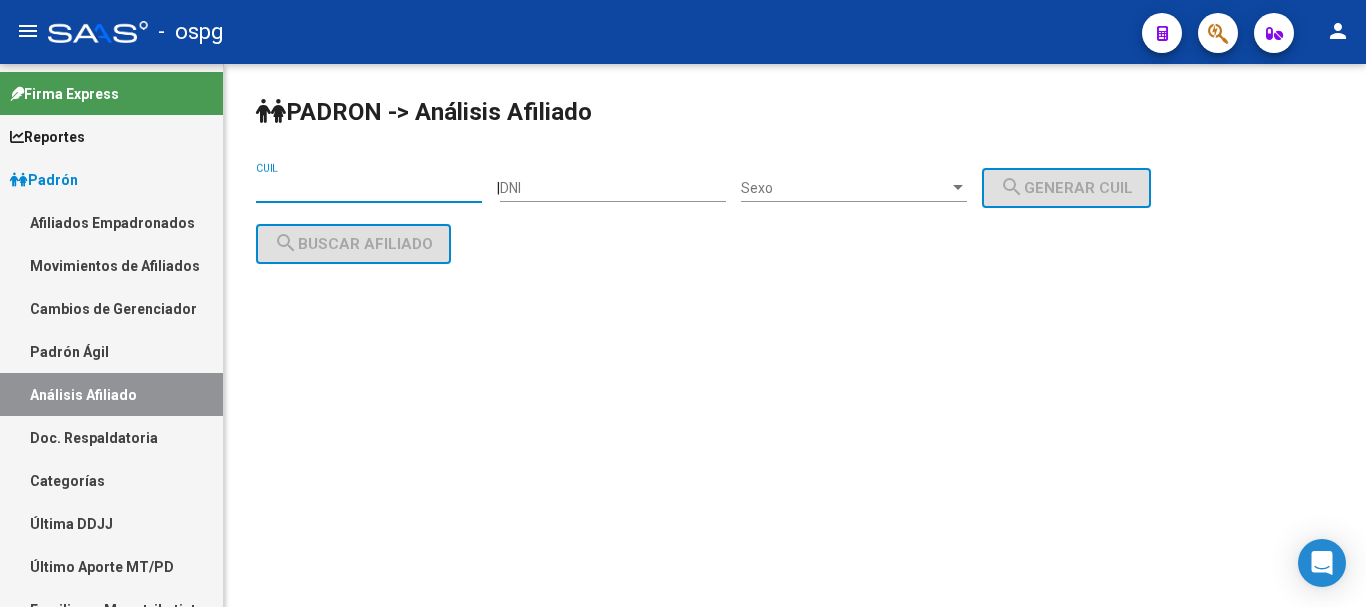 paste on "20-43777745-5" 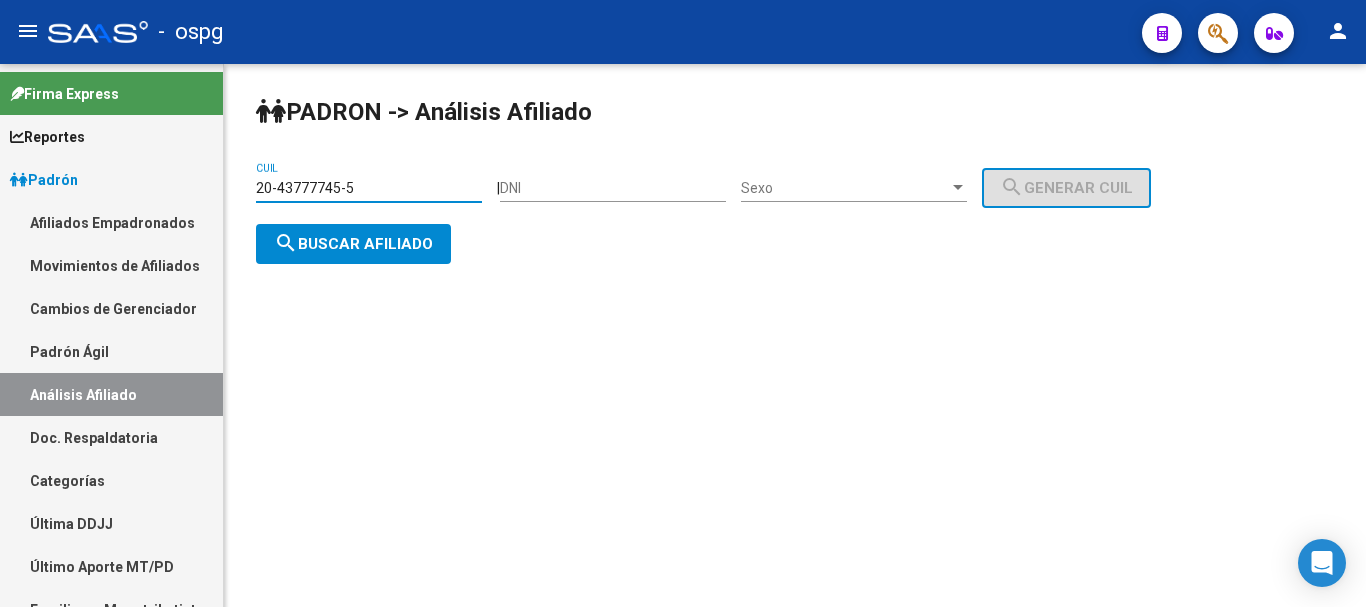 click on "search  Buscar afiliado" 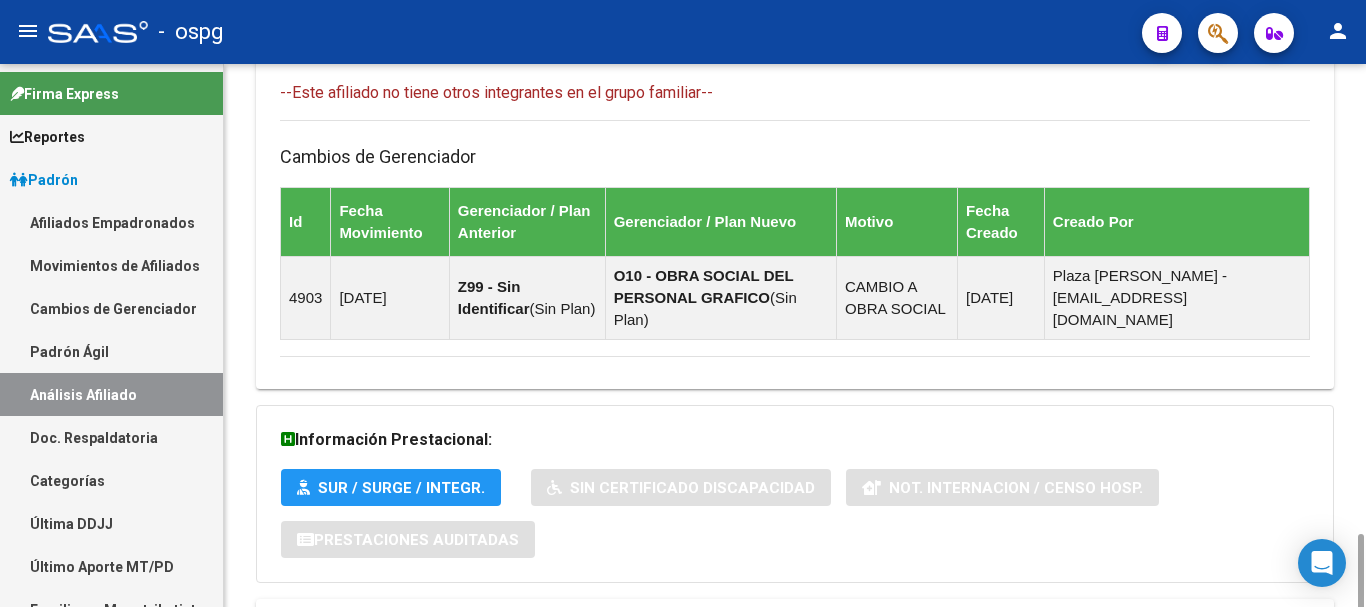 scroll, scrollTop: 1288, scrollLeft: 0, axis: vertical 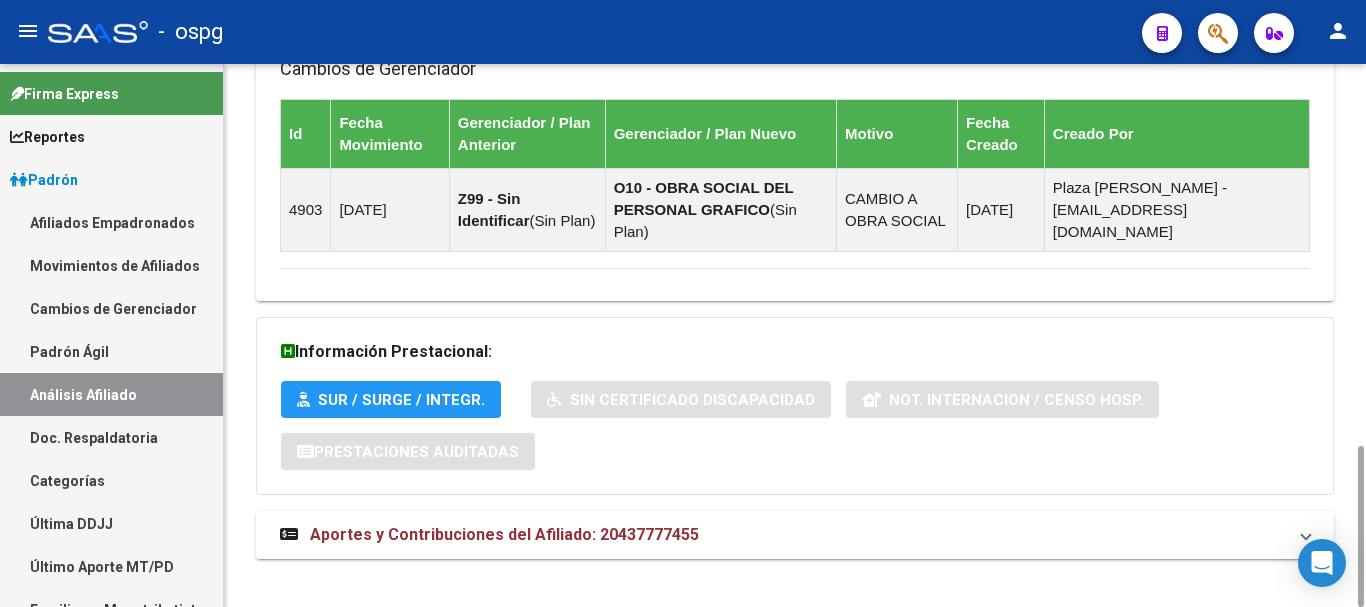 click on "Aportes y Contribuciones del Afiliado: 20437777455" at bounding box center [504, 534] 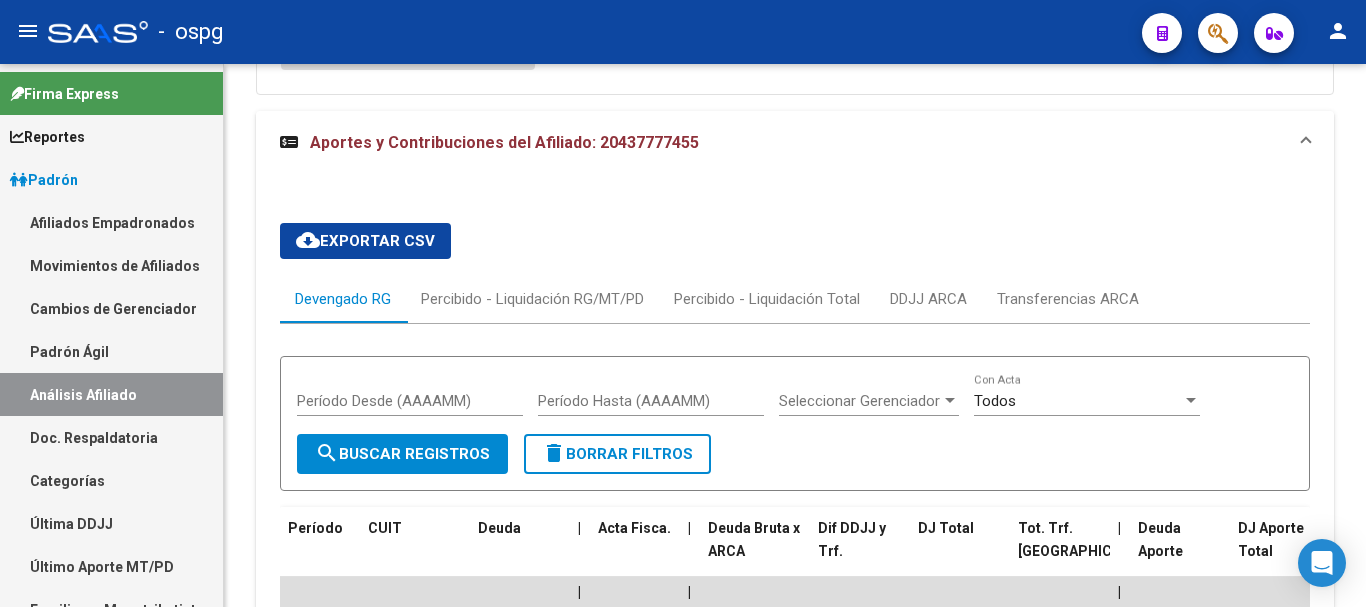 scroll, scrollTop: 1888, scrollLeft: 0, axis: vertical 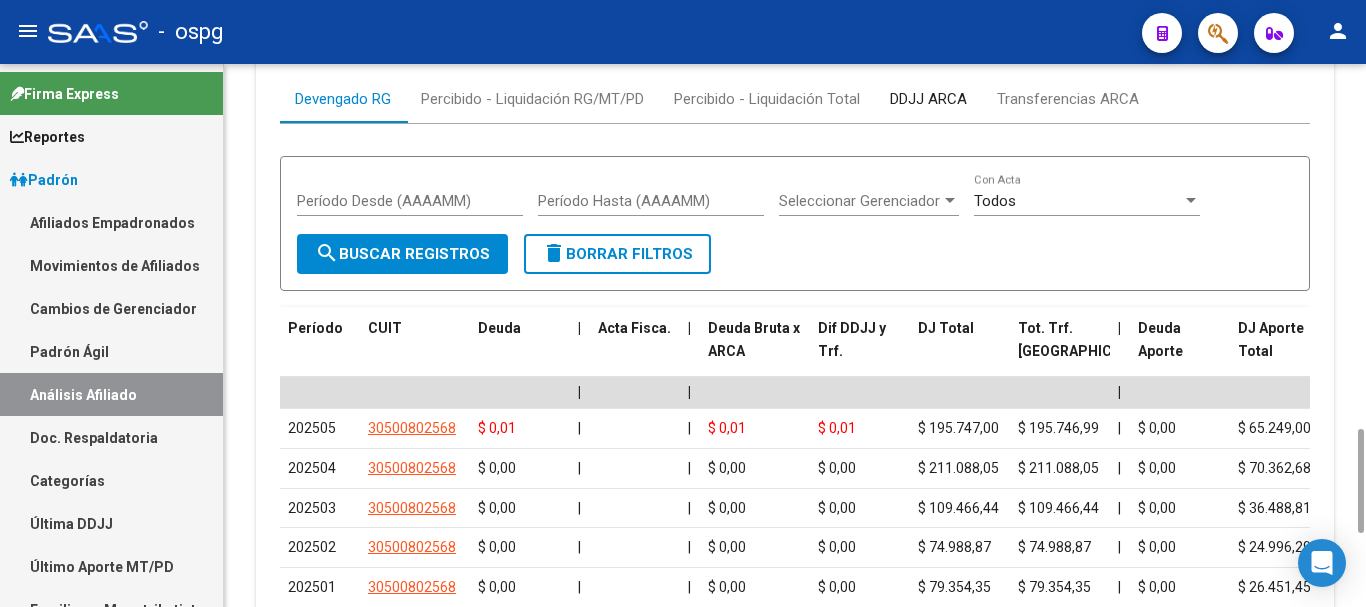 click on "DDJJ ARCA" at bounding box center (928, 99) 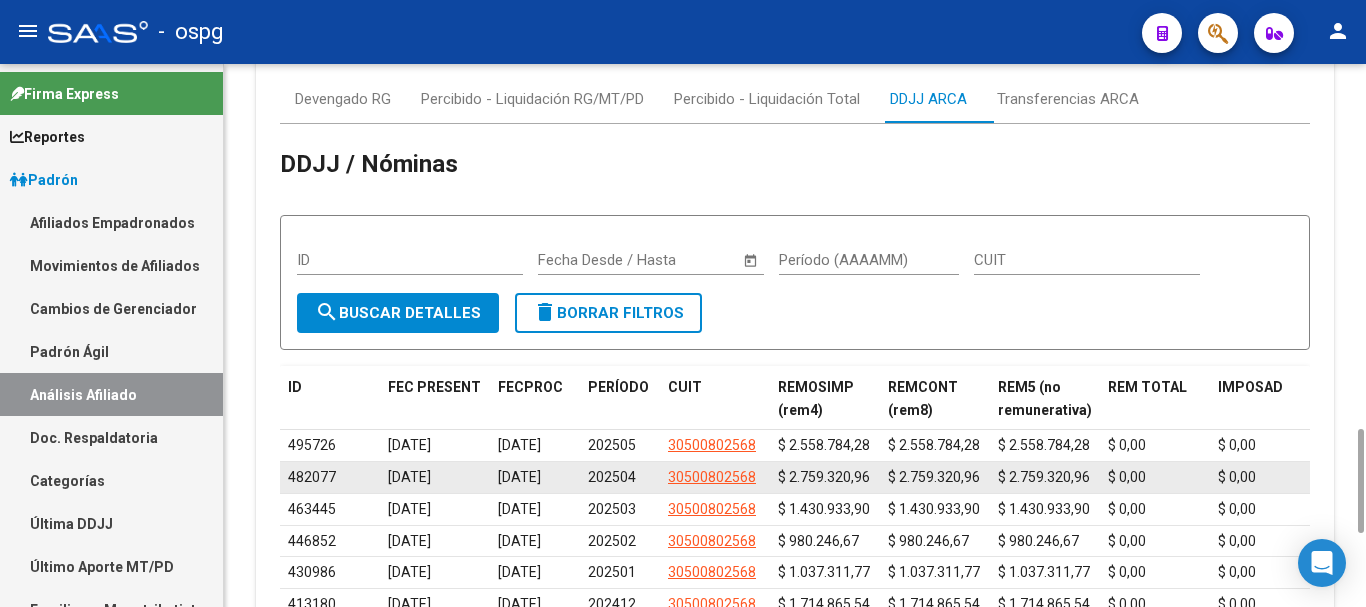 scroll, scrollTop: 2088, scrollLeft: 0, axis: vertical 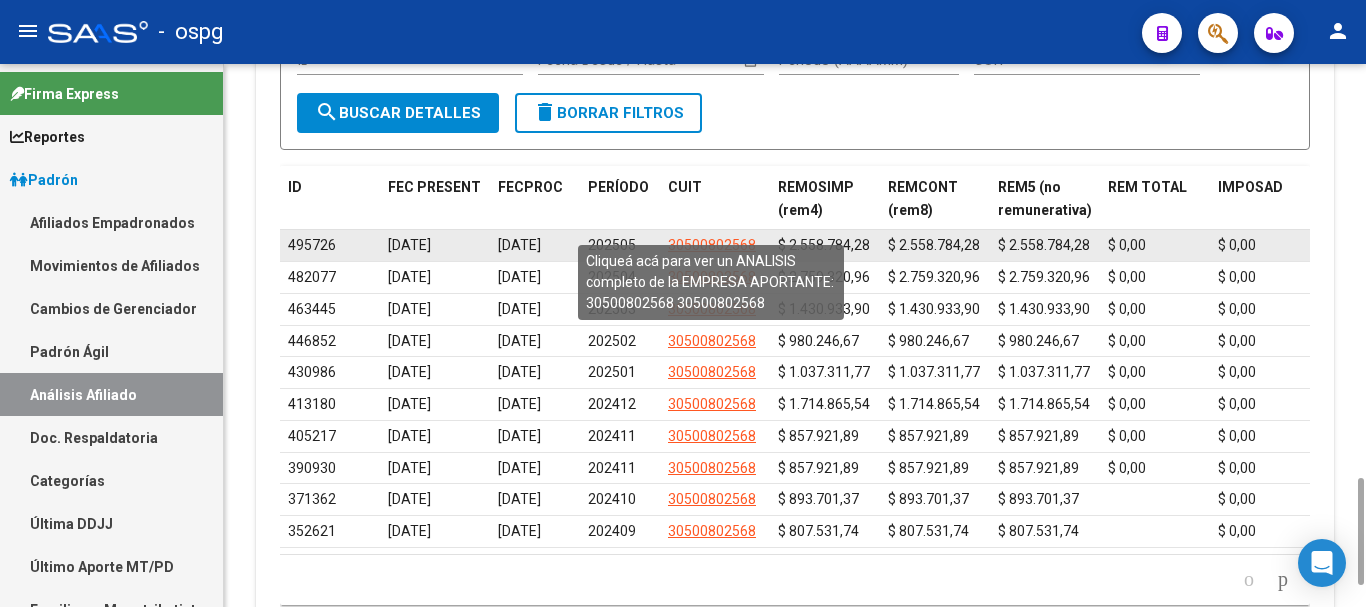 click on "30500802568" 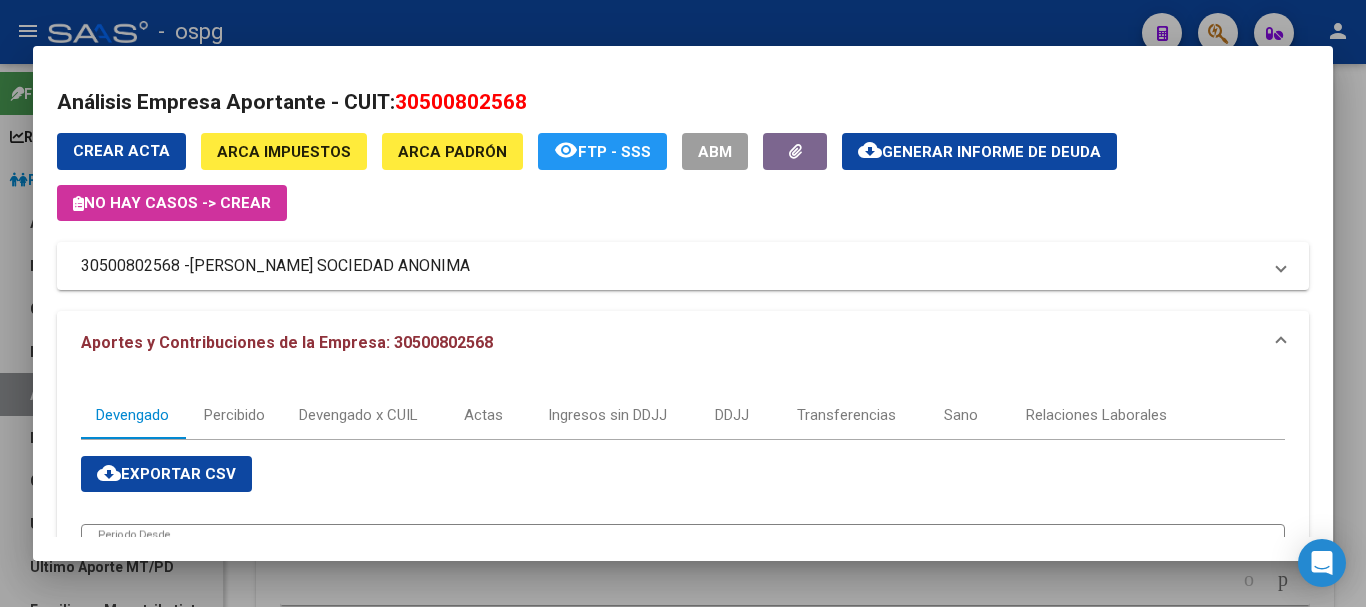 click at bounding box center (683, 303) 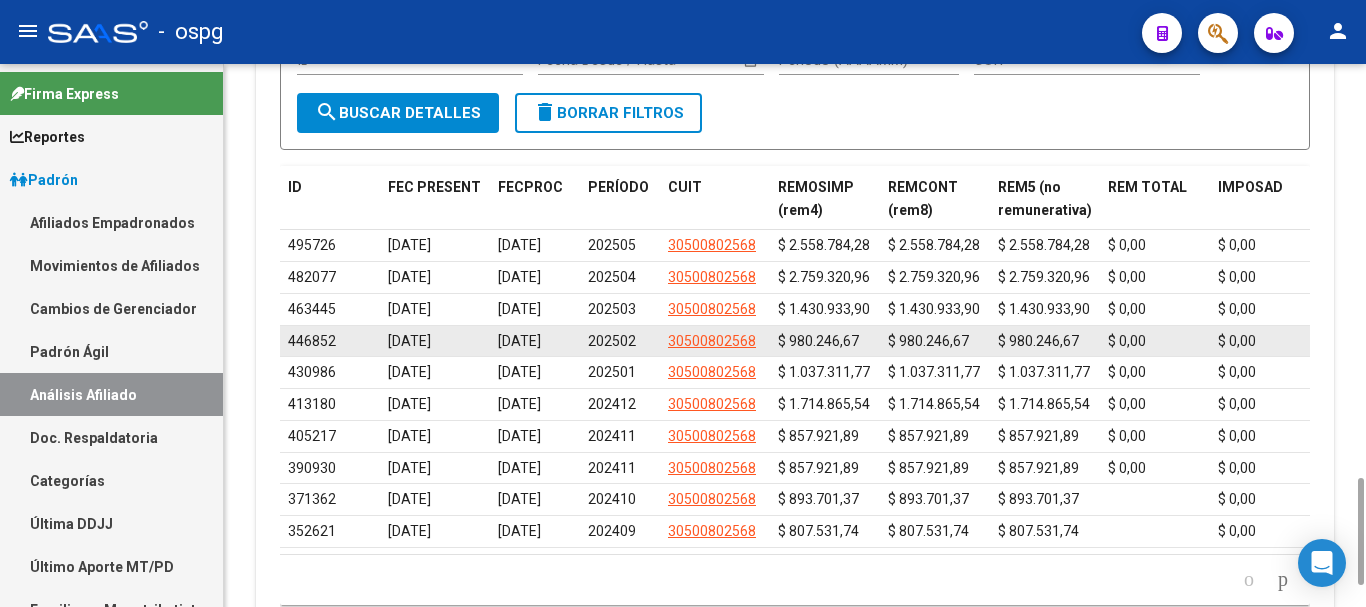 scroll, scrollTop: 1488, scrollLeft: 0, axis: vertical 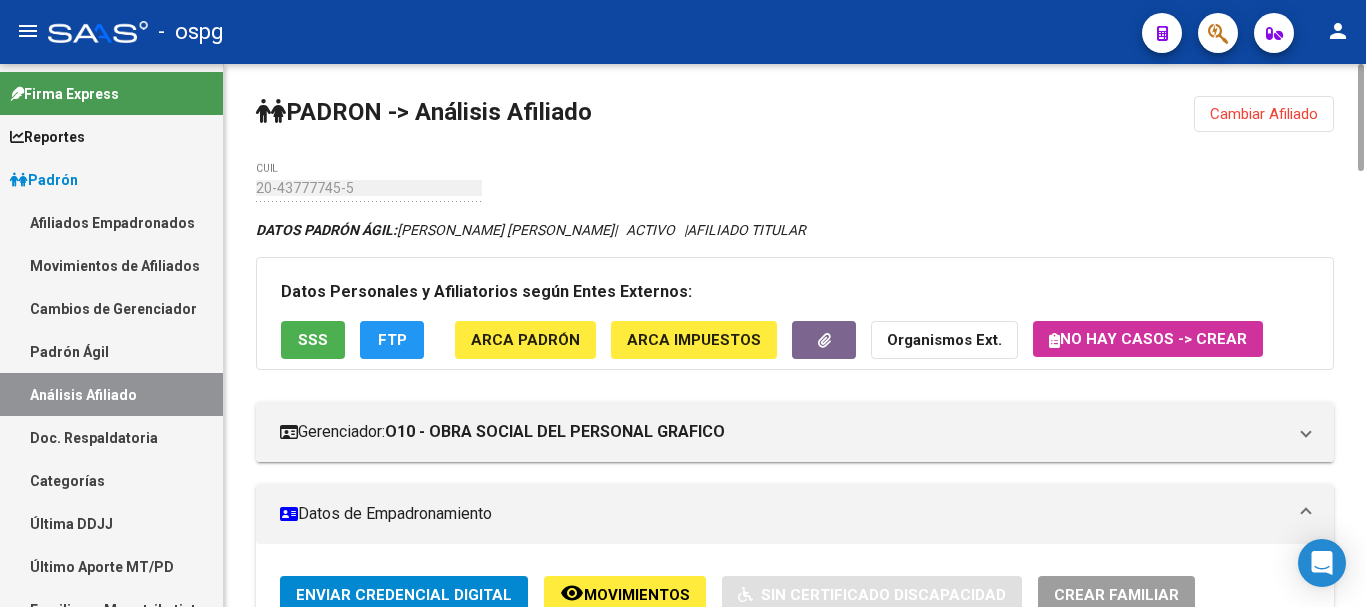 click on "Cambiar Afiliado" 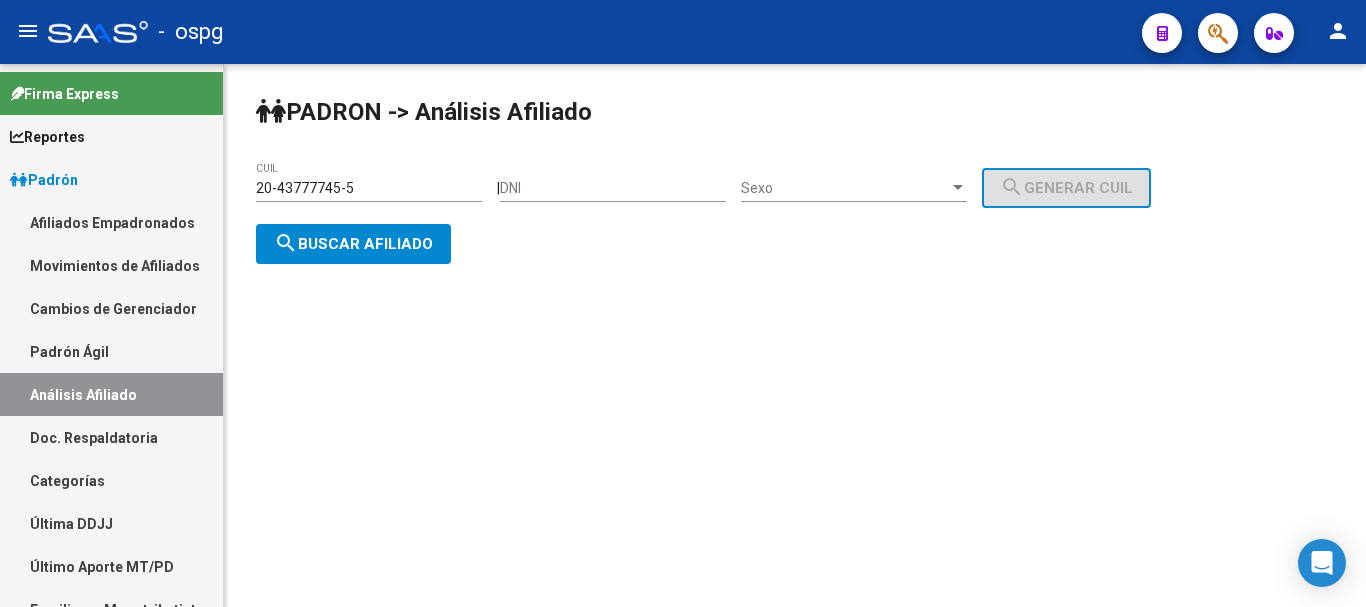 drag, startPoint x: 382, startPoint y: 193, endPoint x: 177, endPoint y: 190, distance: 205.02196 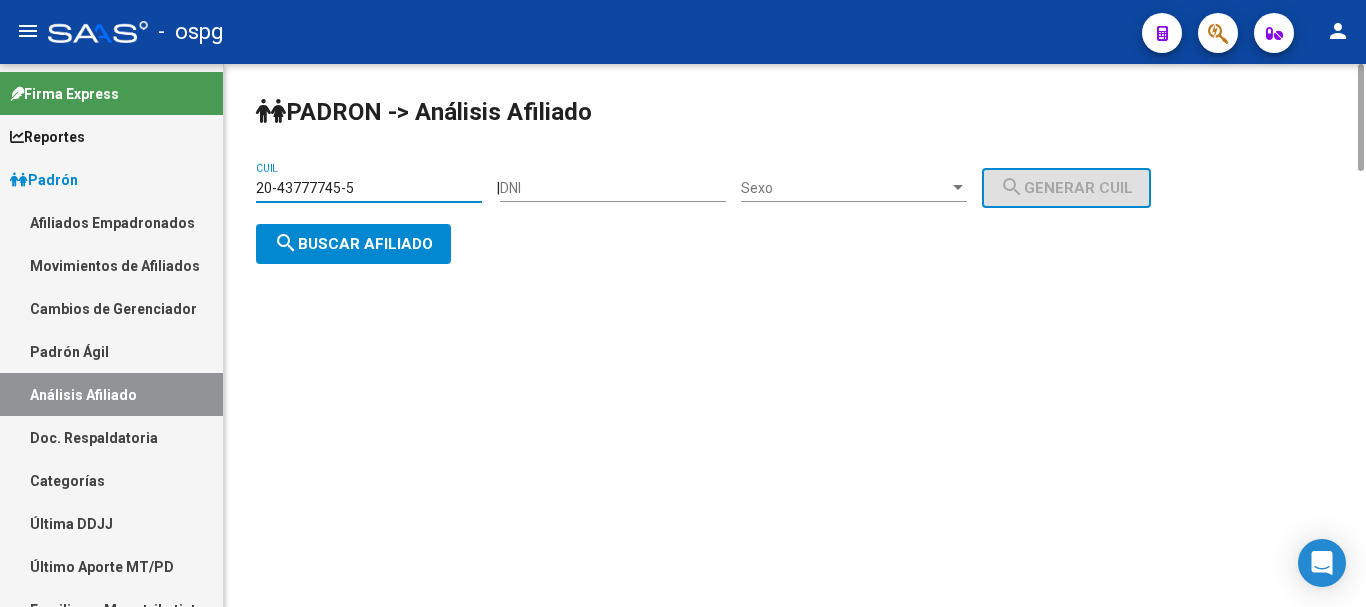 paste on "3-16871462-9" 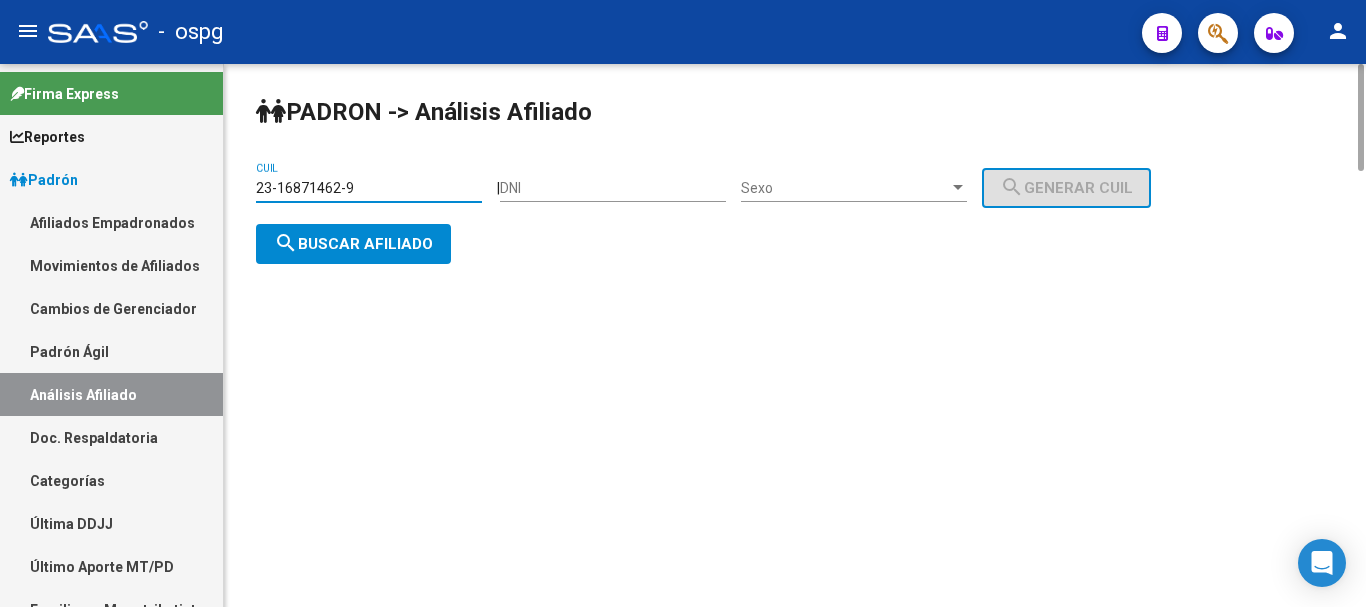 click on "search  Buscar afiliado" 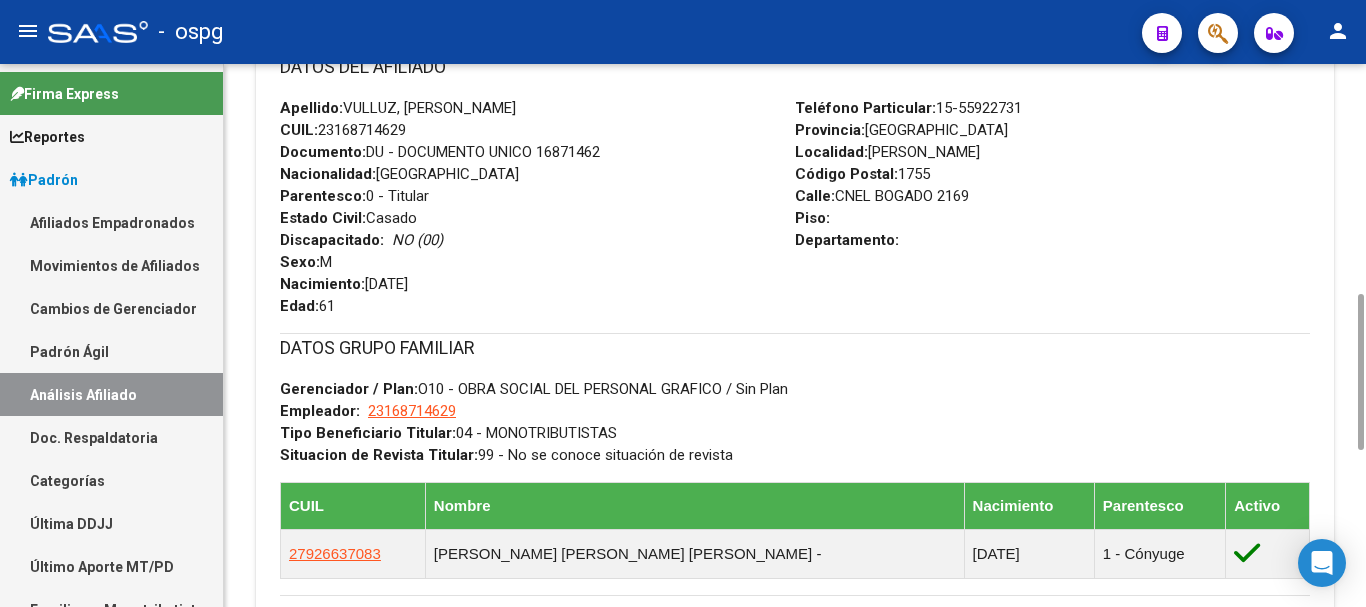 scroll, scrollTop: 1363, scrollLeft: 0, axis: vertical 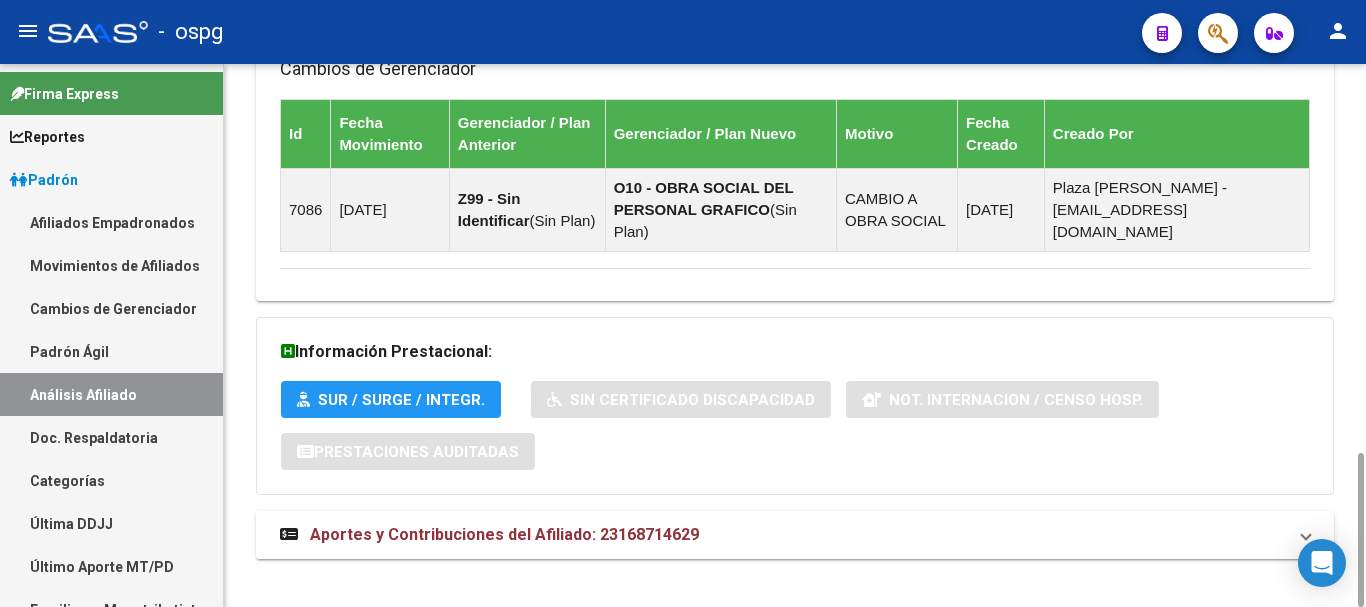 drag, startPoint x: 710, startPoint y: 524, endPoint x: 775, endPoint y: 461, distance: 90.52071 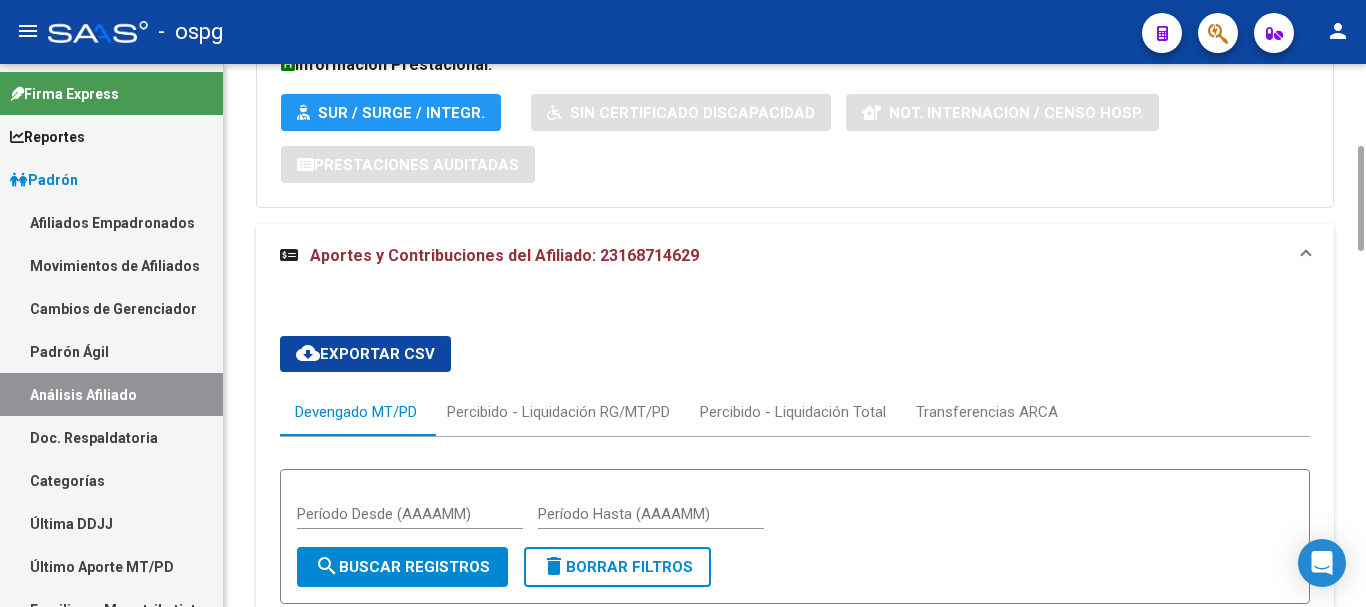 scroll, scrollTop: 850, scrollLeft: 0, axis: vertical 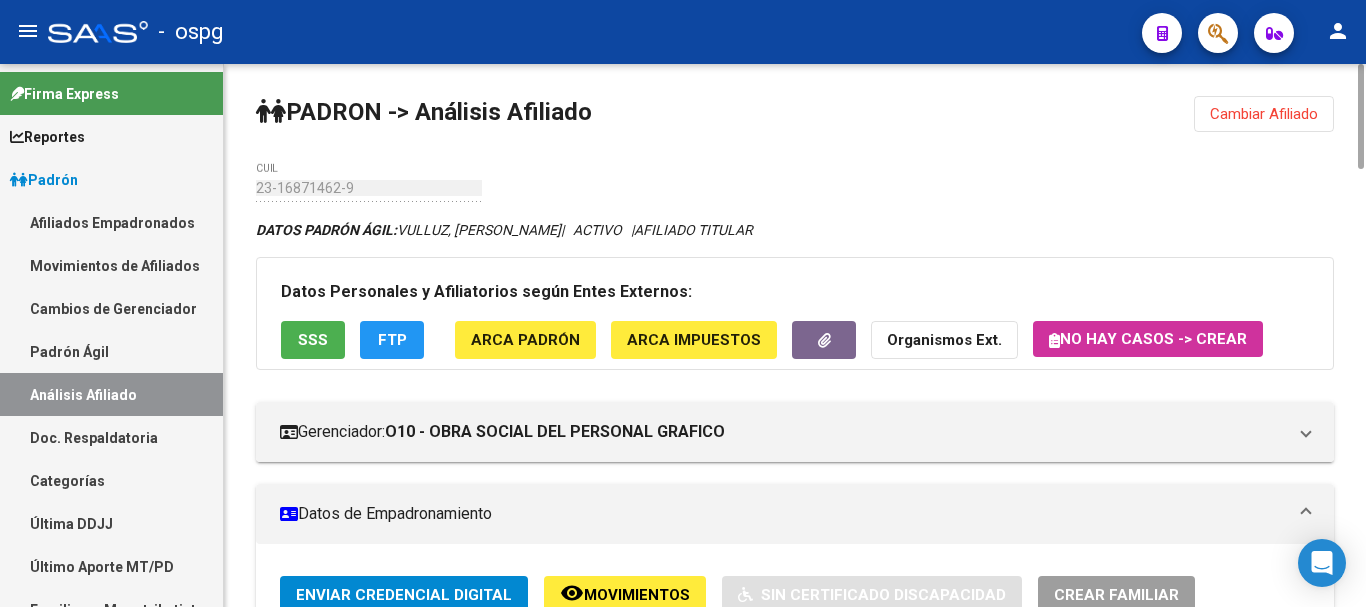 click on "Cambiar Afiliado" 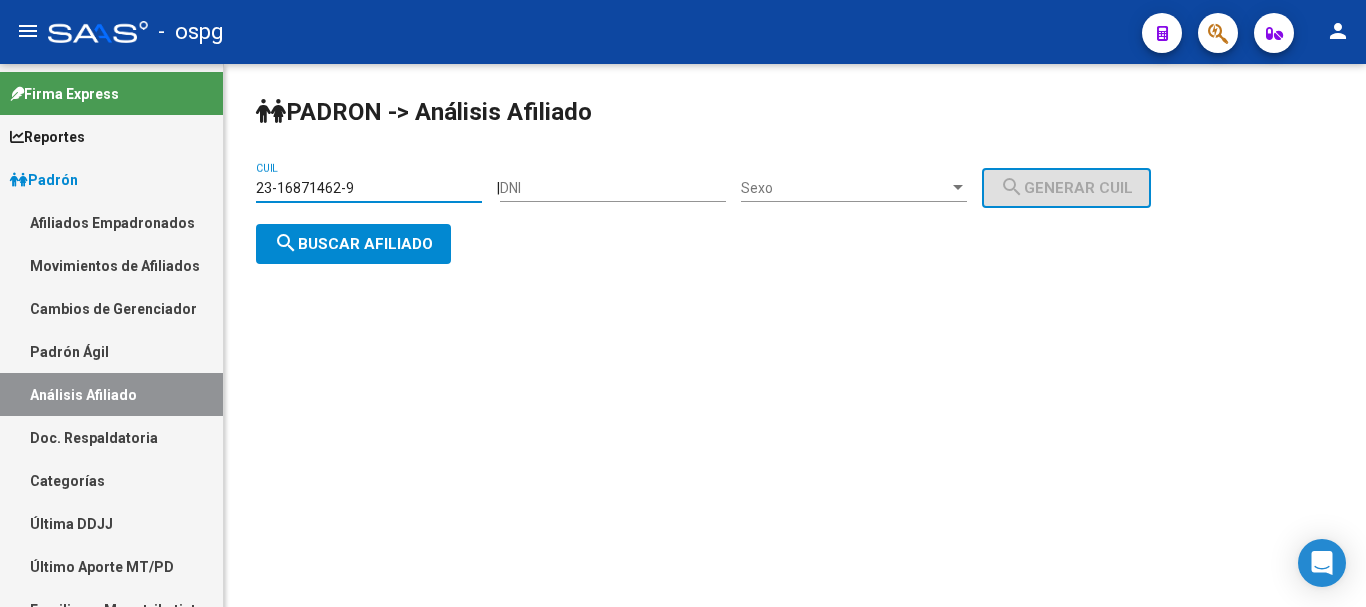 drag, startPoint x: 401, startPoint y: 188, endPoint x: 149, endPoint y: 177, distance: 252.23996 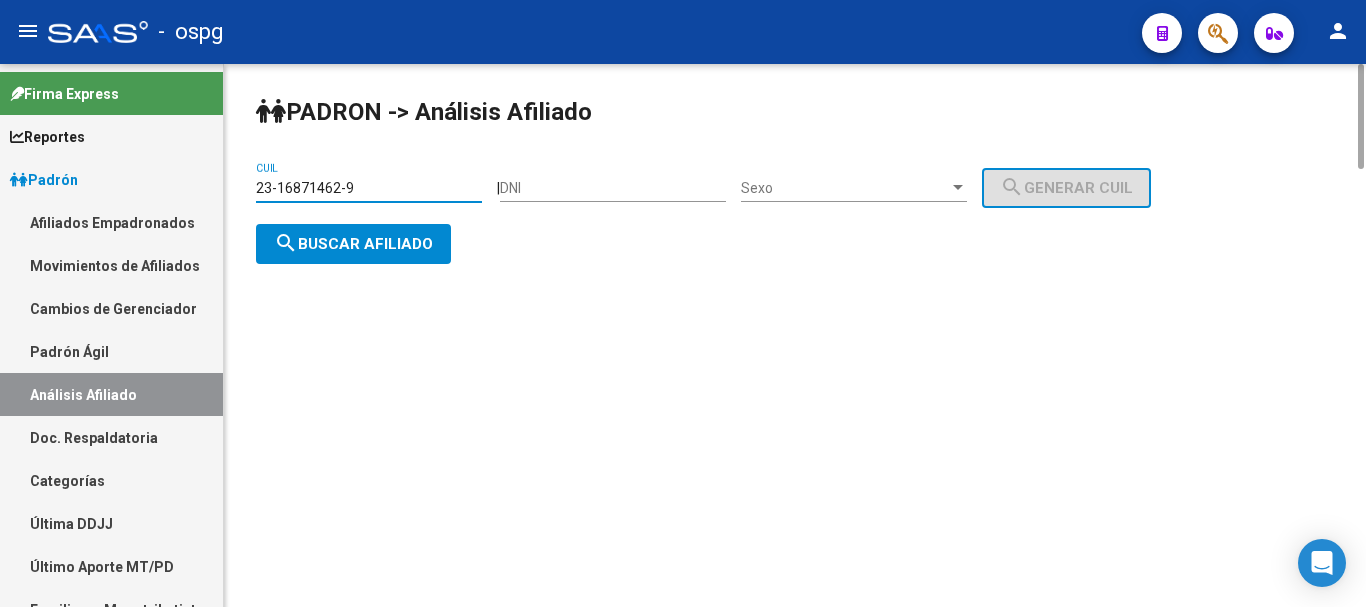 paste on "7-23058572-0" 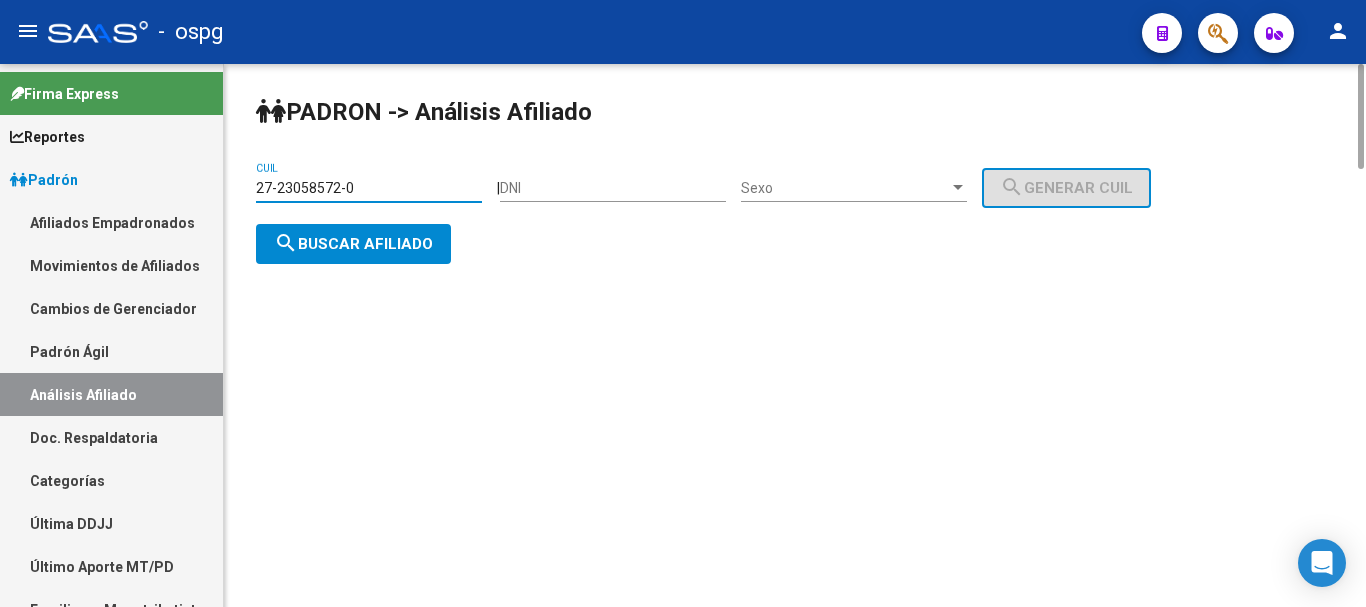 click on "search  Buscar afiliado" 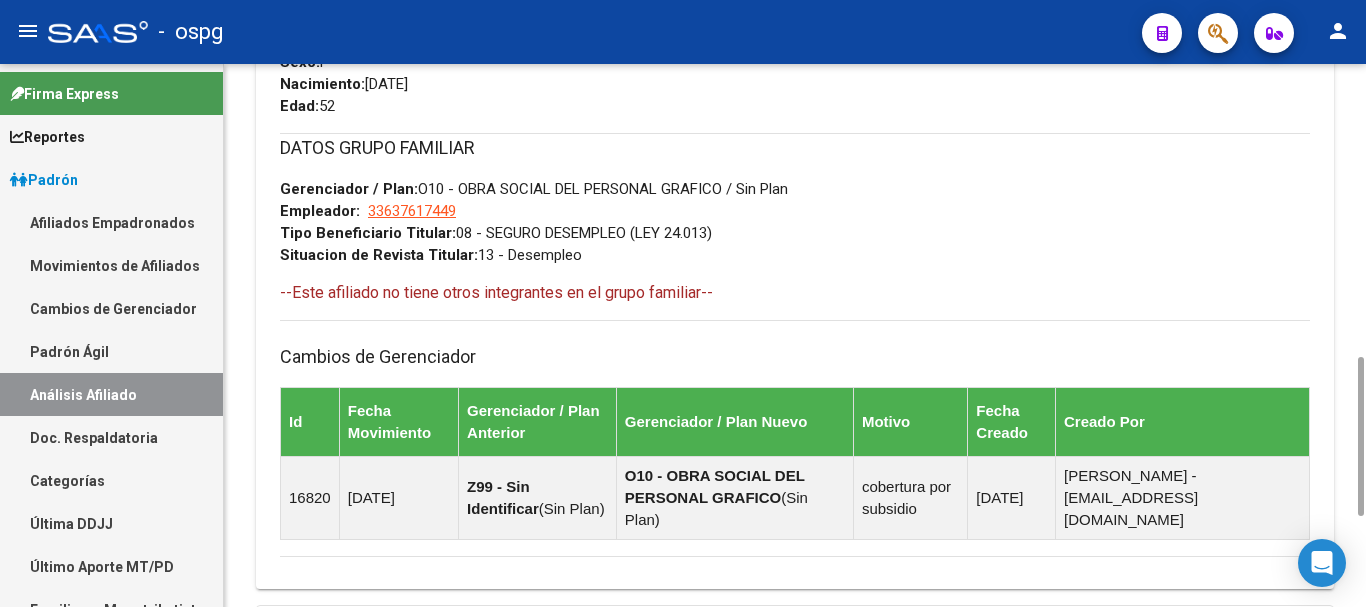 scroll, scrollTop: 1310, scrollLeft: 0, axis: vertical 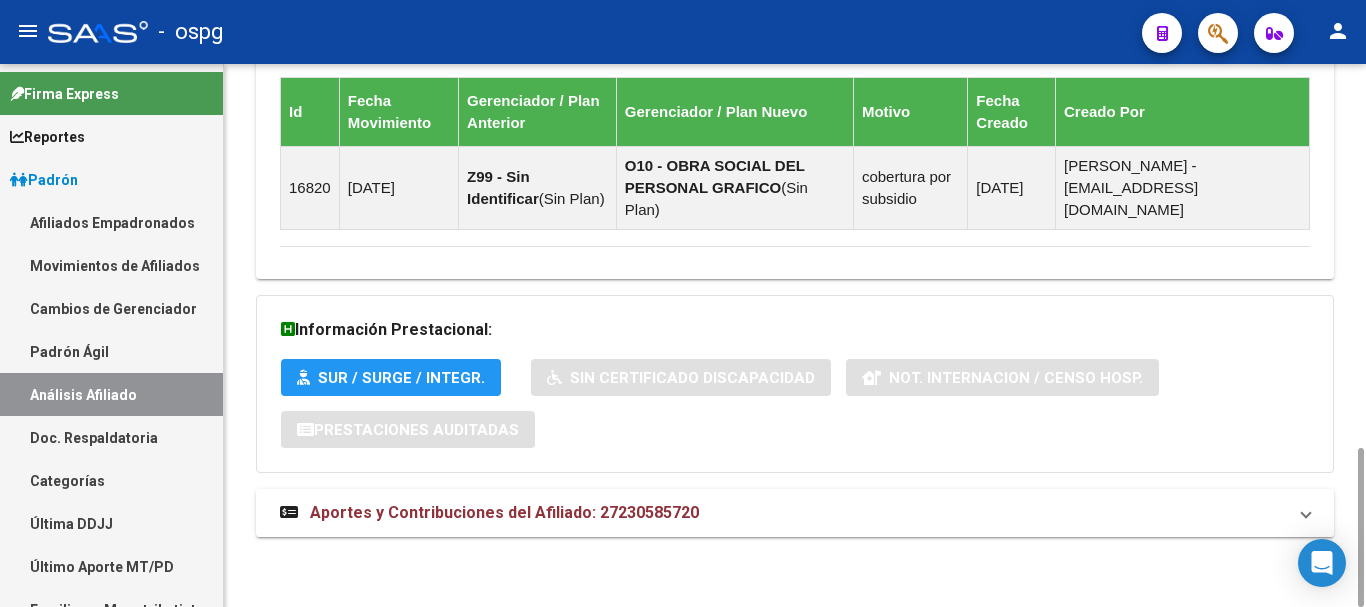 click on "Aportes y Contribuciones del Afiliado: 27230585720" at bounding box center [795, 513] 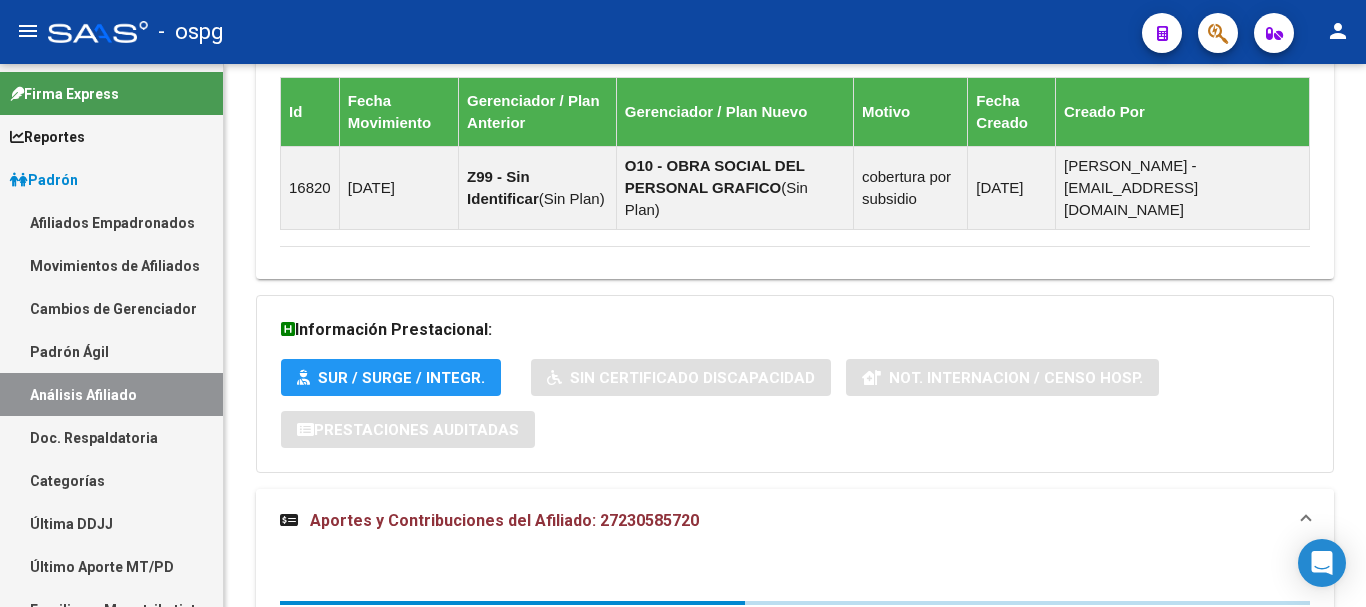 scroll, scrollTop: 1710, scrollLeft: 0, axis: vertical 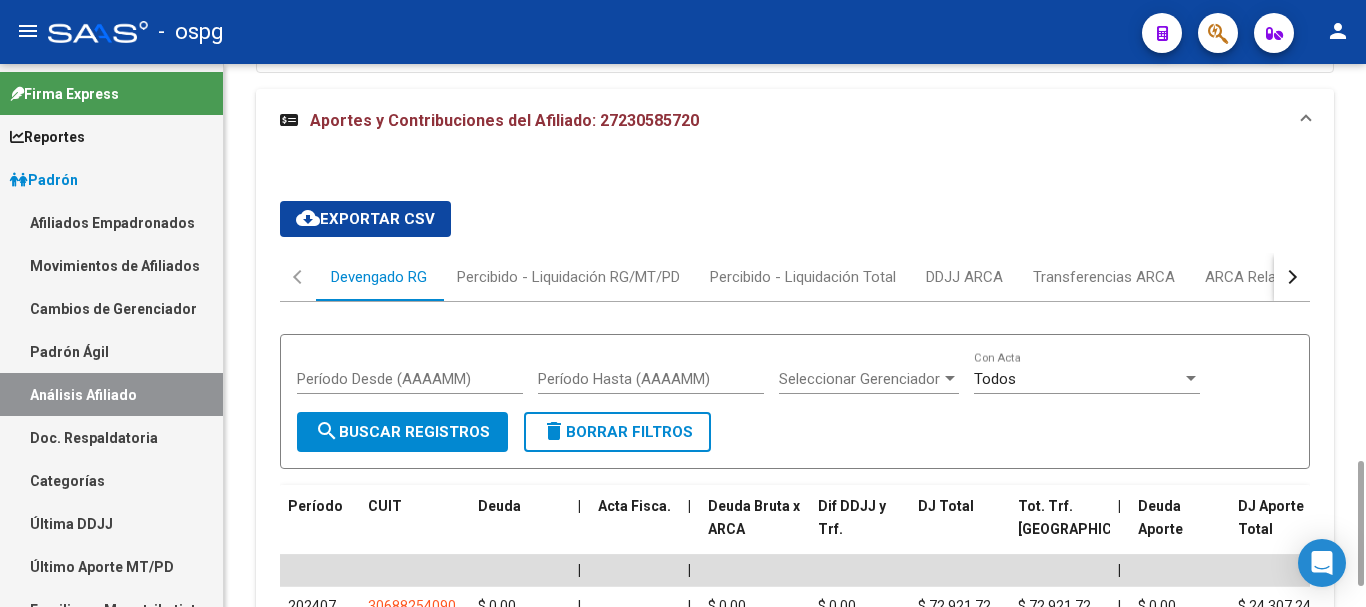 click at bounding box center (1292, 277) 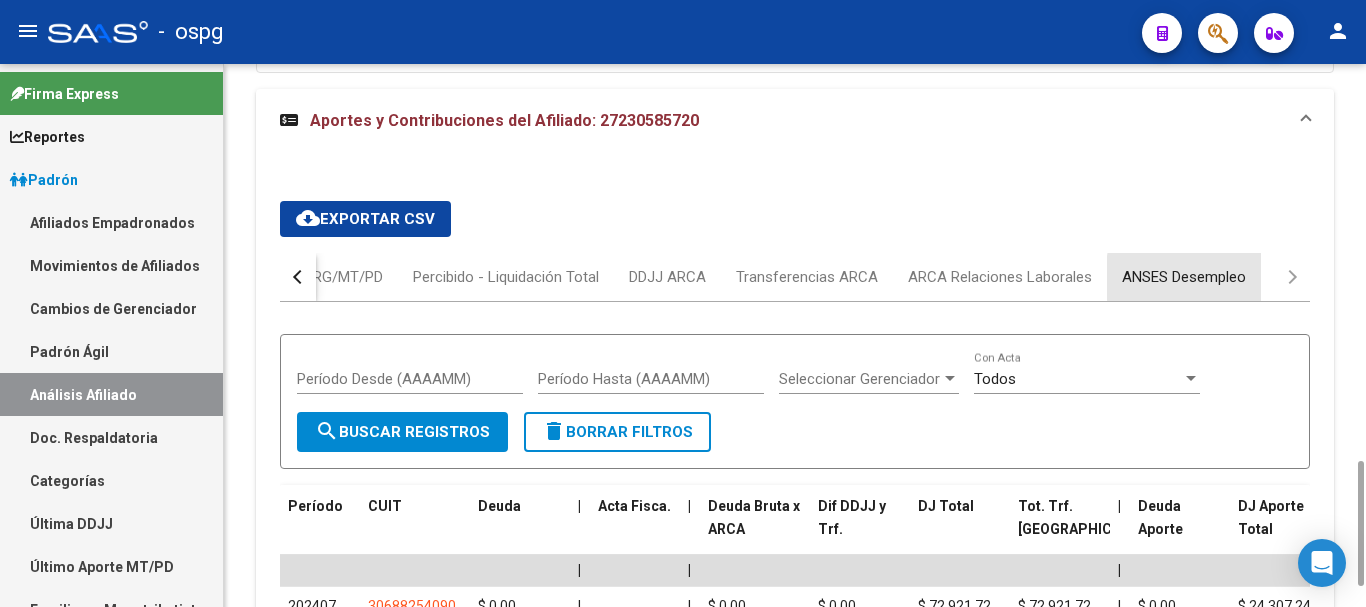 click on "ANSES Desempleo" at bounding box center (1184, 277) 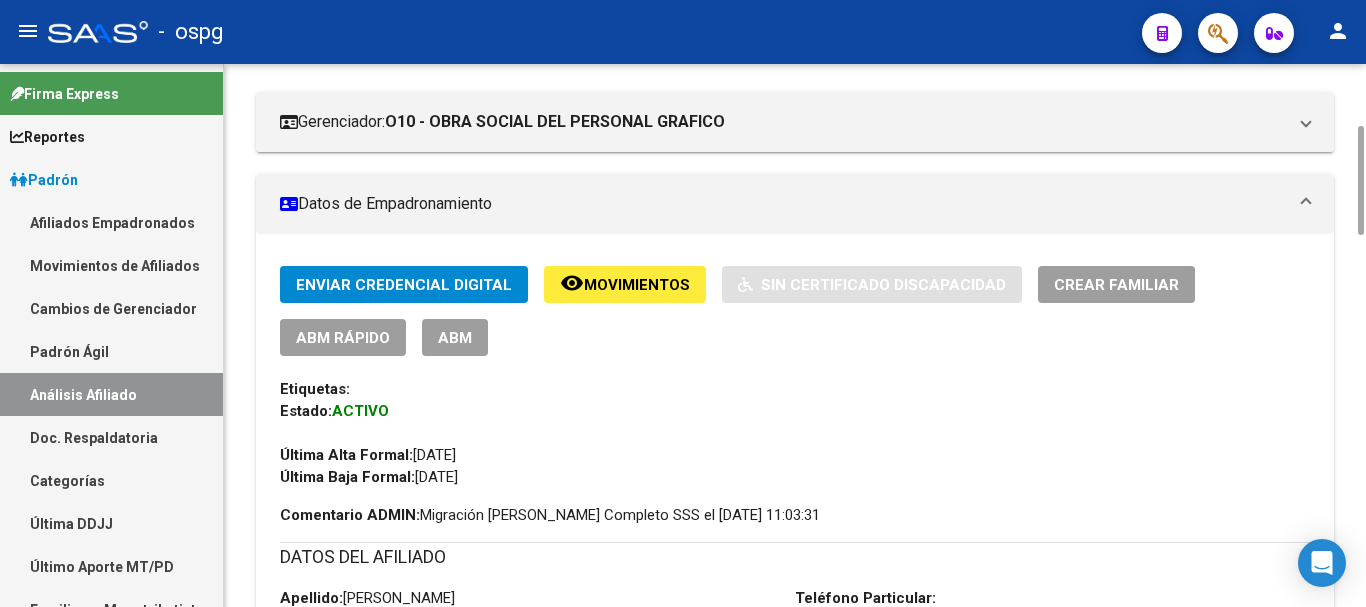 scroll, scrollTop: 0, scrollLeft: 0, axis: both 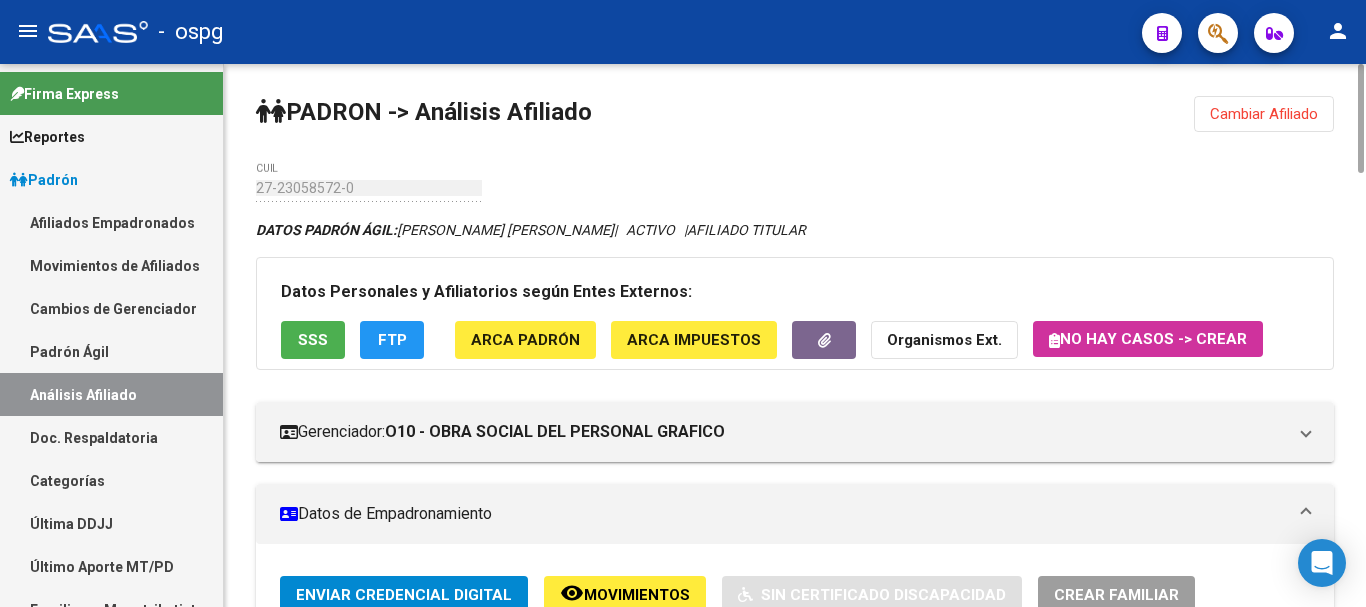 click on "Cambiar Afiliado" 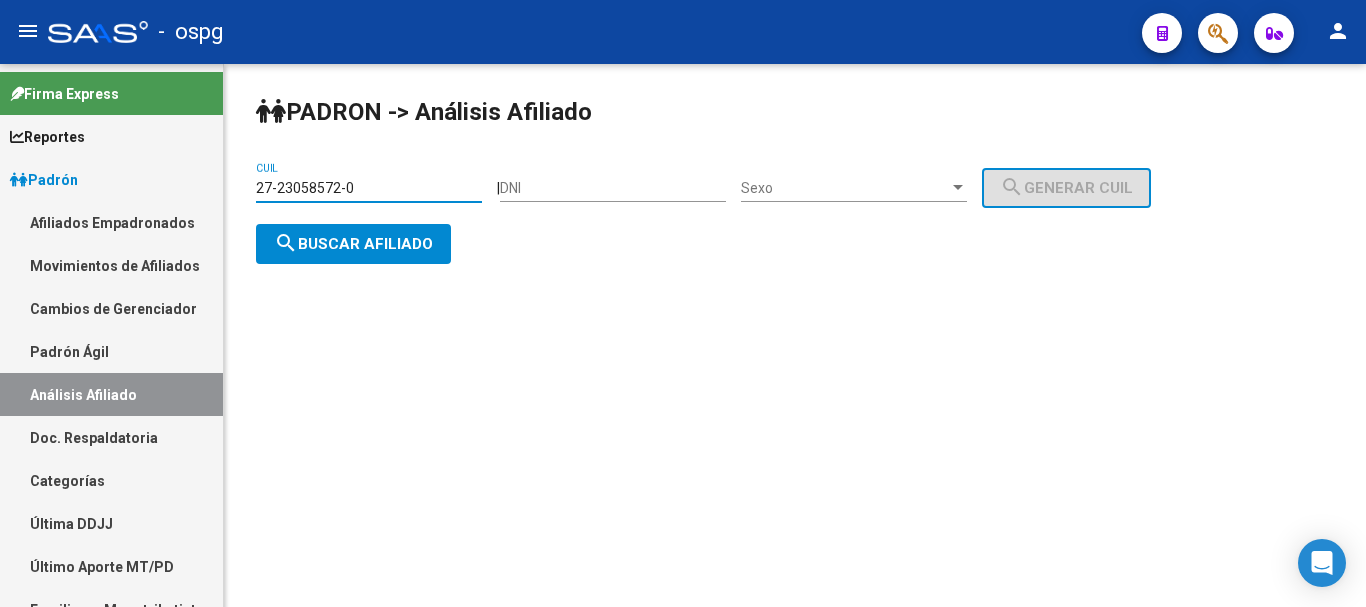 drag, startPoint x: 383, startPoint y: 189, endPoint x: 0, endPoint y: 43, distance: 409.88412 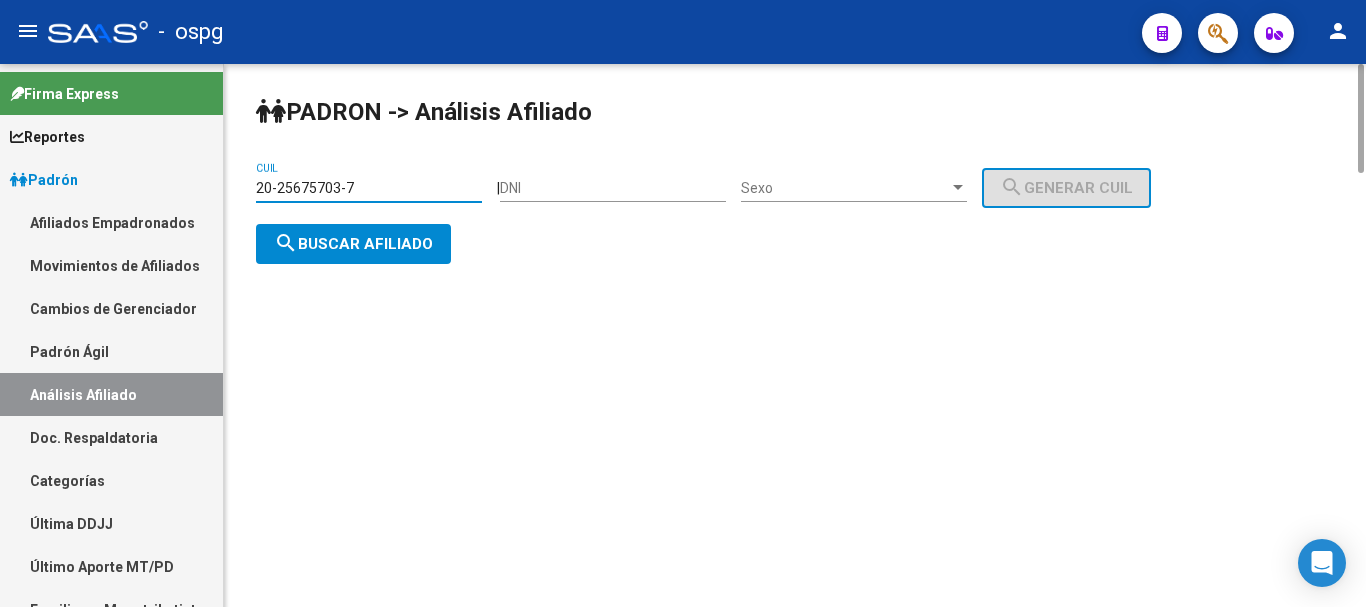 type on "20-25675703-7" 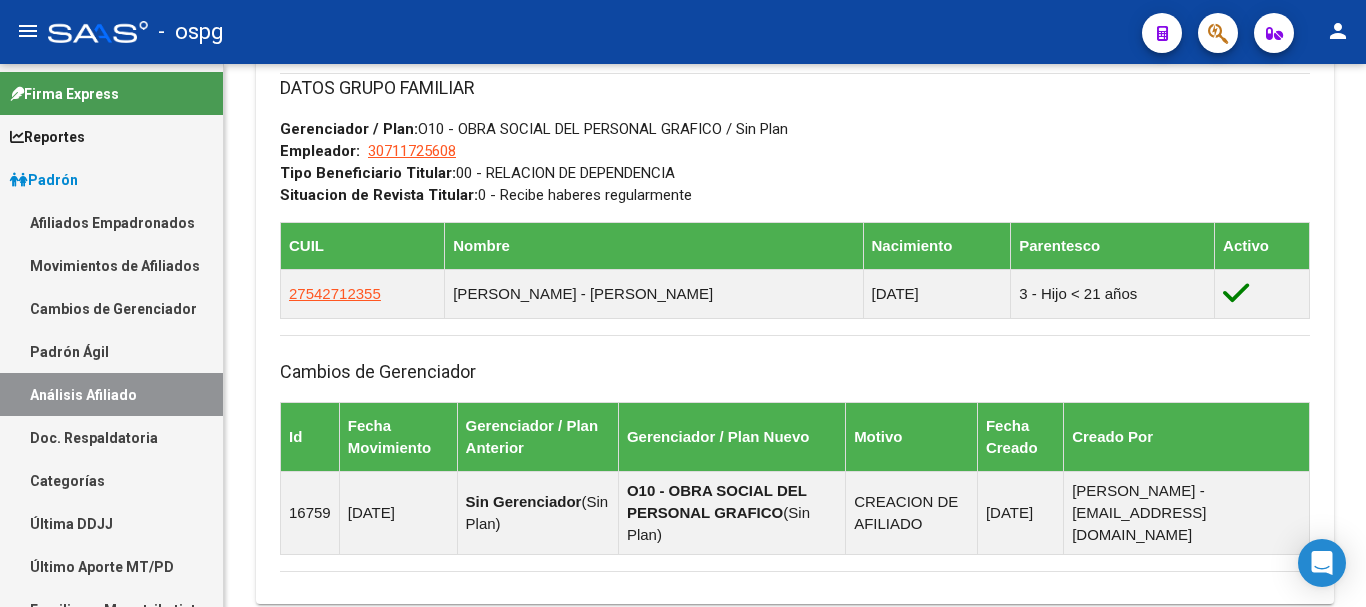 scroll, scrollTop: 1325, scrollLeft: 0, axis: vertical 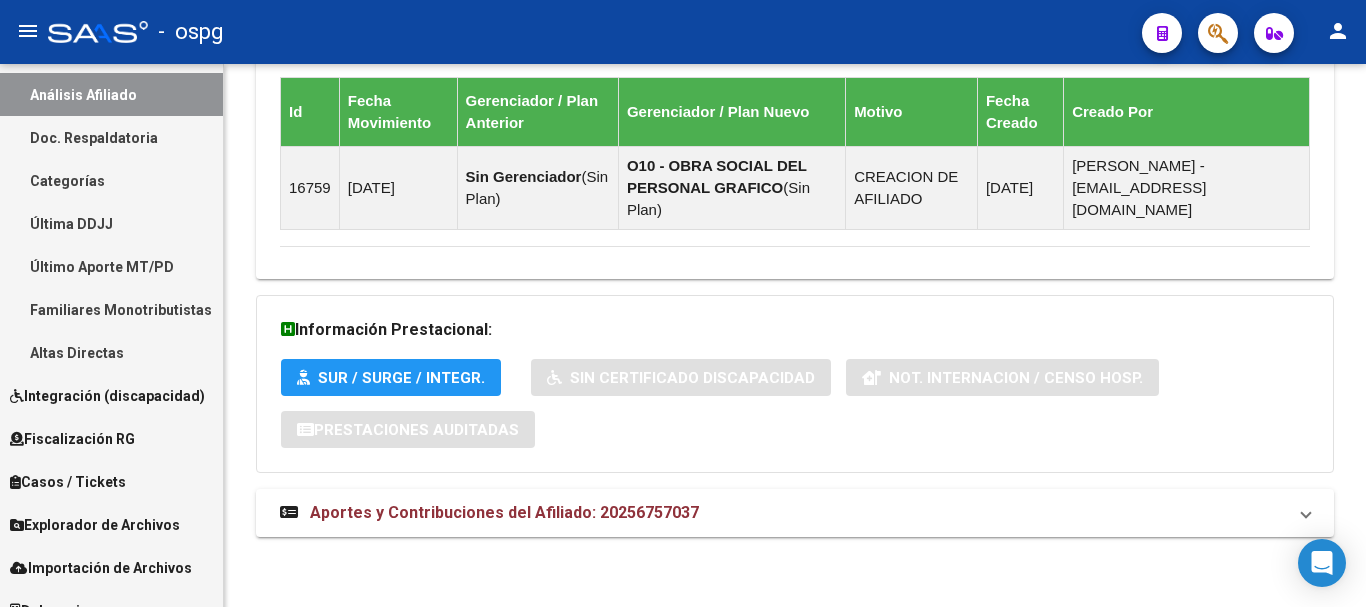 click on "Integración (discapacidad)" at bounding box center [107, 396] 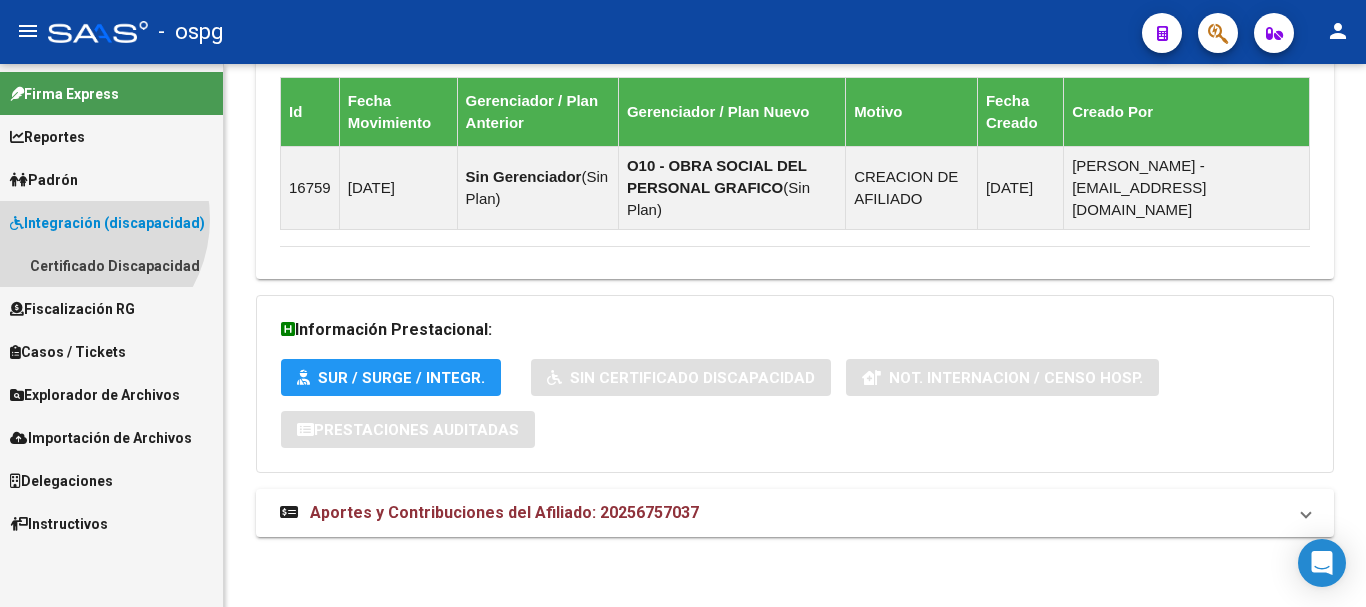 scroll, scrollTop: 0, scrollLeft: 0, axis: both 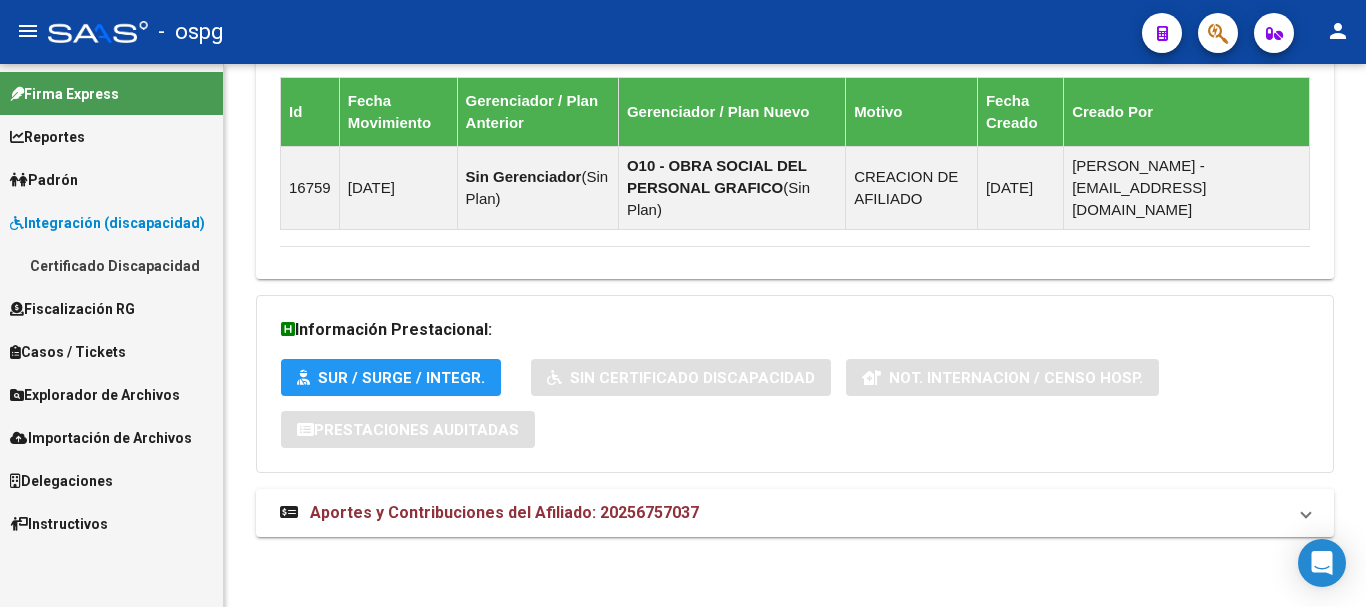 click on "Certificado Discapacidad" at bounding box center [111, 265] 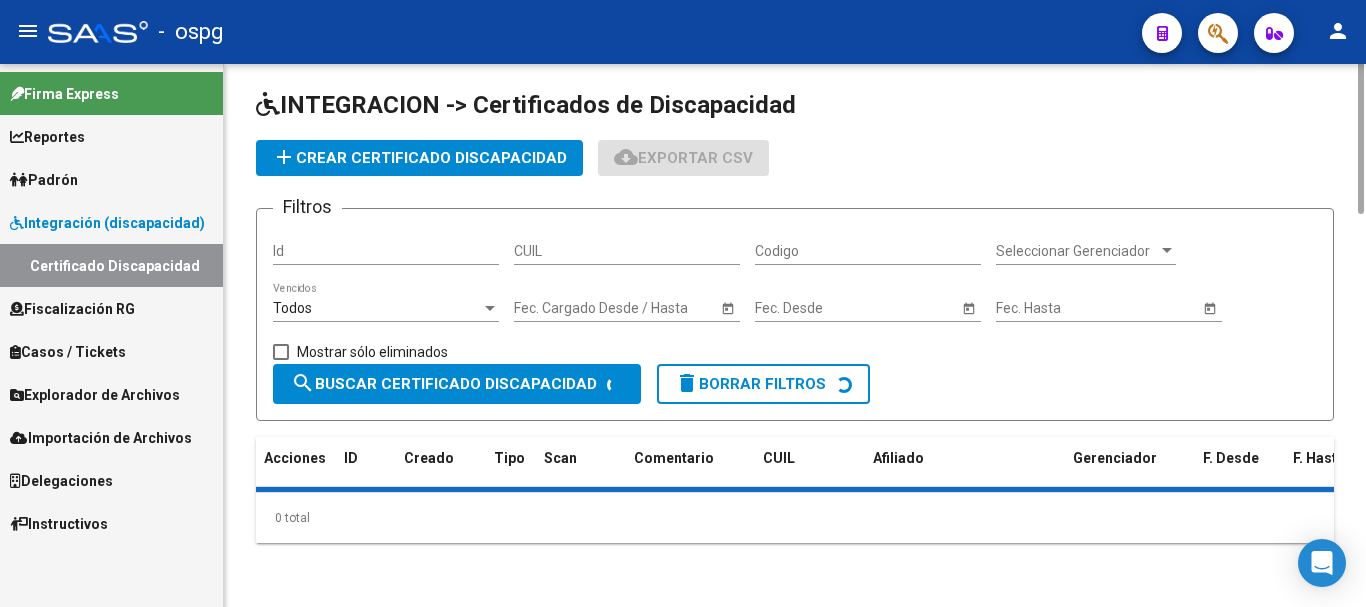 scroll, scrollTop: 0, scrollLeft: 0, axis: both 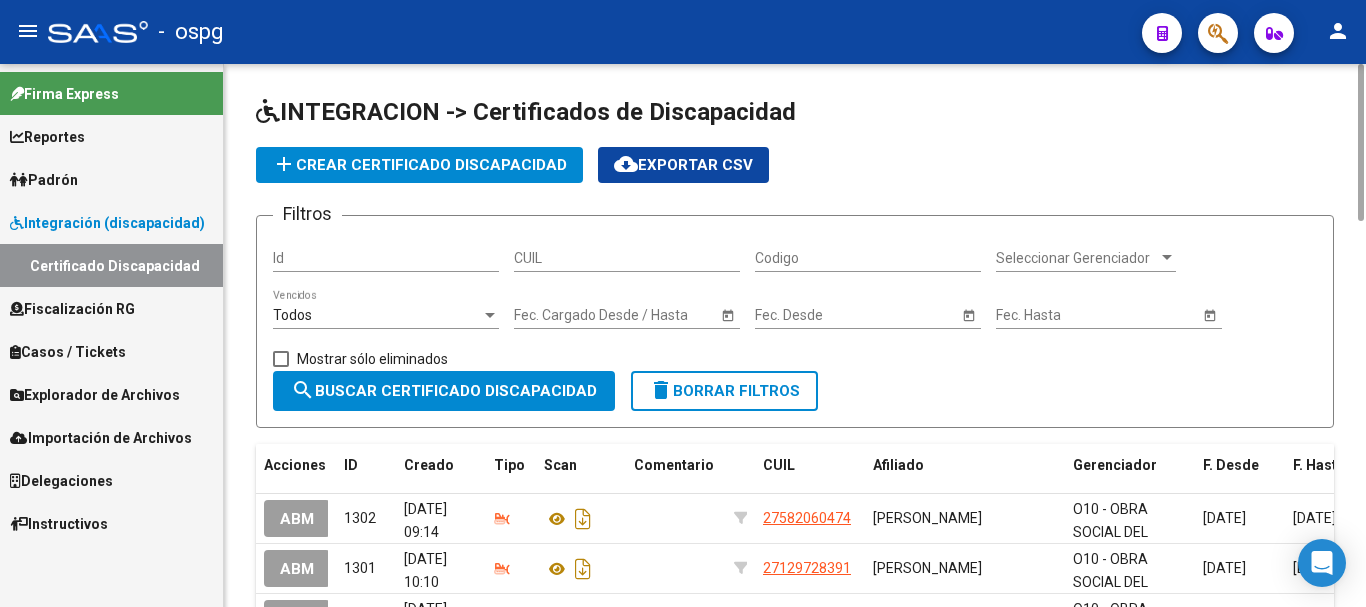 click on "add  Crear Certificado Discapacidad" 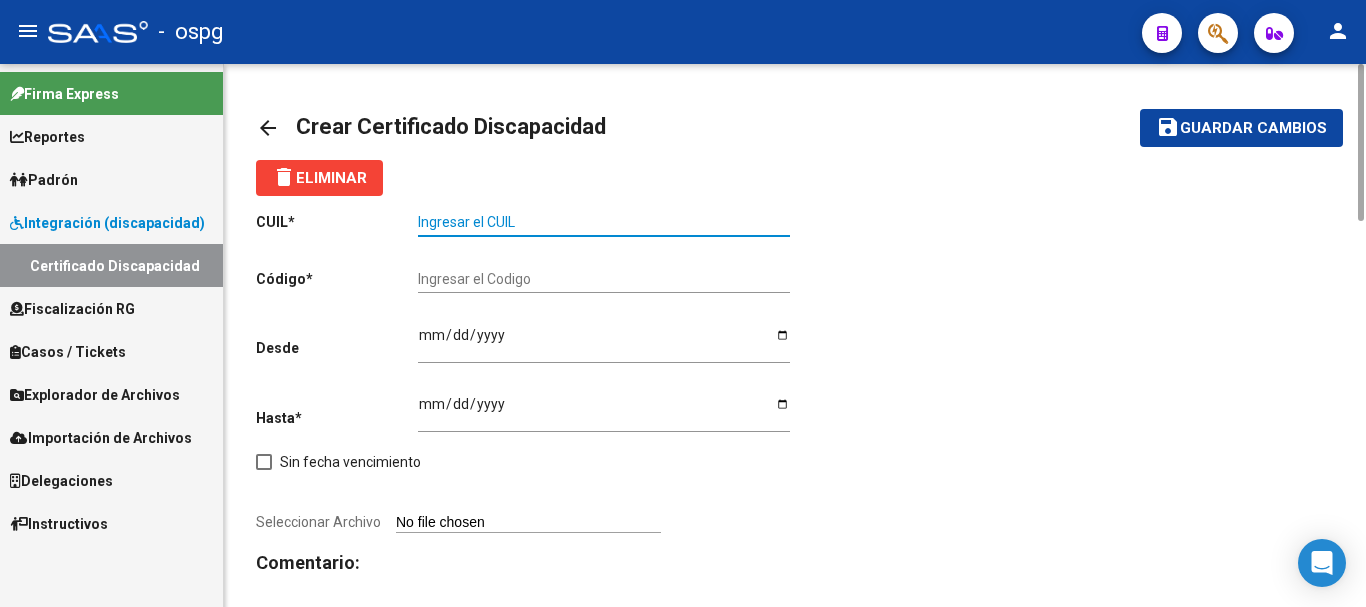 click on "Ingresar el CUIL" at bounding box center (604, 222) 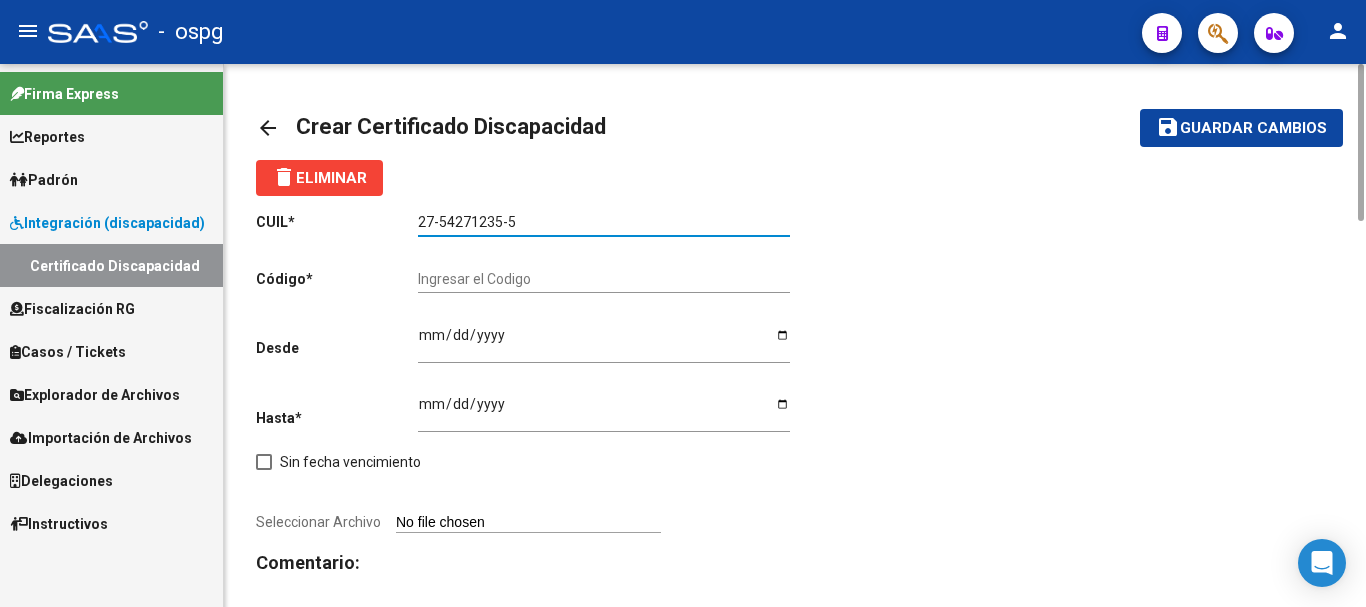 type on "27-54271235-5" 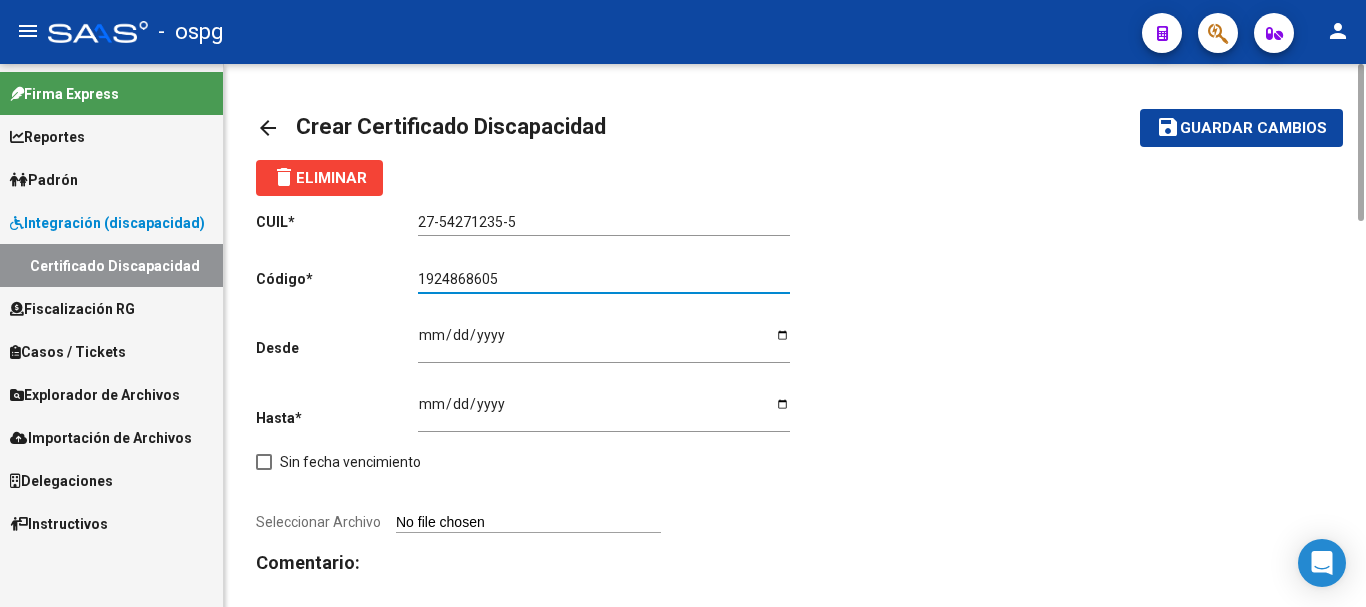 type on "1924868605" 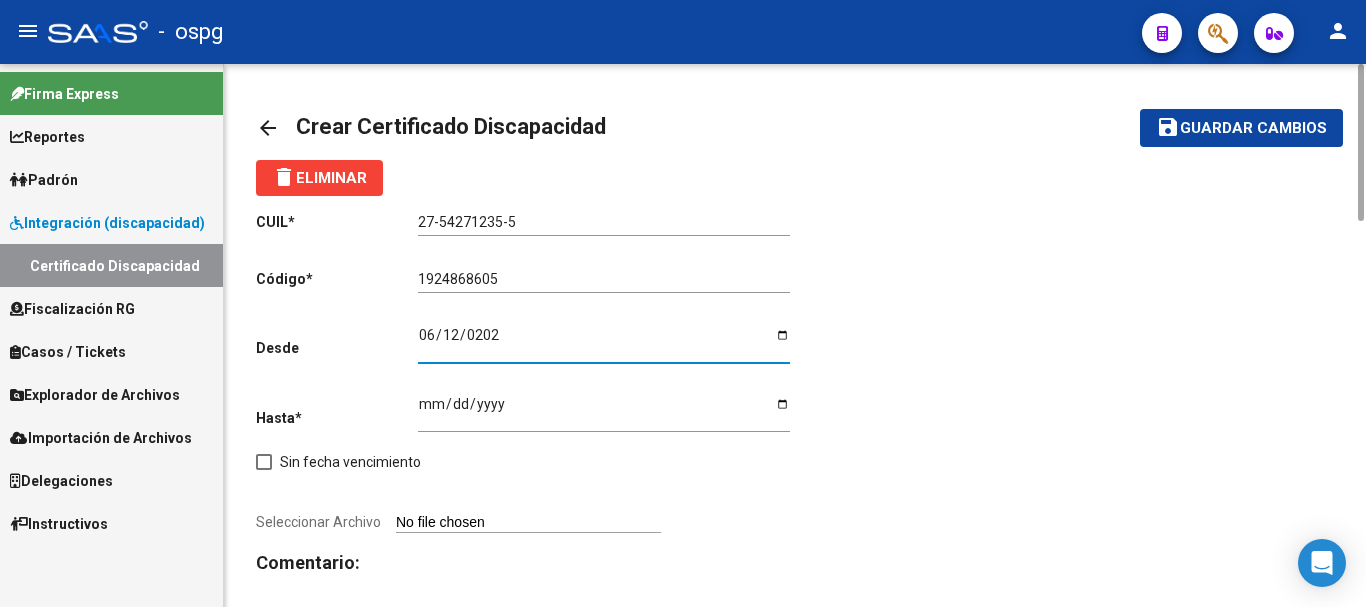 type on "[DATE]" 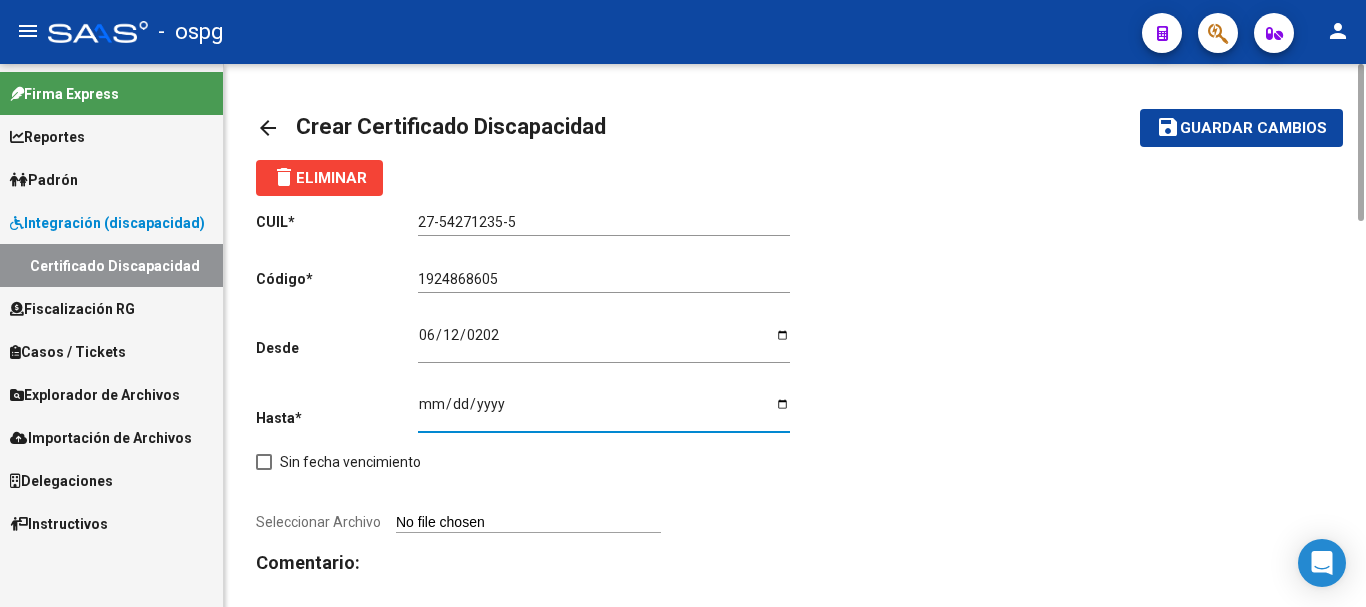 click on "Ingresar fec. Hasta" at bounding box center (604, 411) 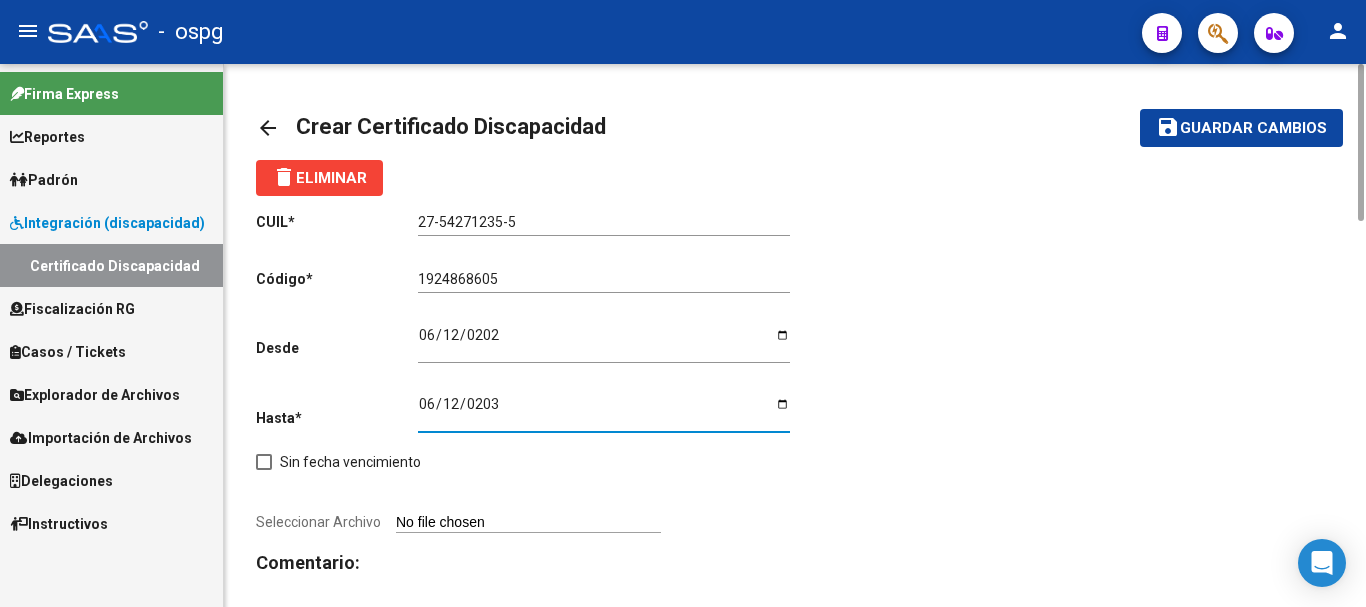 type on "[DATE]" 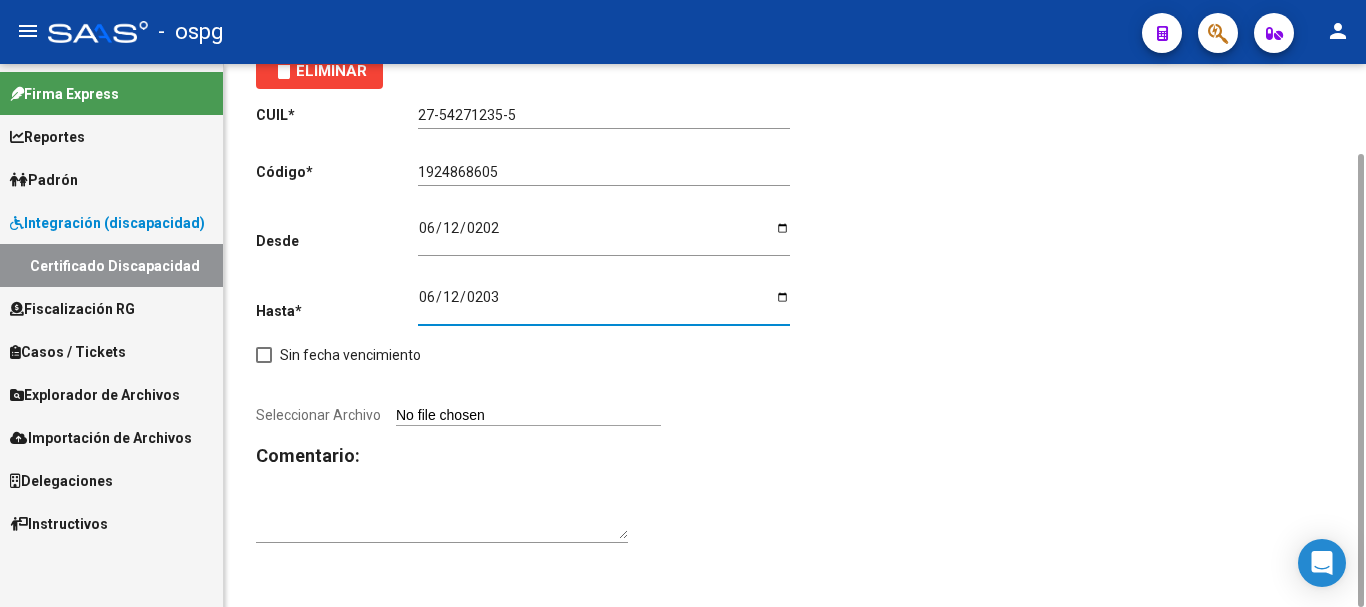 click on "Seleccionar Archivo" at bounding box center [528, 416] 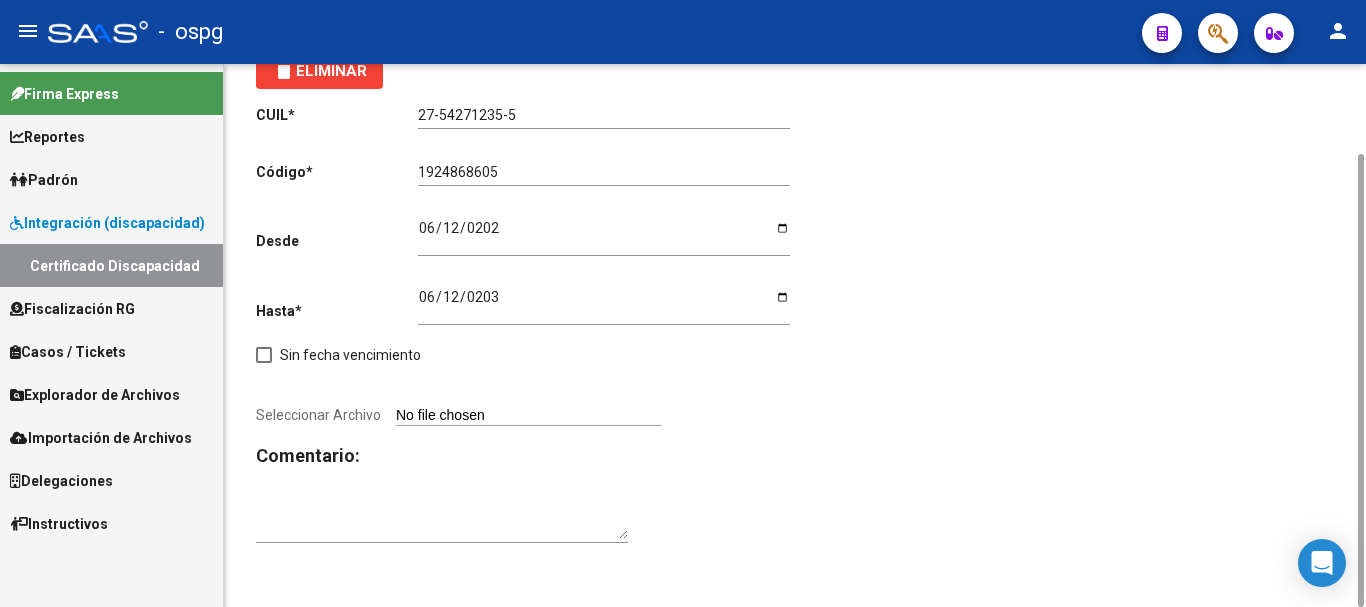 type on "C:\fakepath\20250707221003388.pdf" 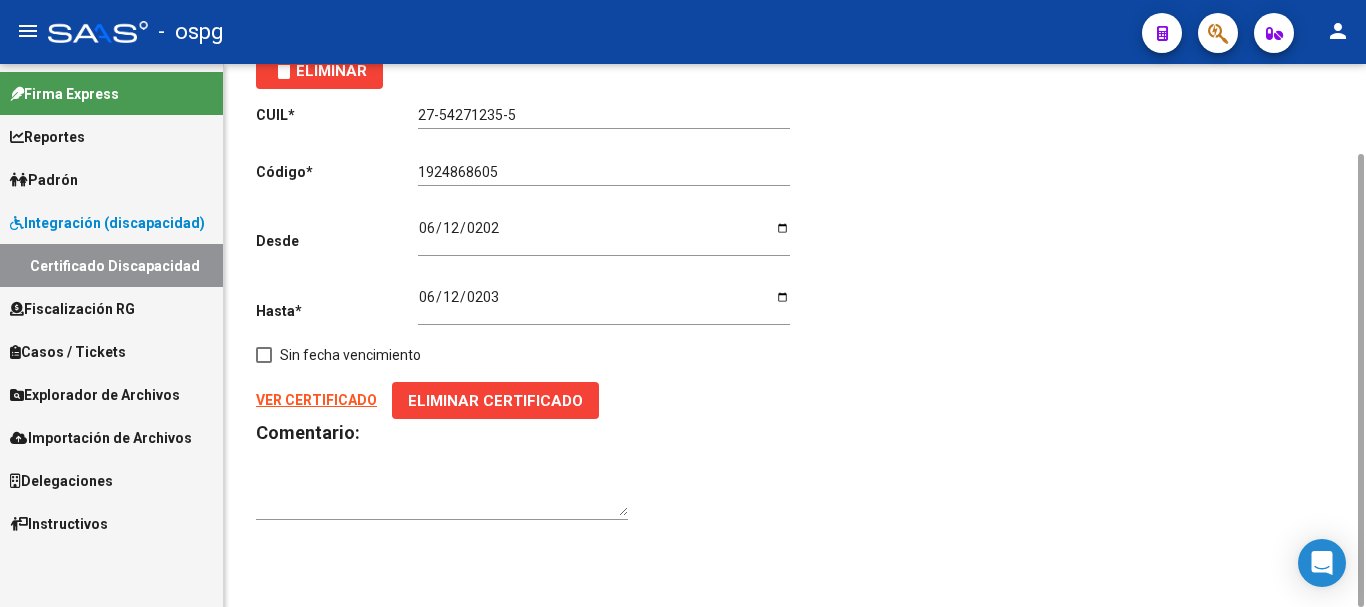 click on "VER CERTIFICADO" 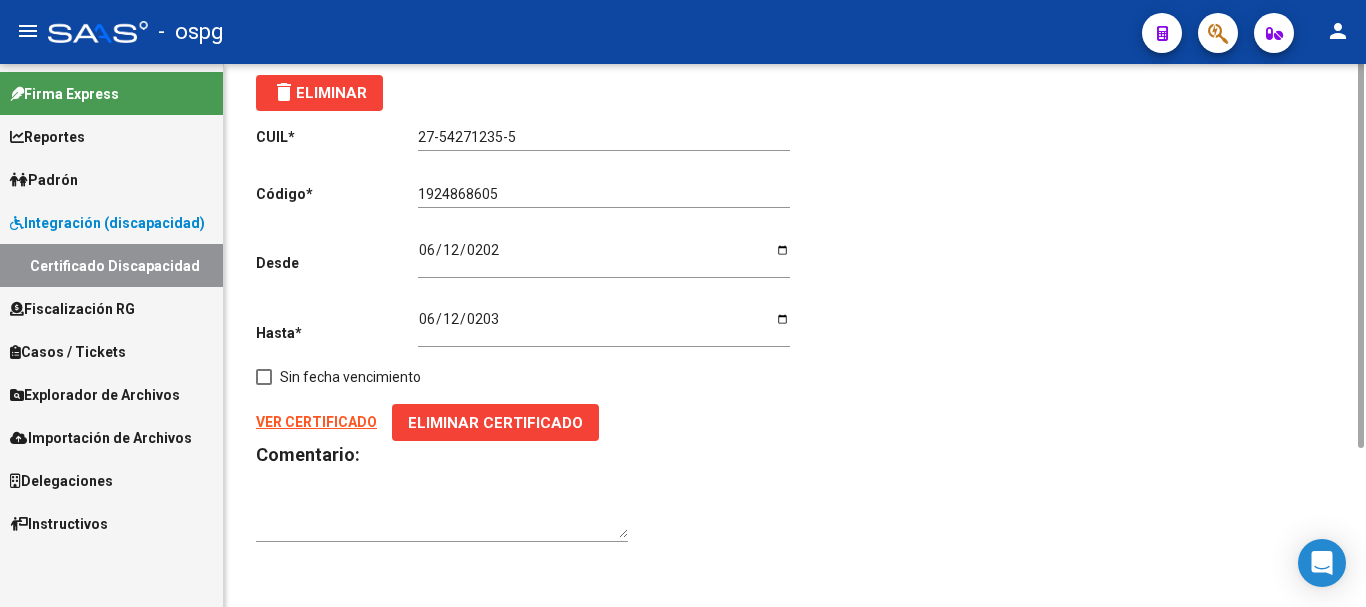 scroll, scrollTop: 0, scrollLeft: 0, axis: both 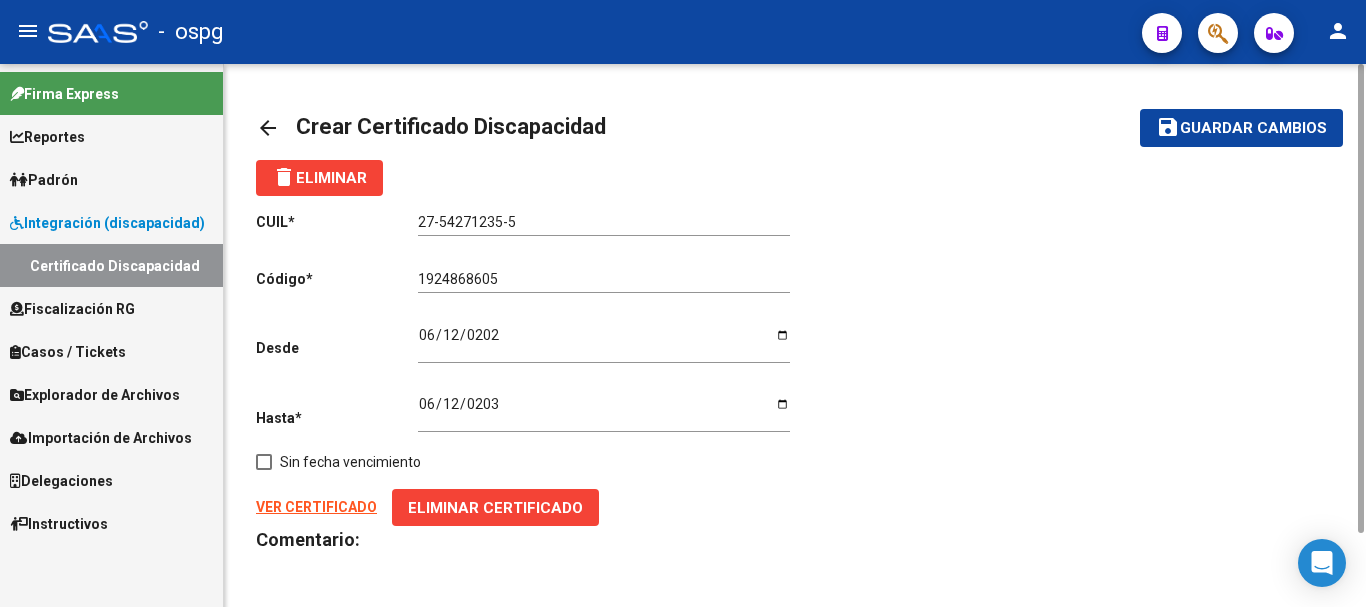 click on "Guardar cambios" 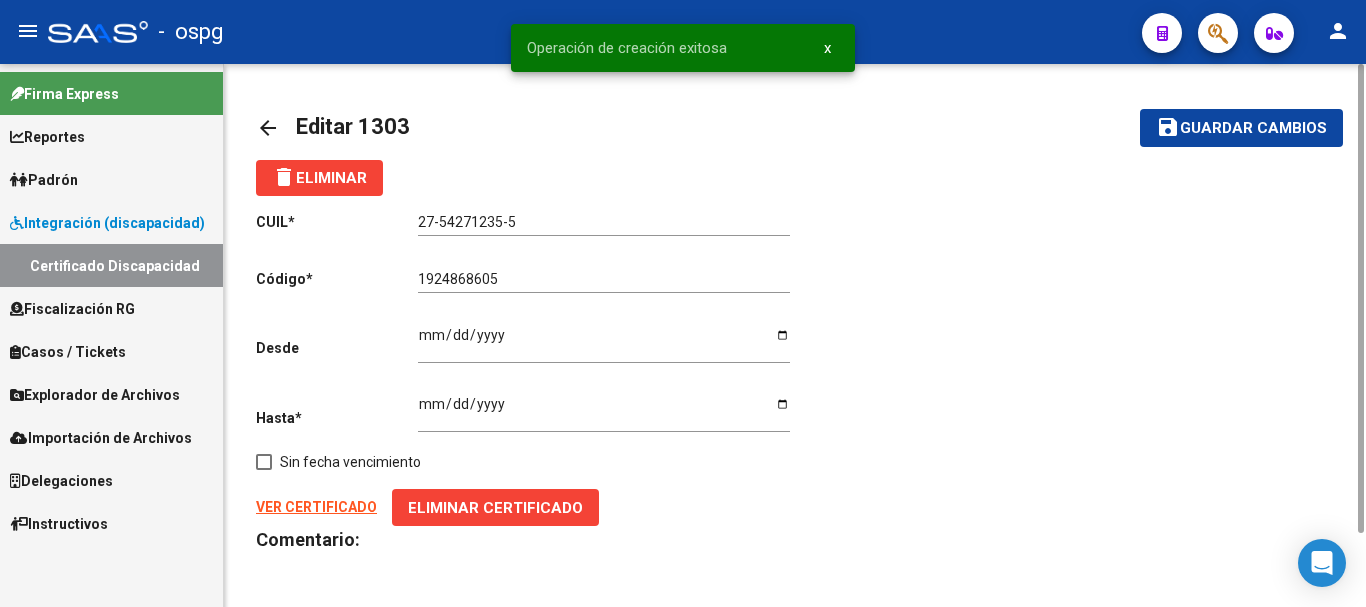 click on "x" at bounding box center (827, 48) 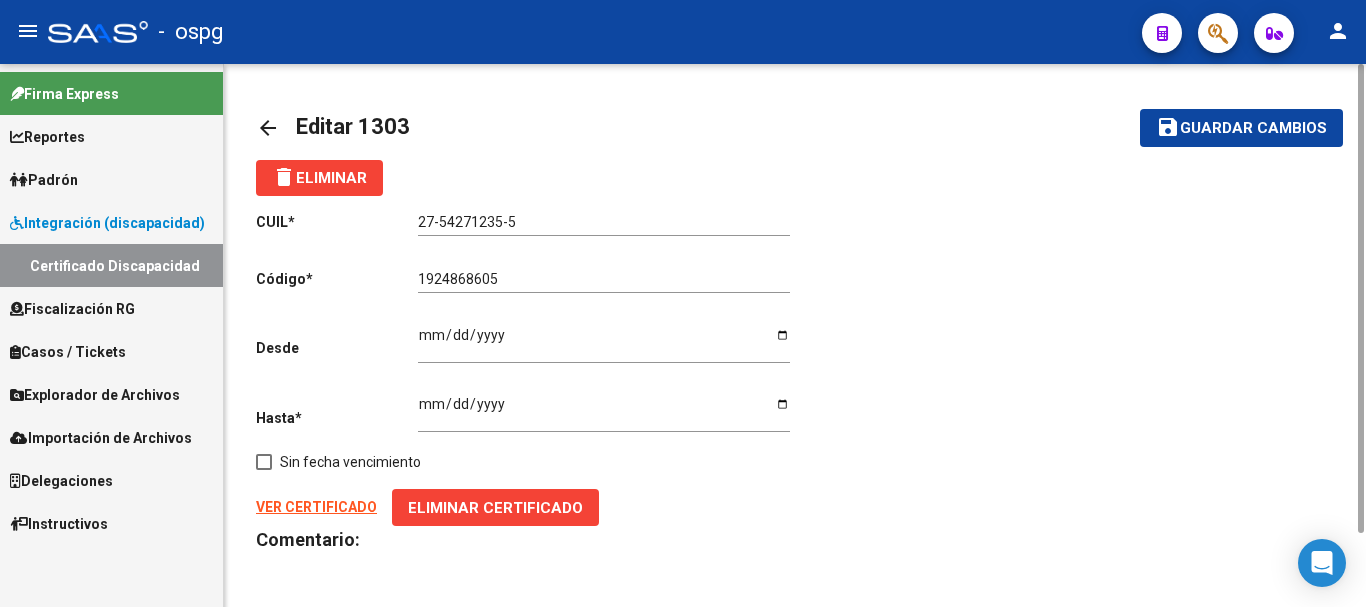 click on "Padrón" at bounding box center (44, 180) 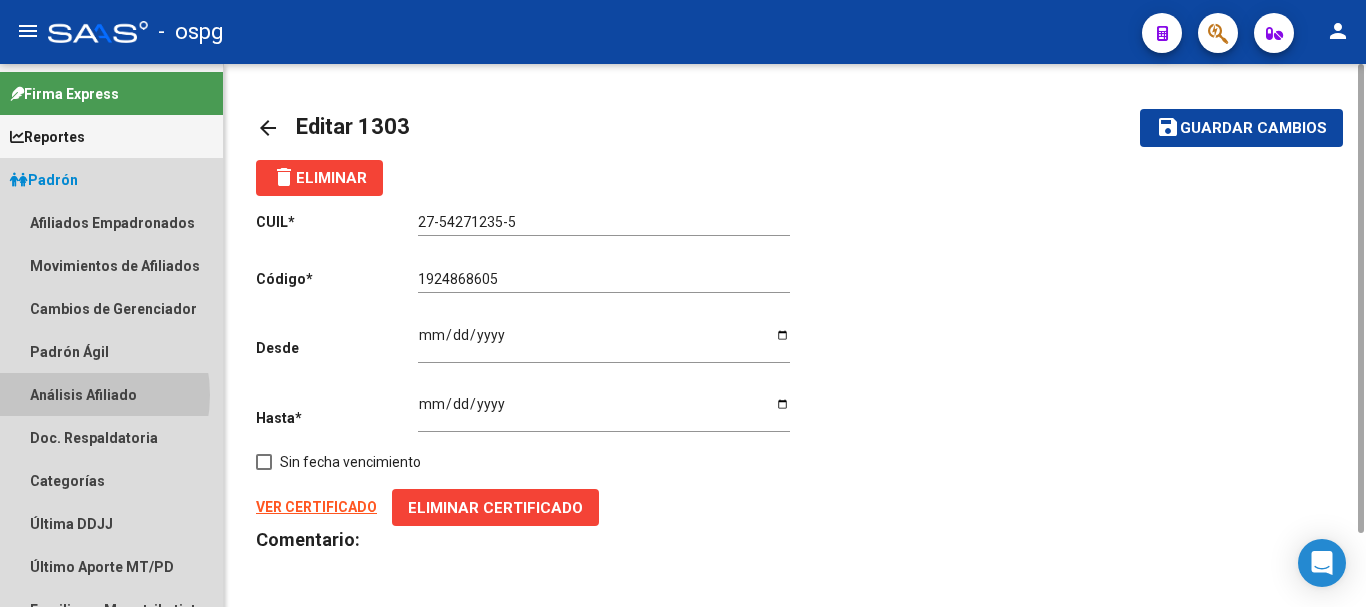 click on "Análisis Afiliado" at bounding box center (111, 394) 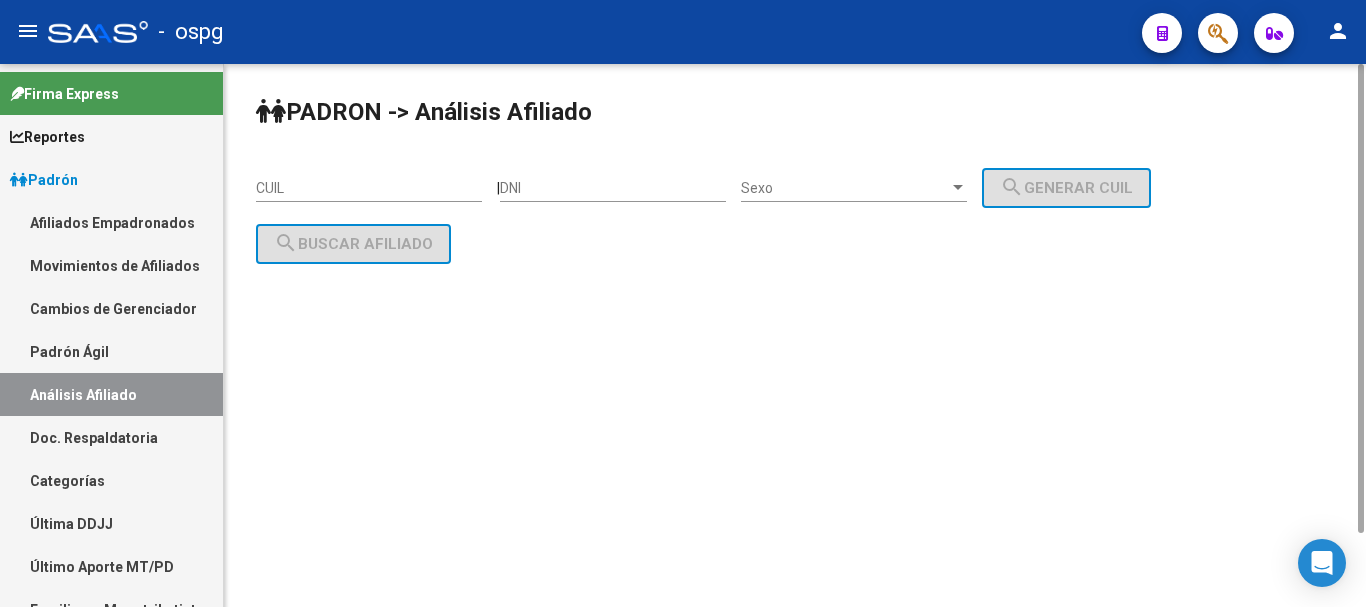 click on "CUIL" at bounding box center (369, 188) 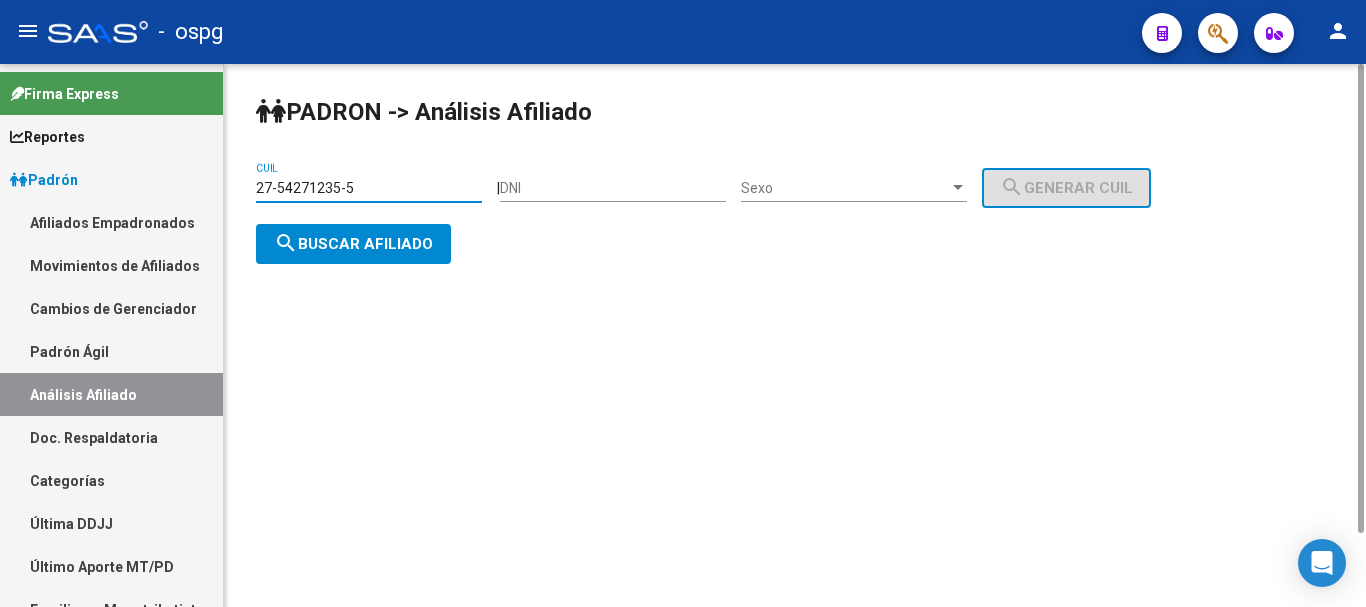 type on "27-54271235-5" 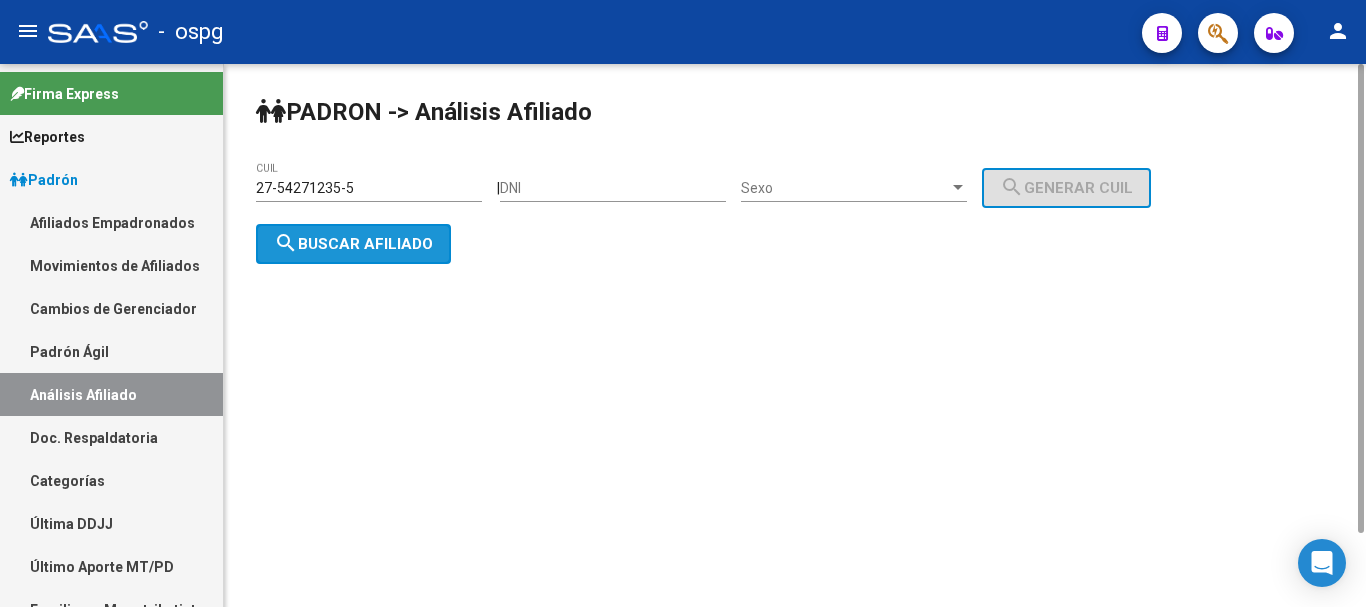 click on "search  Buscar afiliado" 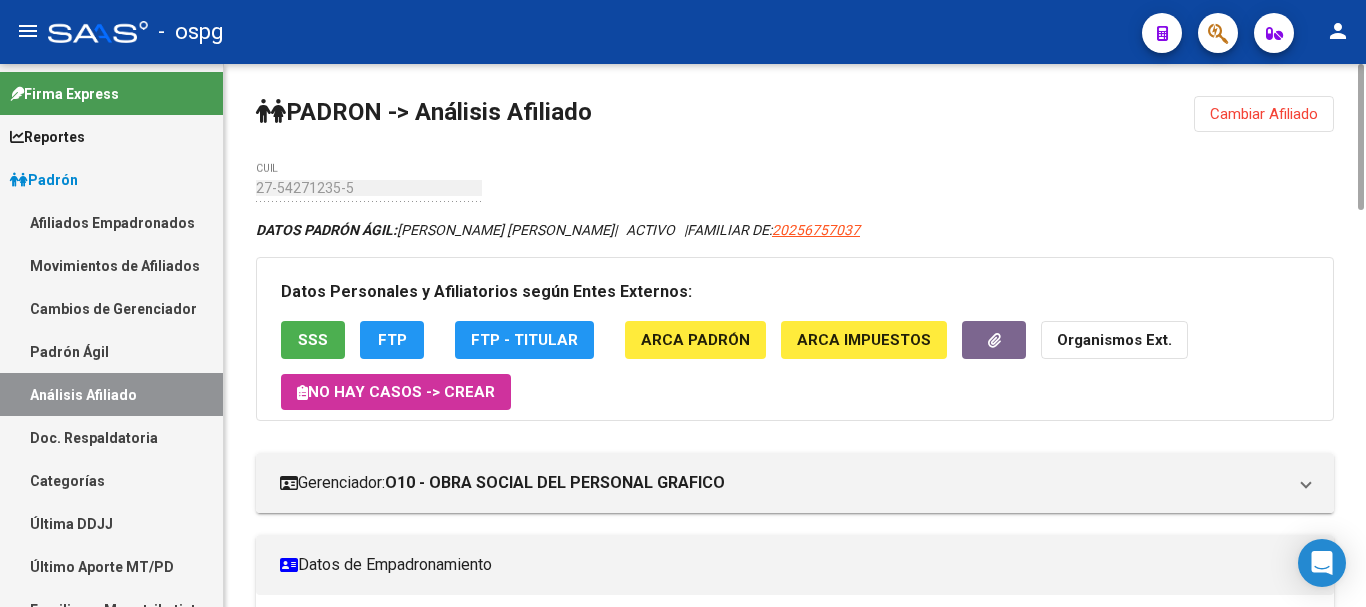 scroll, scrollTop: 400, scrollLeft: 0, axis: vertical 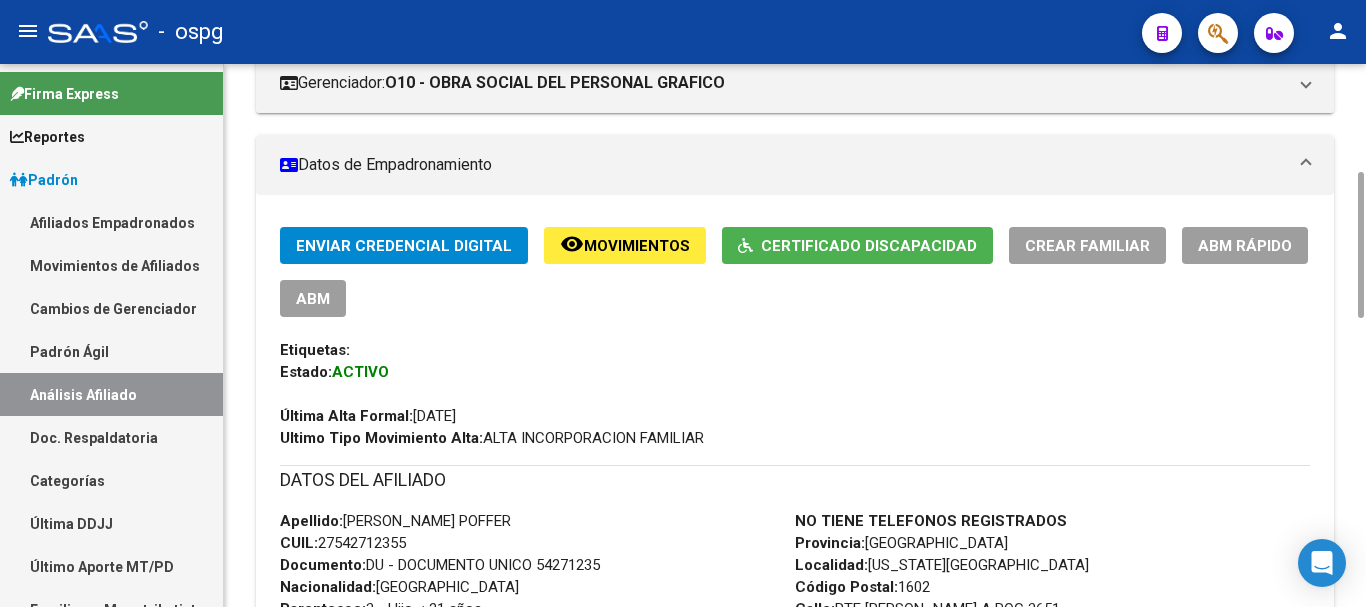 click on "ABM Rápido" 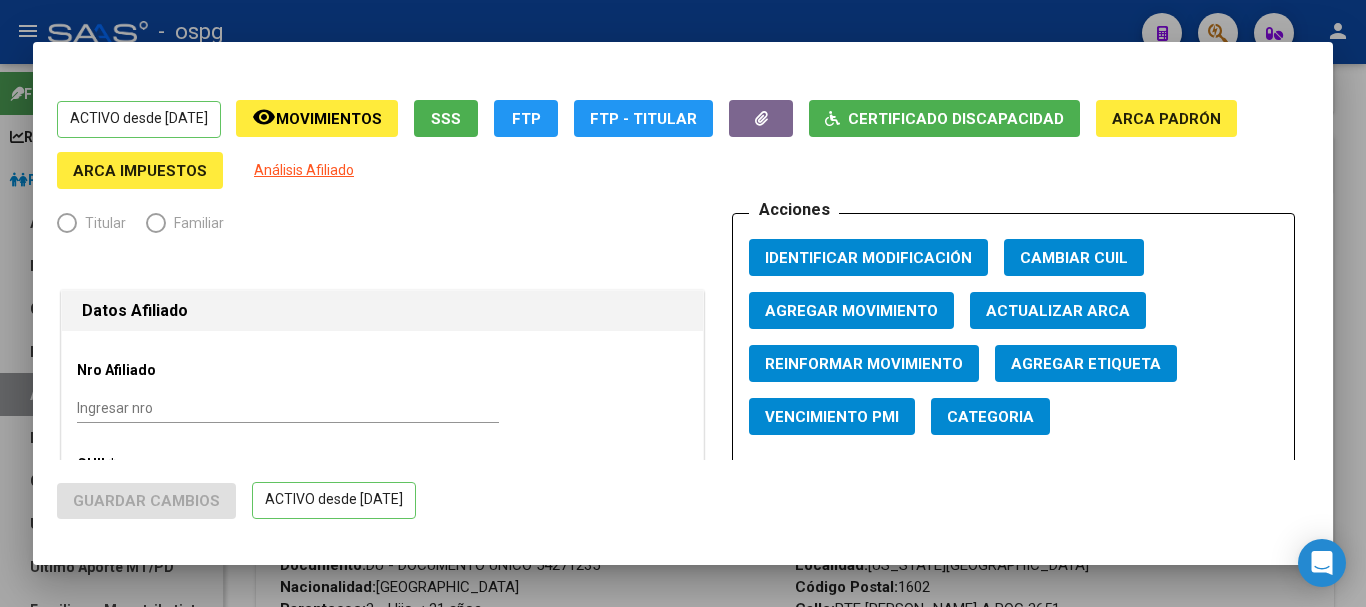 radio on "true" 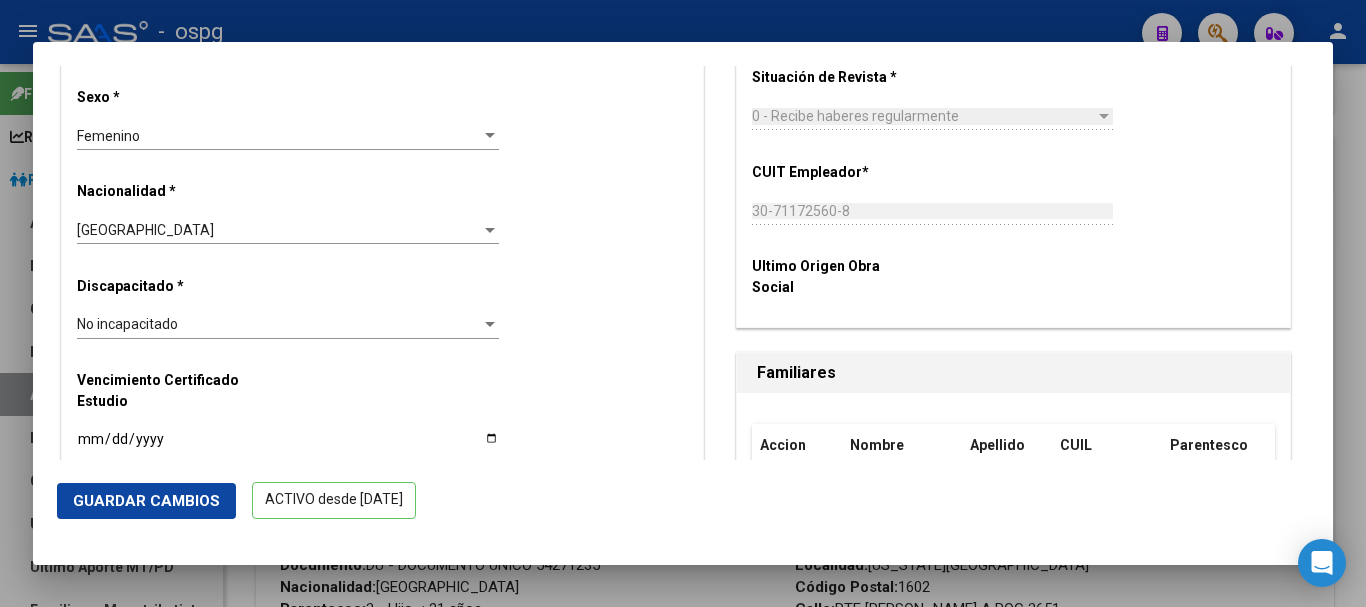 scroll, scrollTop: 1200, scrollLeft: 0, axis: vertical 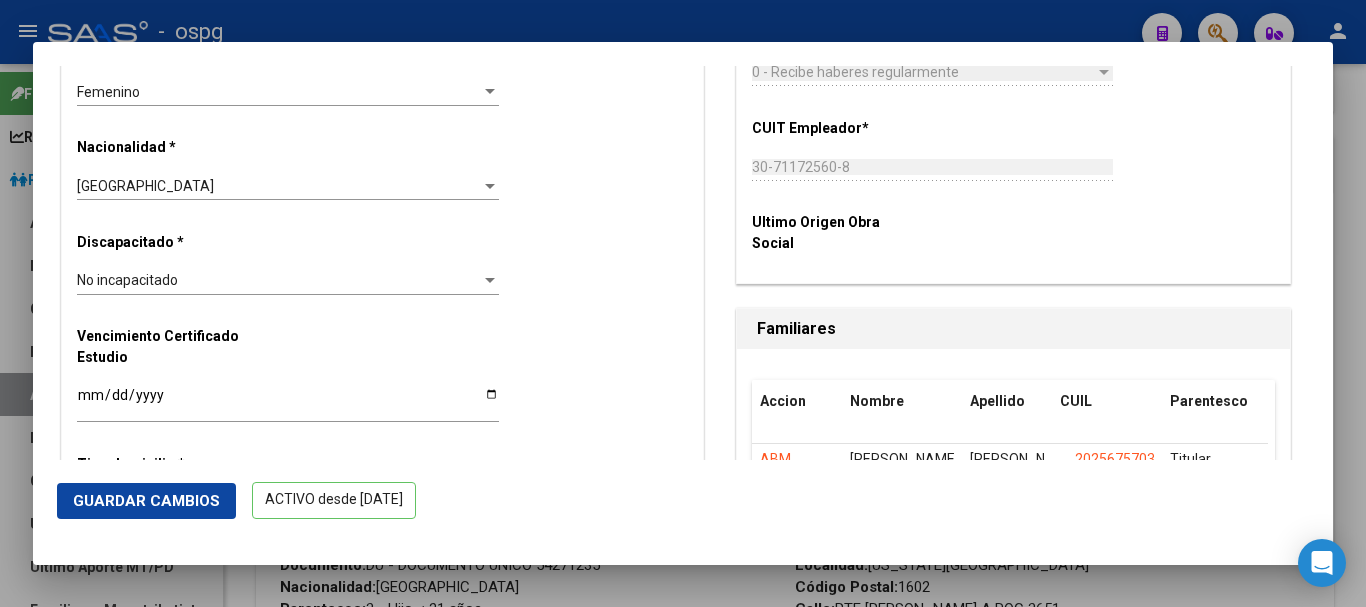 click on "No incapacitado Seleccionar tipo" 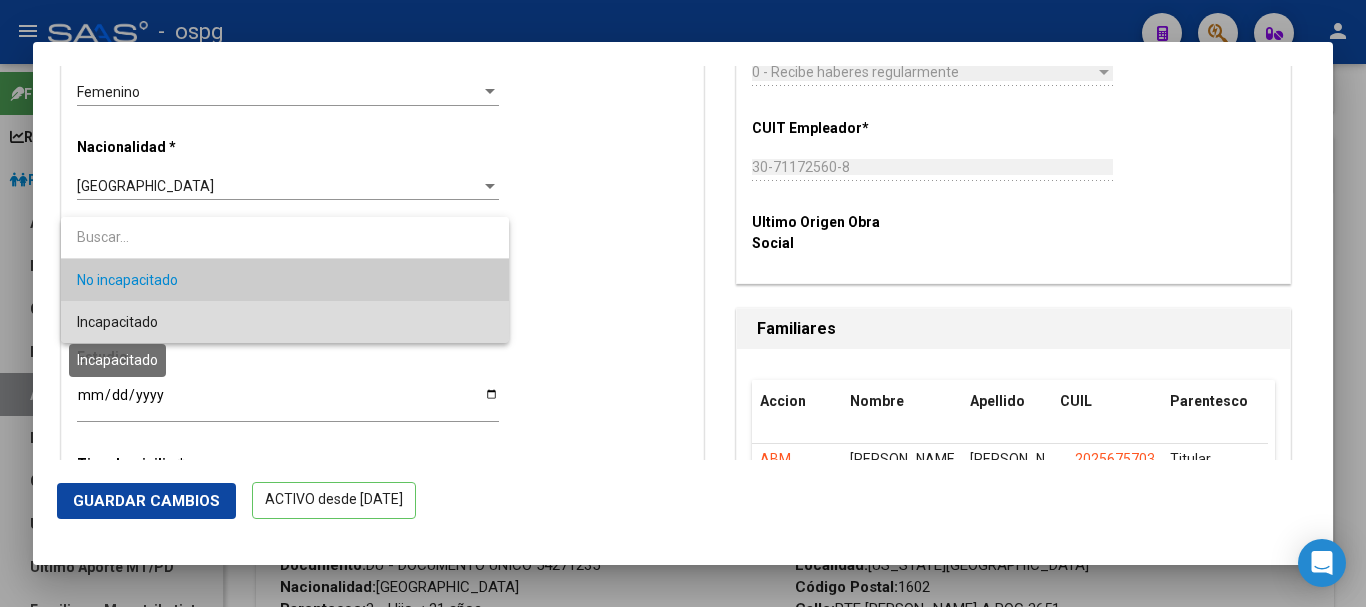 click on "Incapacitado" at bounding box center (117, 322) 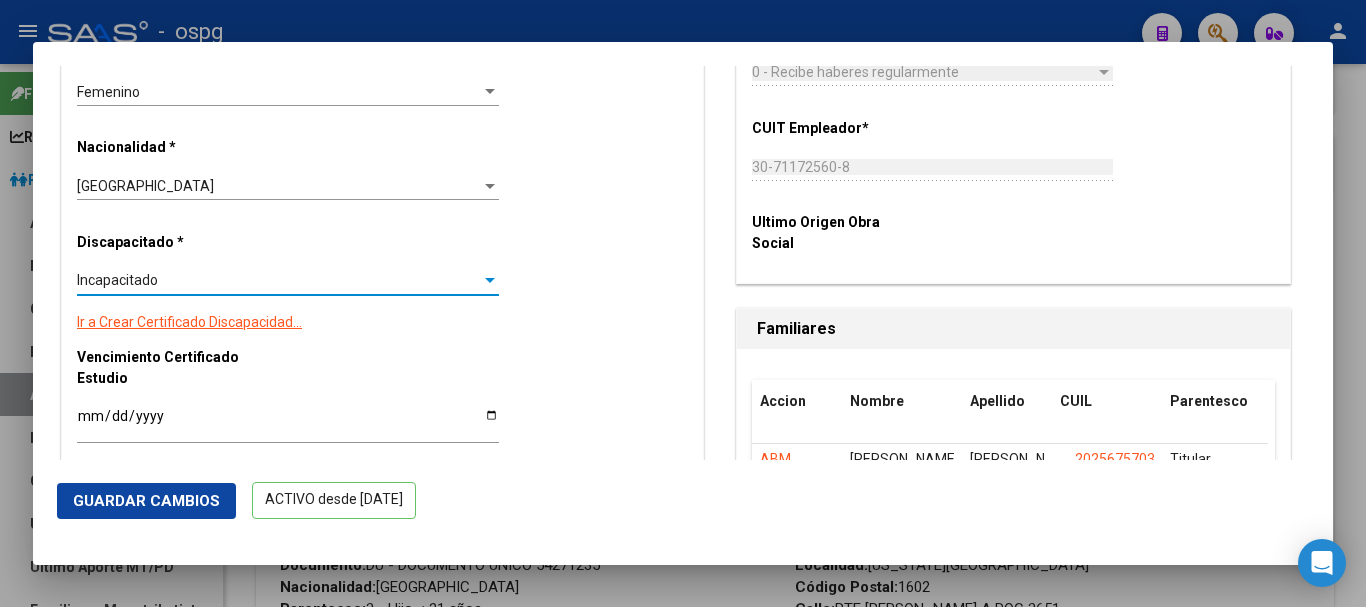 click on "Guardar Cambios" 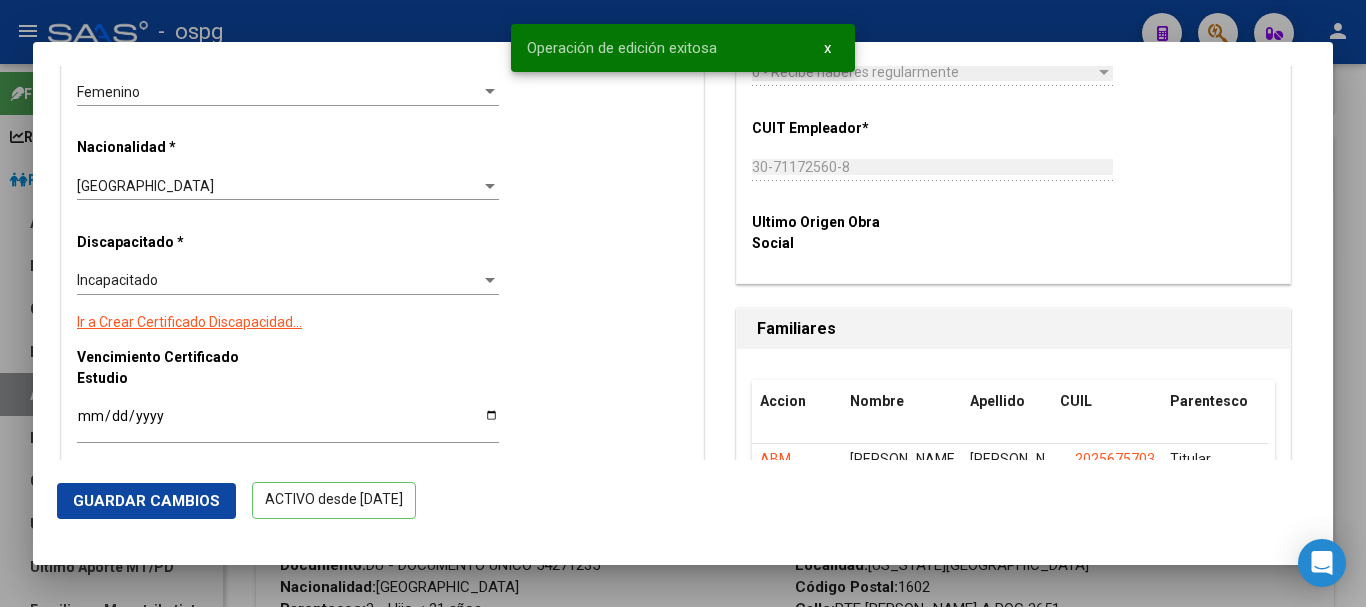 click at bounding box center (683, 303) 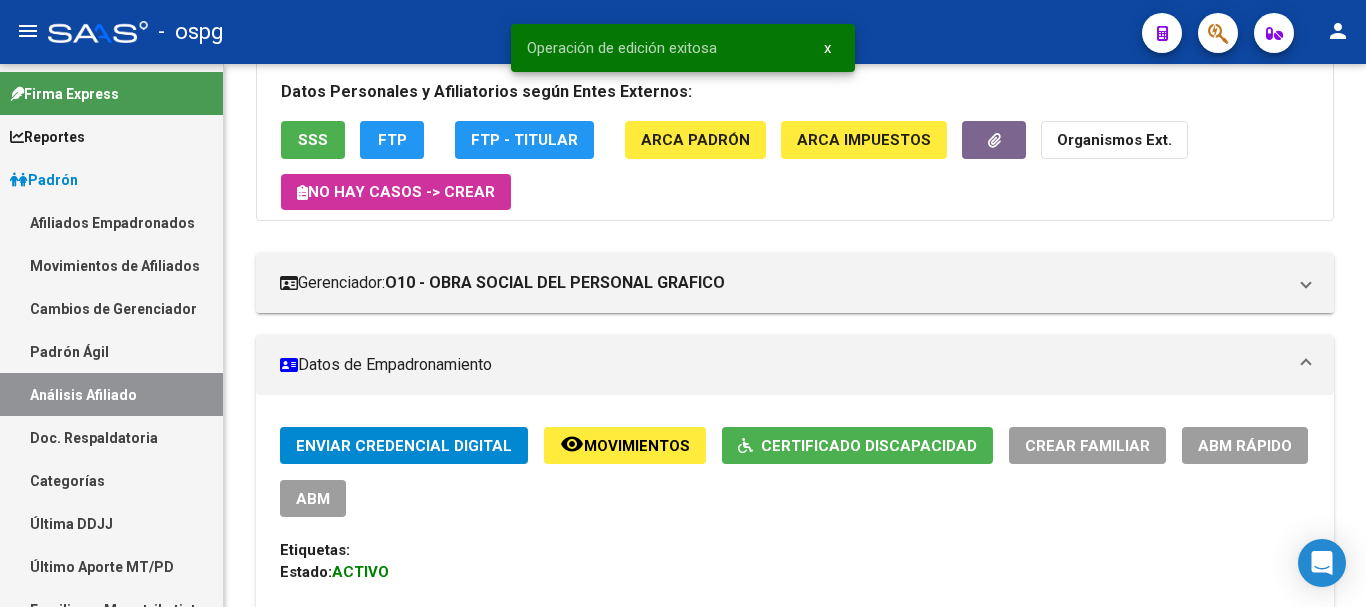 scroll, scrollTop: 0, scrollLeft: 0, axis: both 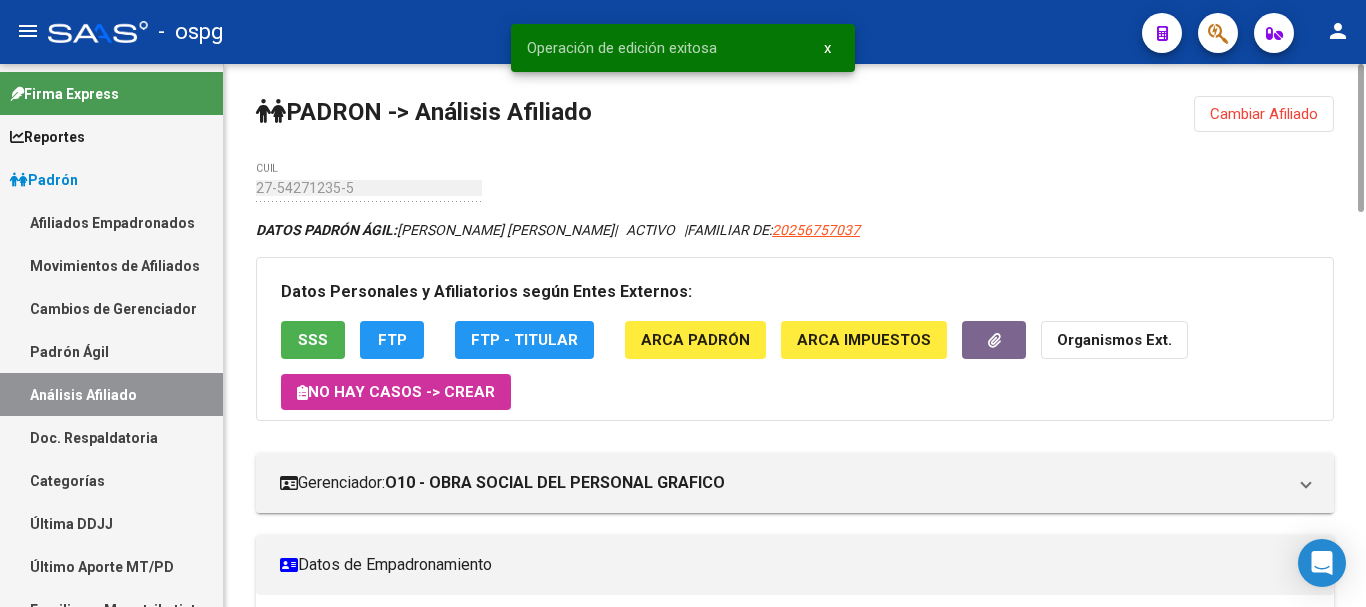 click on "Cambiar Afiliado" 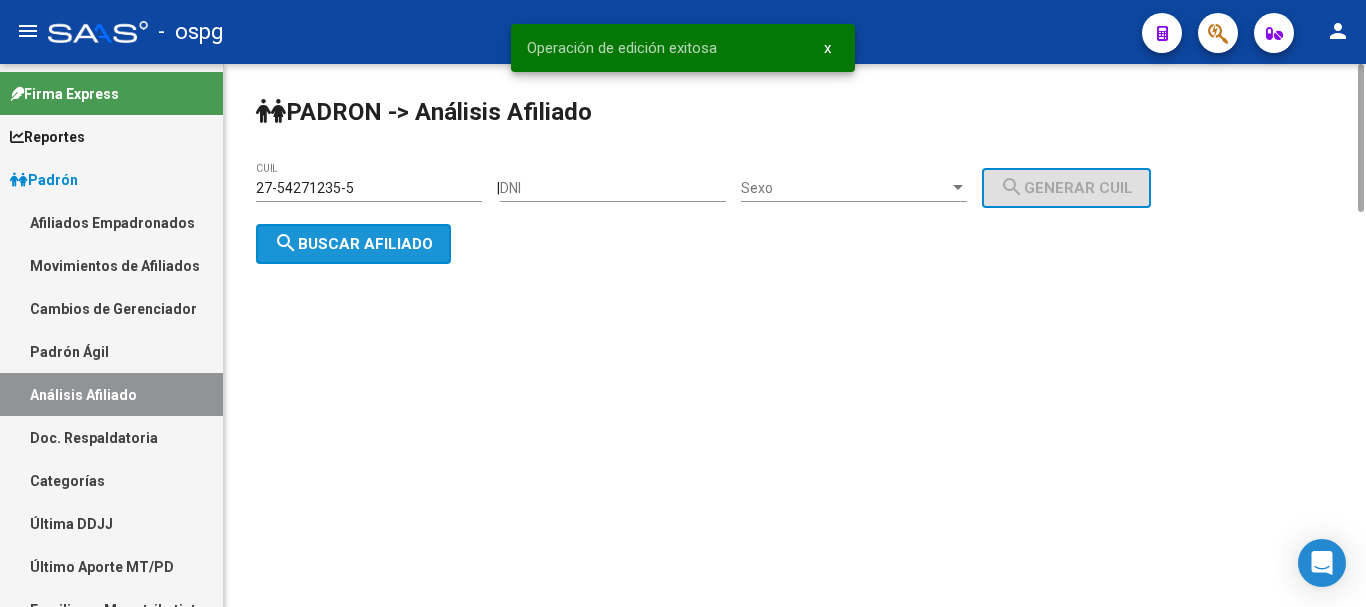 click on "search  Buscar afiliado" 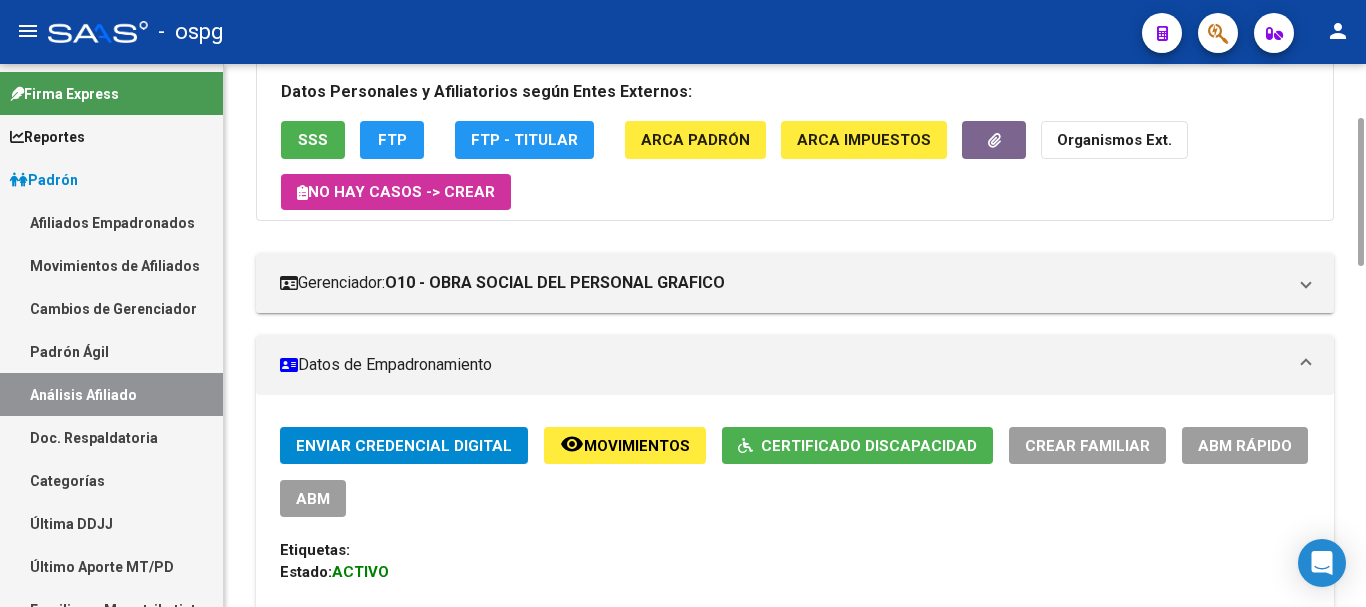 scroll, scrollTop: 0, scrollLeft: 0, axis: both 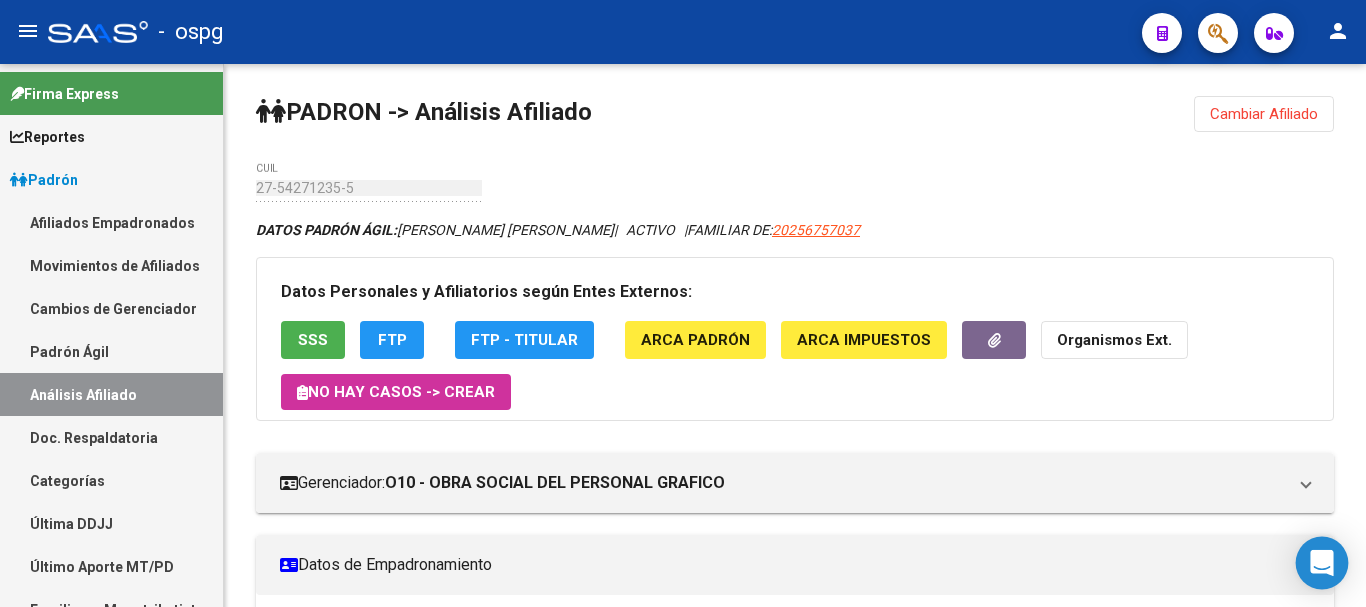 click 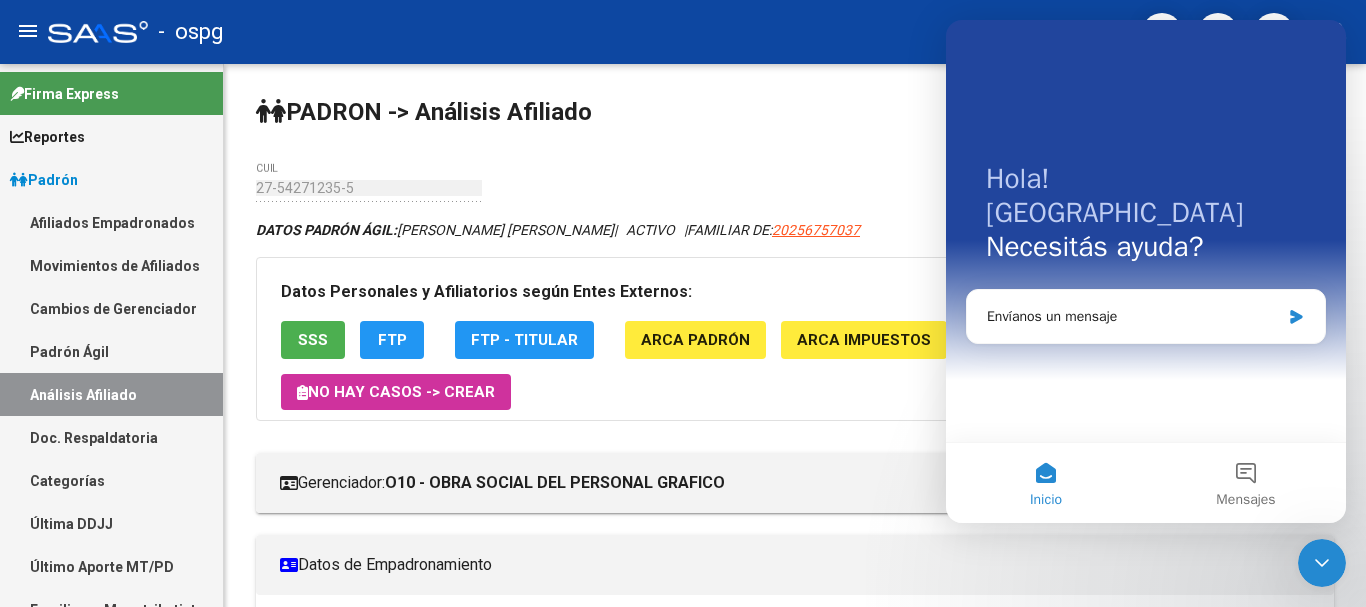 scroll, scrollTop: 0, scrollLeft: 0, axis: both 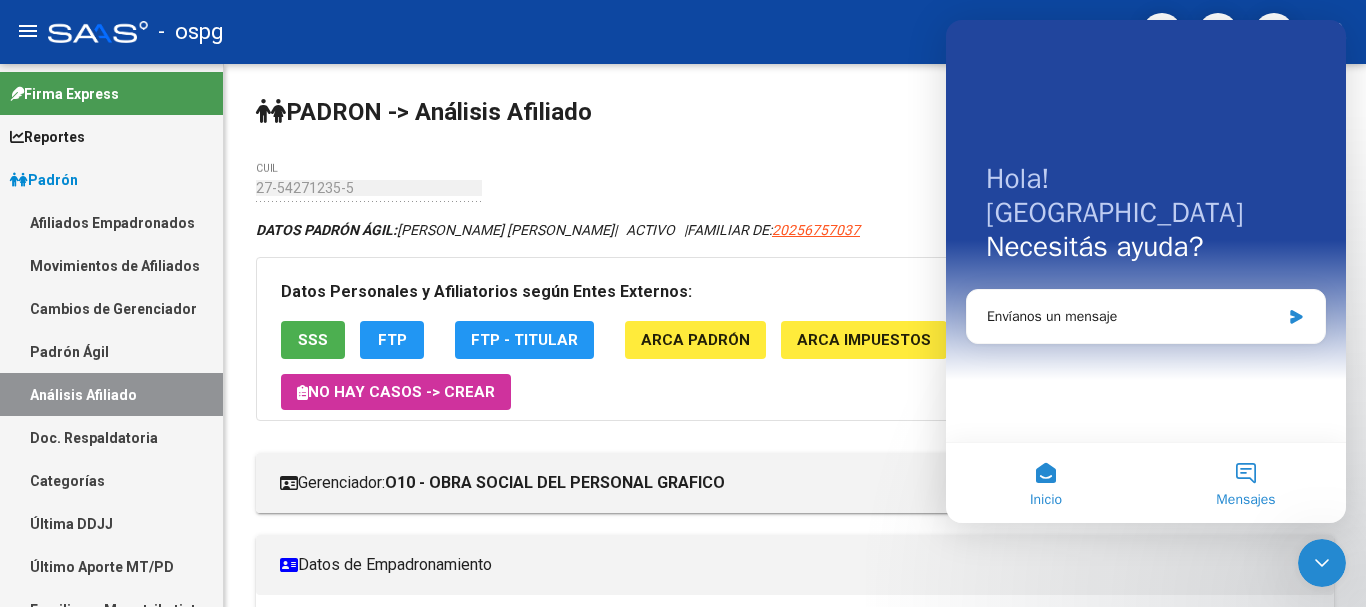 click on "Mensajes" at bounding box center (1246, 483) 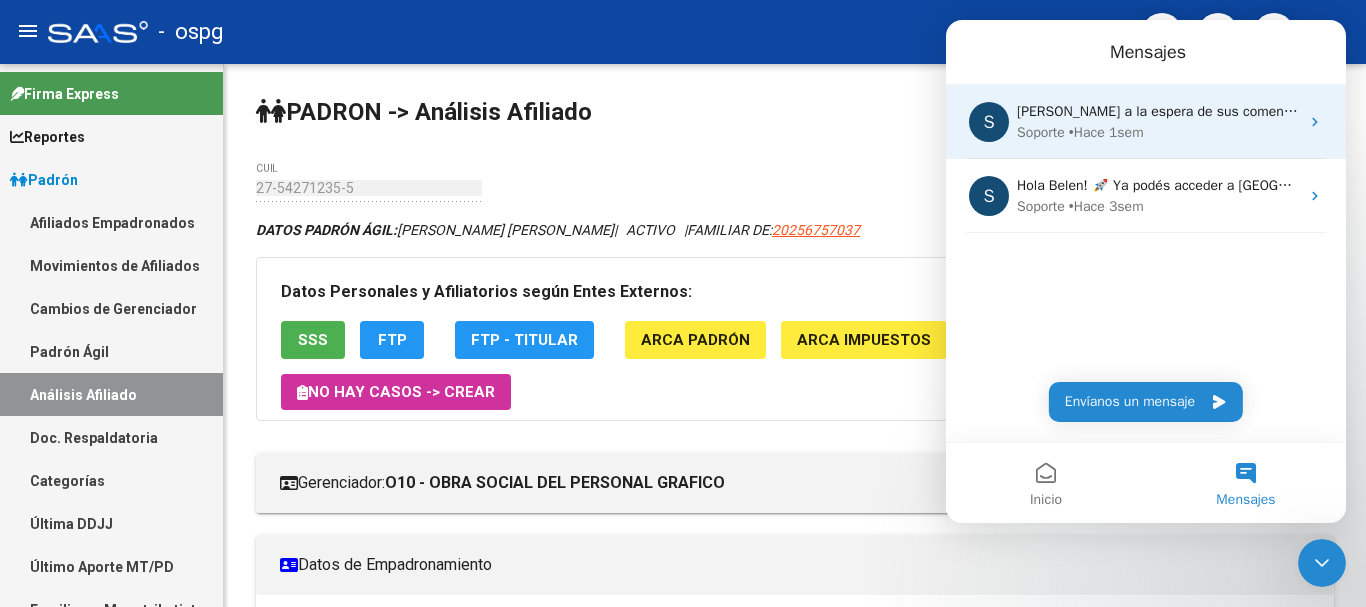 click on "[PERSON_NAME] a la espera de sus comentarios" at bounding box center (1167, 111) 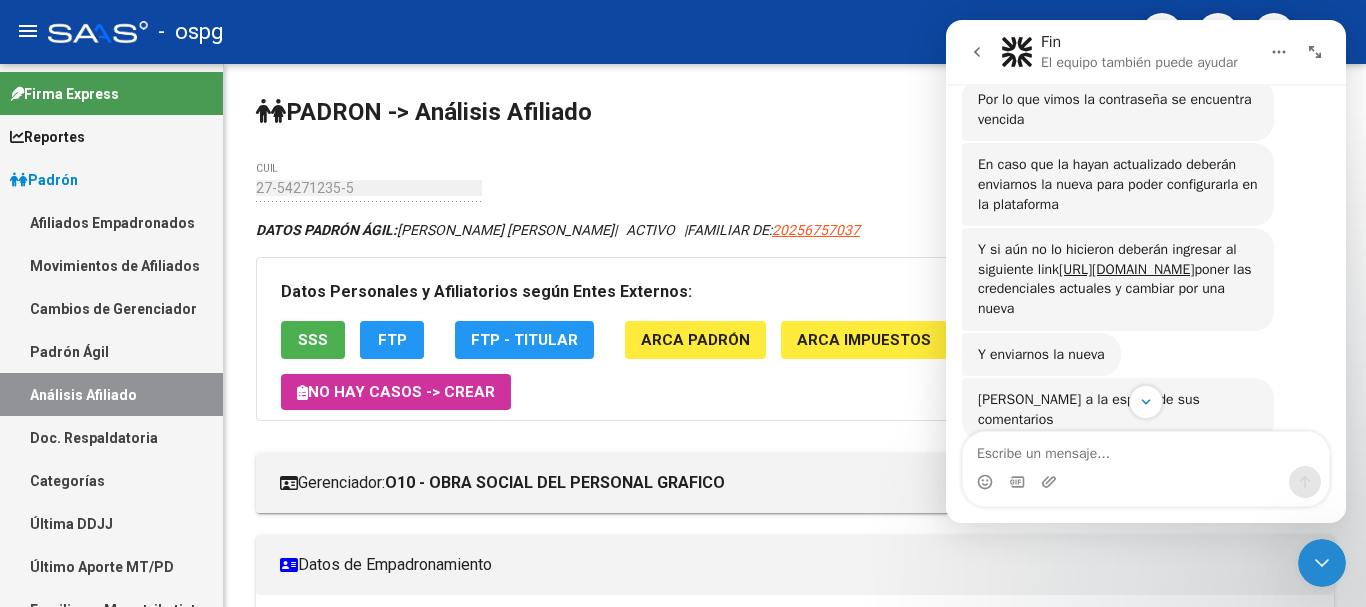 scroll, scrollTop: 673, scrollLeft: 0, axis: vertical 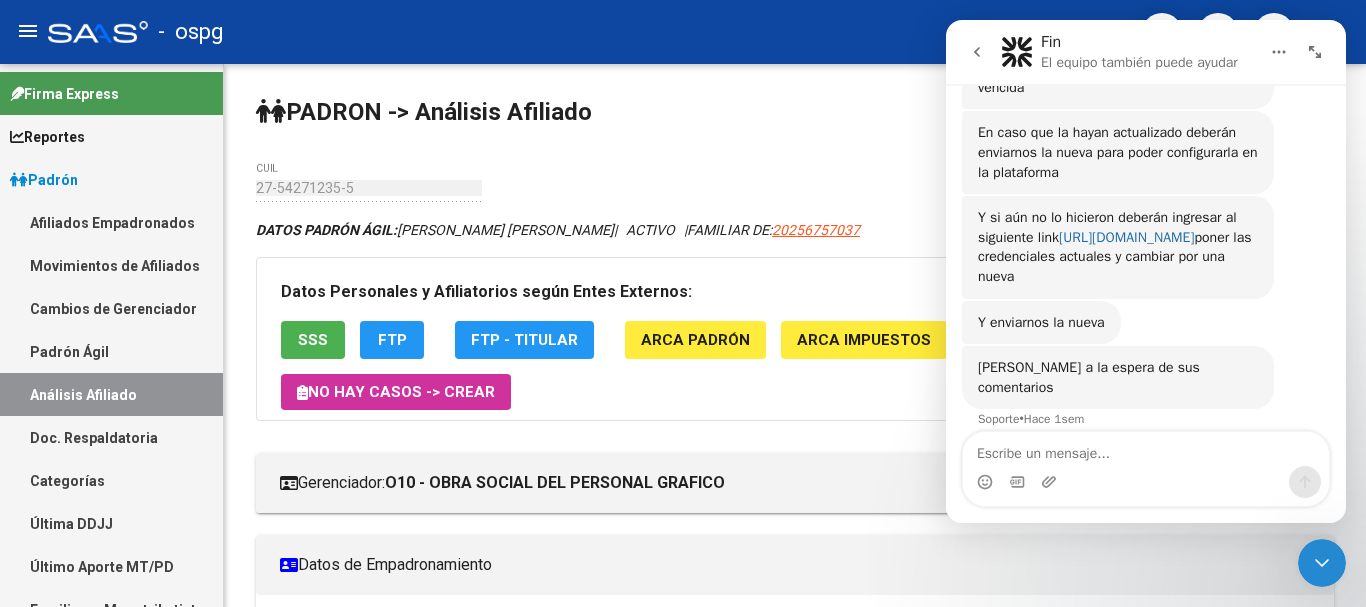 click on "[URL][DOMAIN_NAME]" at bounding box center (1126, 237) 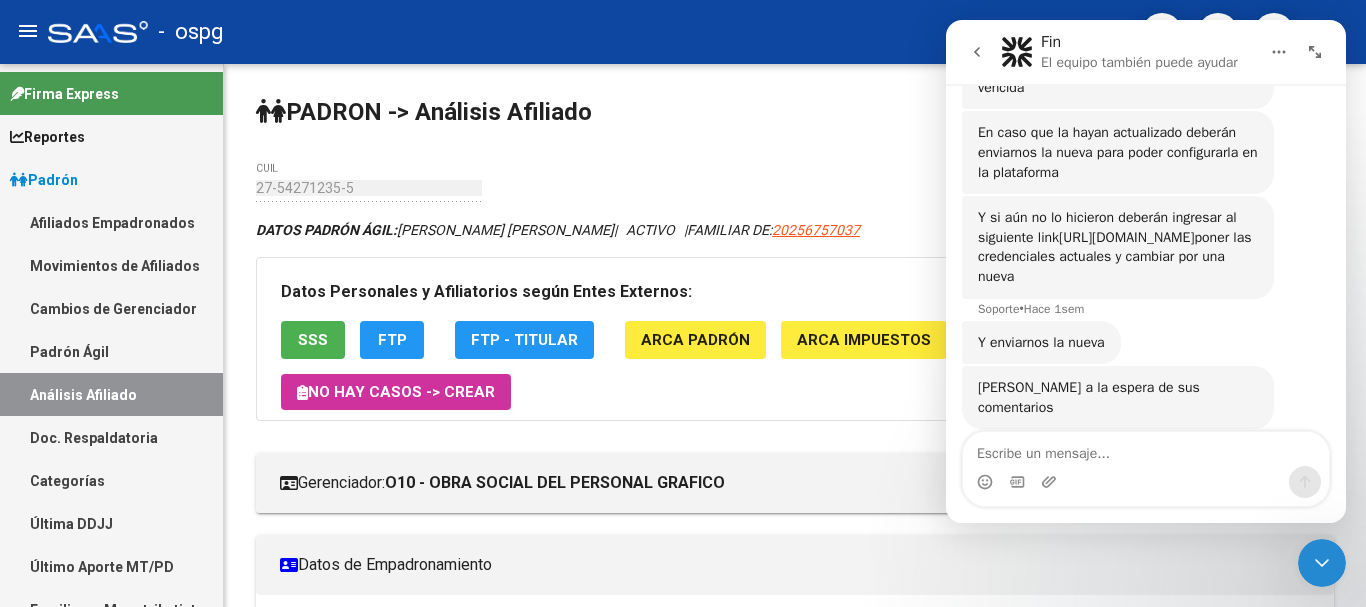 scroll, scrollTop: 693, scrollLeft: 0, axis: vertical 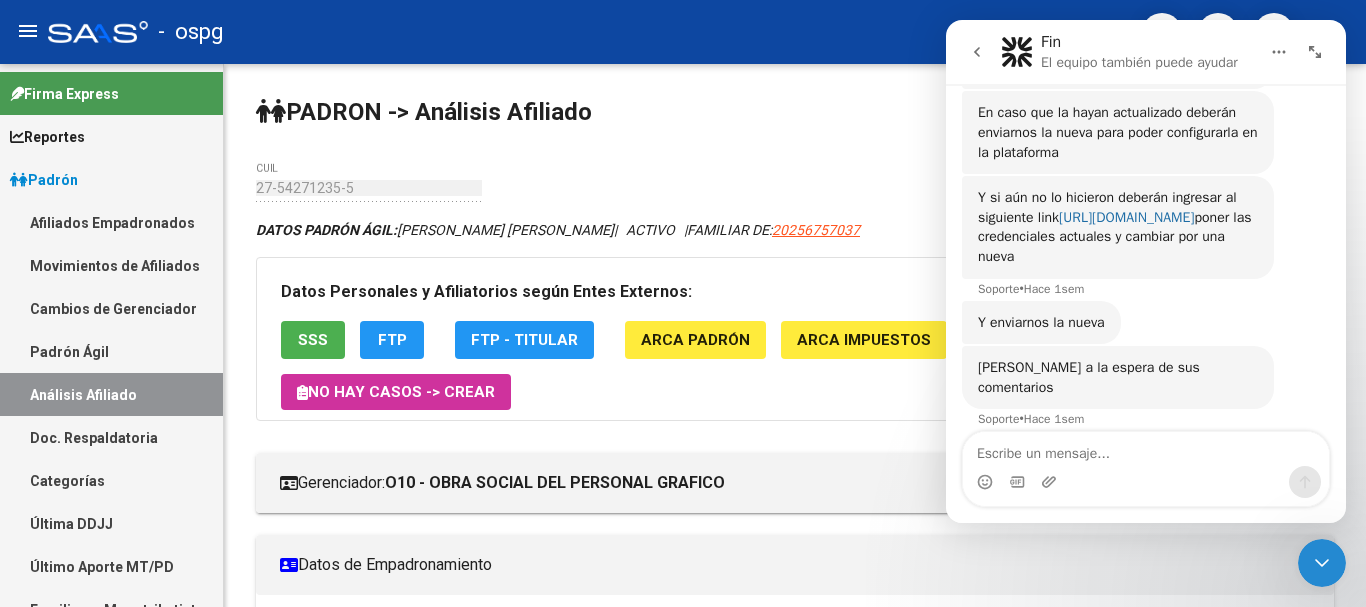 click on "[URL][DOMAIN_NAME]" at bounding box center (1126, 217) 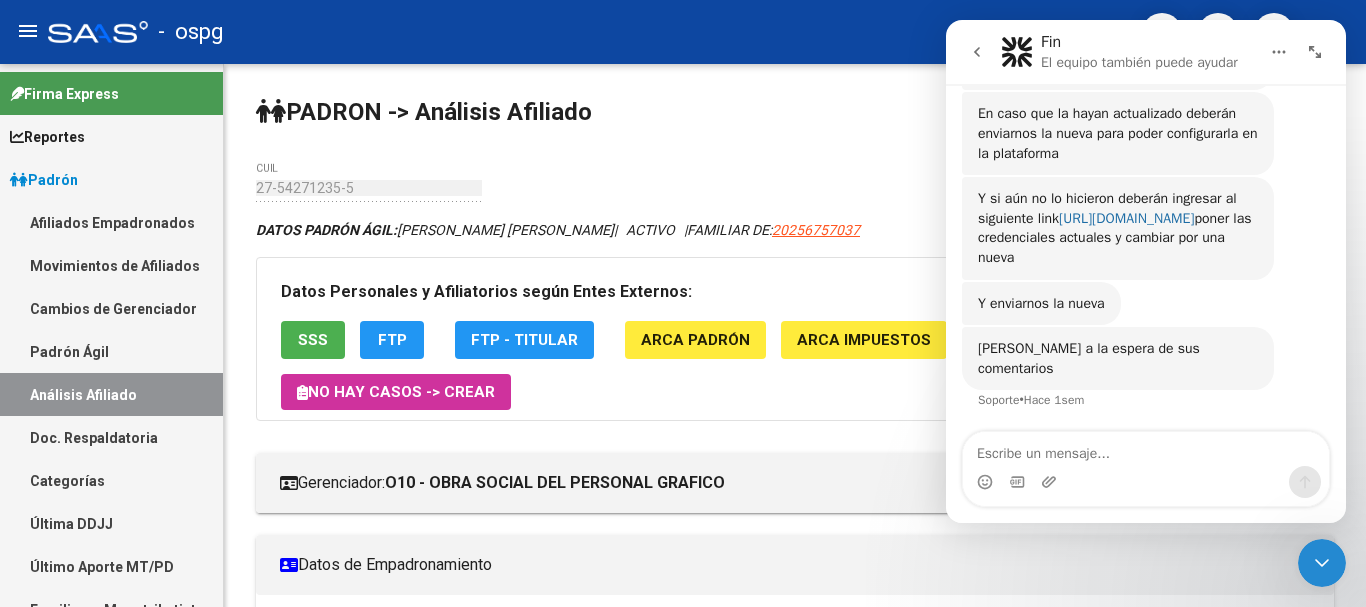scroll, scrollTop: 673, scrollLeft: 0, axis: vertical 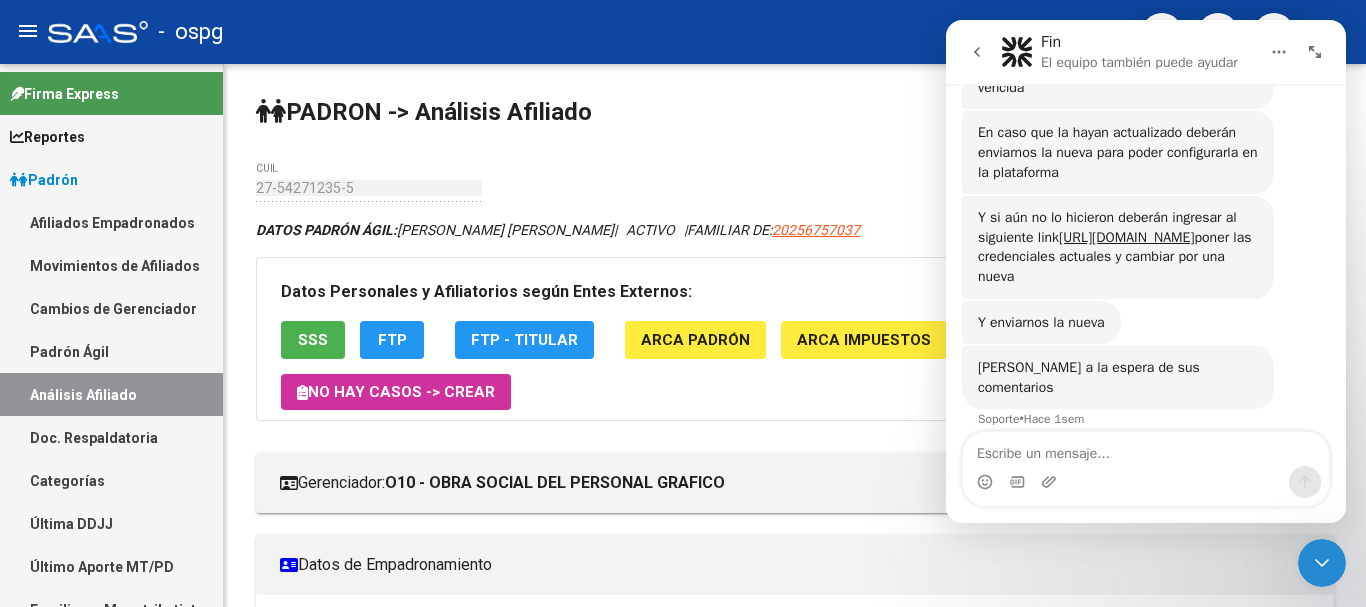 click 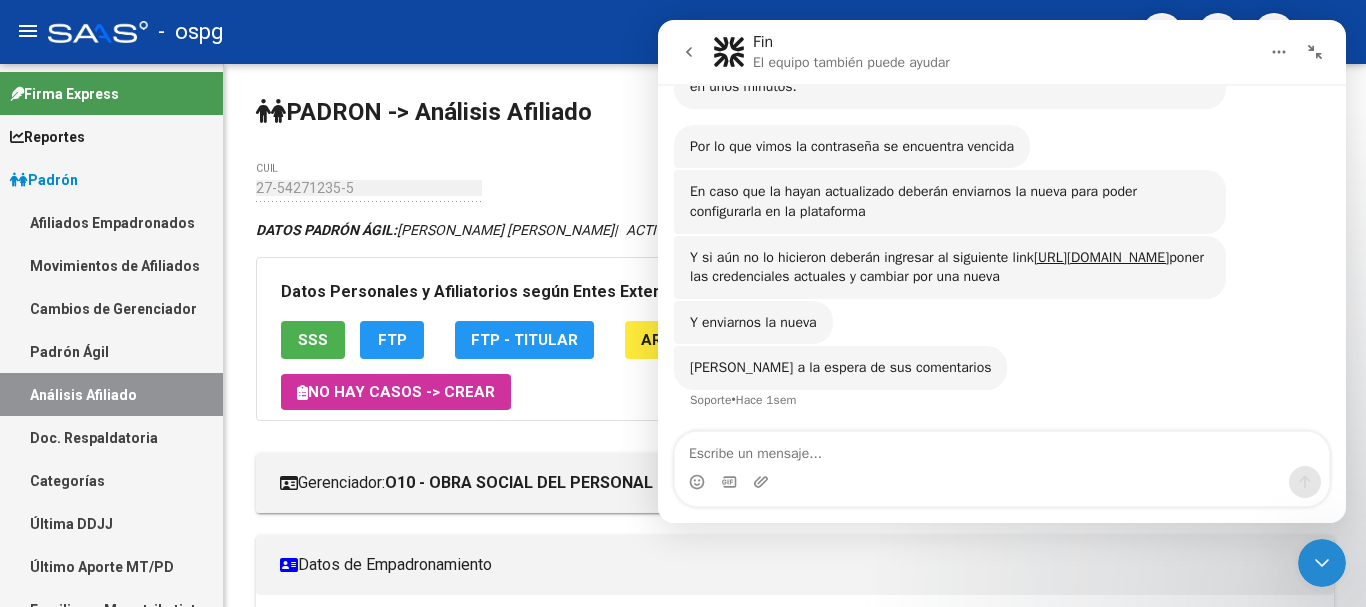 click on "-   ospg" 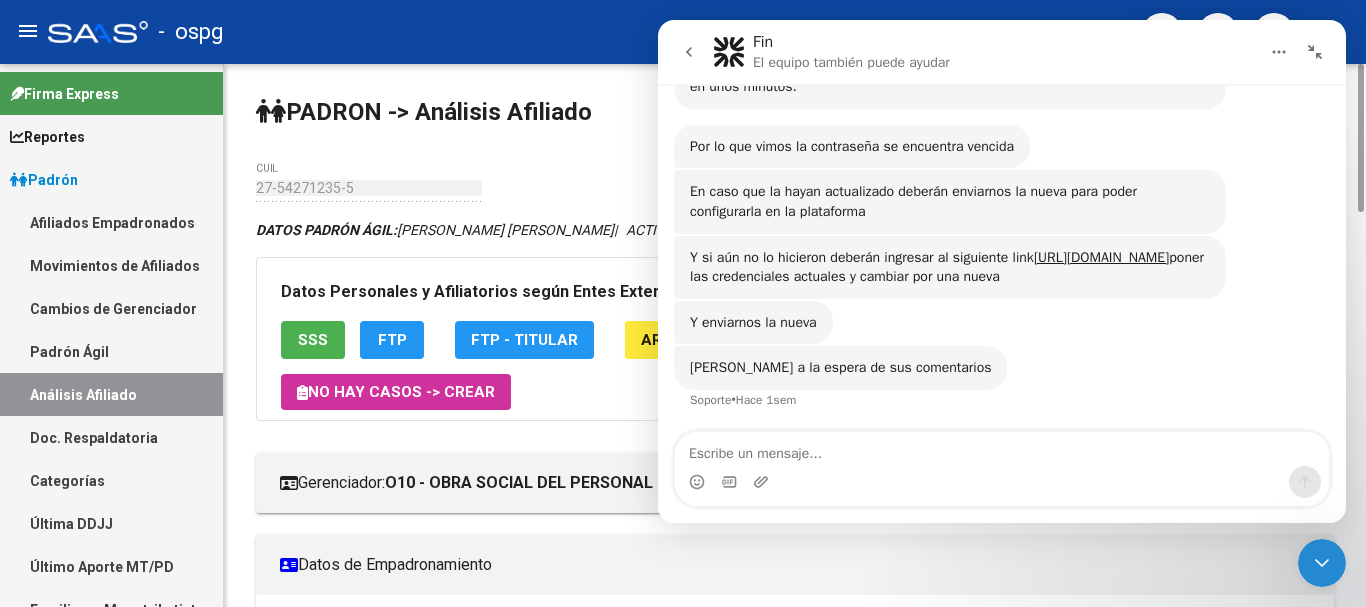 click on "[PERSON_NAME] -> Análisis Afiliado  Cambiar Afiliado
27-54271235-5 CUIL DATOS [PERSON_NAME] ÁGIL:  [PERSON_NAME] [PERSON_NAME]     |   ACTIVO   |     FAMILIAR DE:  20256757037 Datos Personales y Afiliatorios [PERSON_NAME] Externos: SSS FTP  FTP - Titular ARCA [PERSON_NAME] ARCA Impuestos Organismos Ext.   No hay casos -> Crear
Gerenciador:      O10 - OBRA SOCIAL DEL PERSONAL GRAFICO Atención telefónica: Atención emergencias: Otros Datos Útiles:    Datos de Empadronamiento  Enviar Credencial Digital remove_red_eye Movimientos    Certificado Discapacidad Crear Familiar ABM Rápido ABM Etiquetas: Estado: ACTIVO Última Alta Formal:  [DATE] DATOS DEL AFILIADO Apellido:  [PERSON_NAME] POFFER CUIL:  27542712355 Documento:  DU - DOCUMENTO UNICO 54271235  Nacionalidad:  ARGENTINA Parentesco:  3 - Hijo < 21 años Estado Civil:  [DEMOGRAPHIC_DATA] Discapacitado:     SI (01) Sexo:  F Nacimiento:  [DEMOGRAPHIC_DATA] Edad:  10  NO TIENE TELEFONOS REGISTRADOS Provincia:  [GEOGRAPHIC_DATA] Localidad:  [US_STATE] OESTE Código Postal:  1602 Calle:" 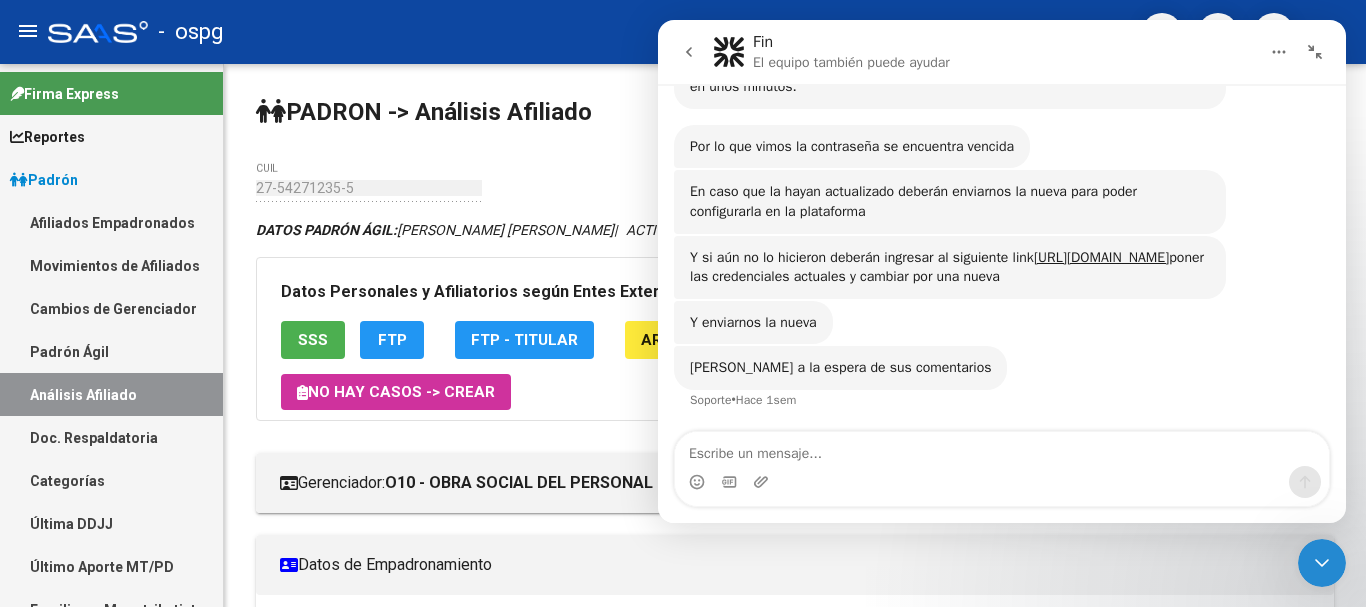 click 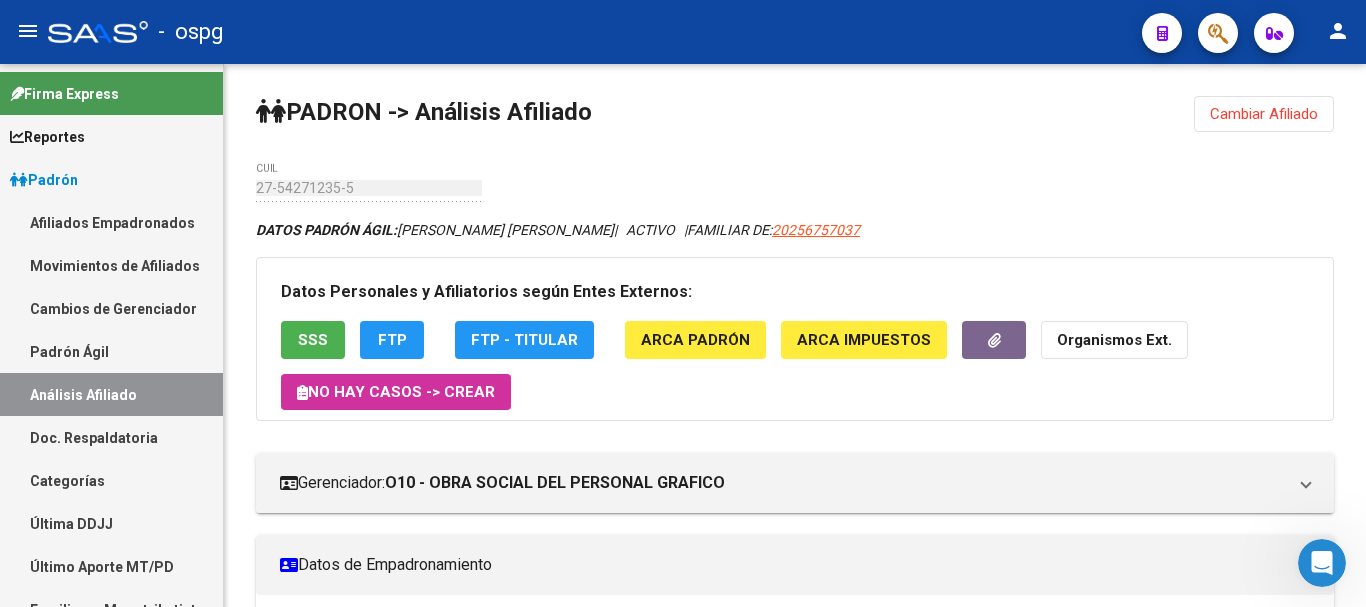 scroll, scrollTop: 0, scrollLeft: 0, axis: both 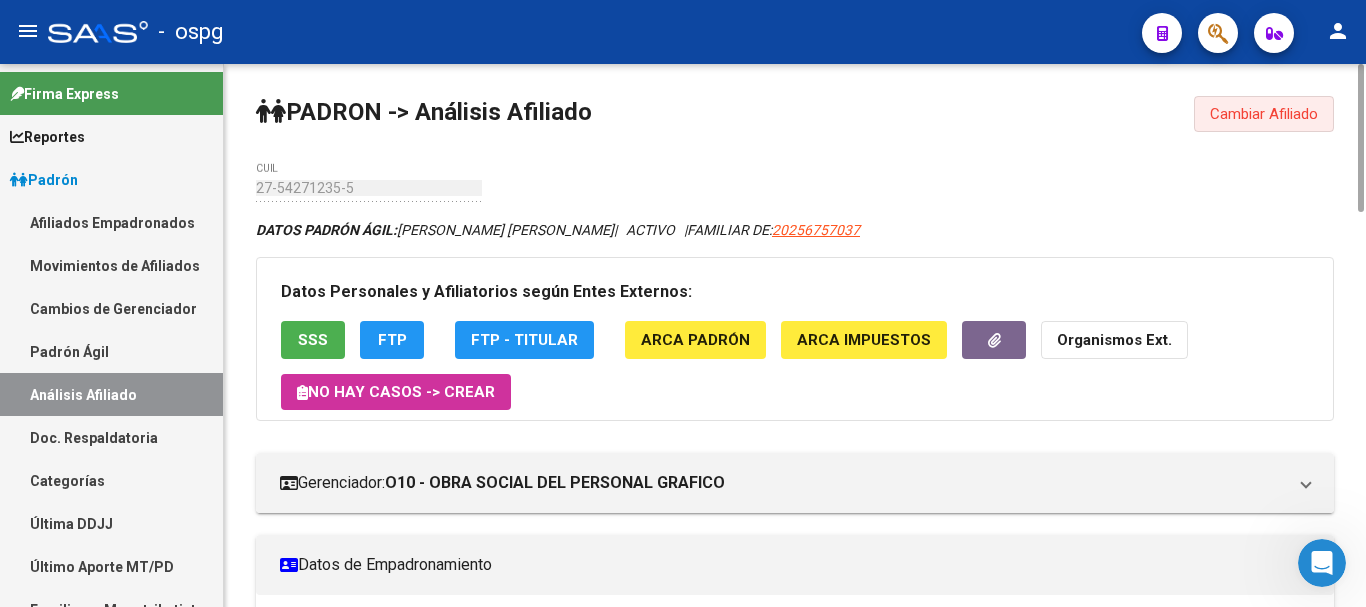 drag, startPoint x: 1286, startPoint y: 109, endPoint x: 411, endPoint y: 199, distance: 879.6164 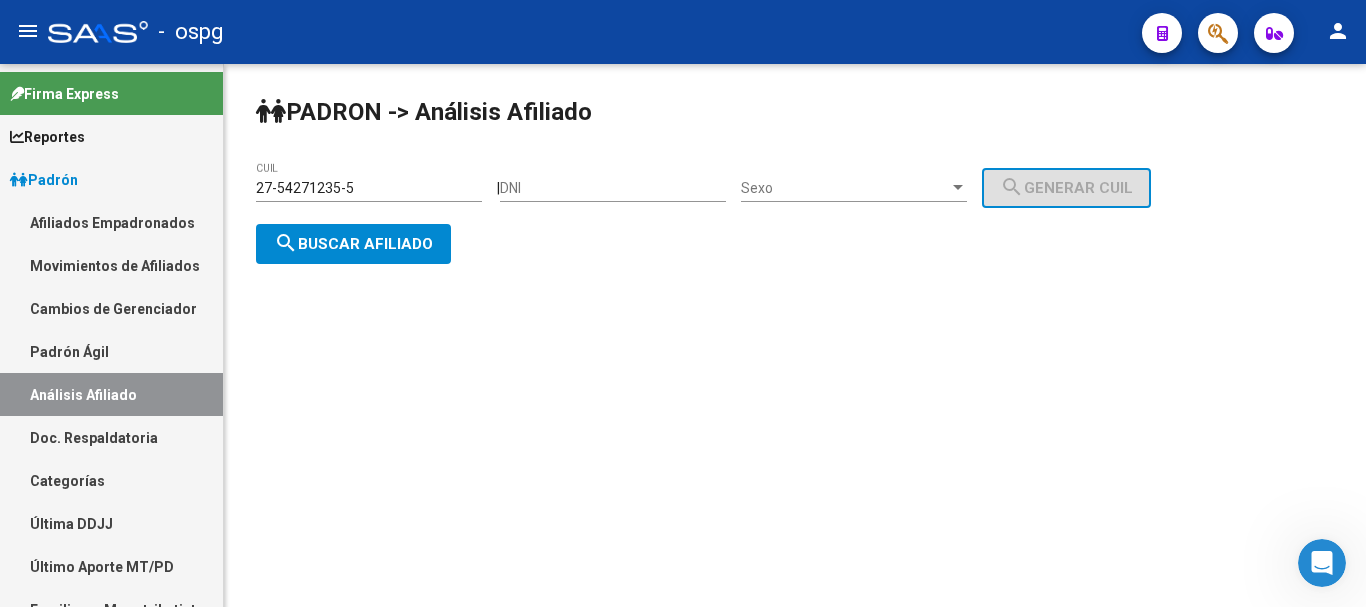 drag, startPoint x: 371, startPoint y: 190, endPoint x: 26, endPoint y: 176, distance: 345.28394 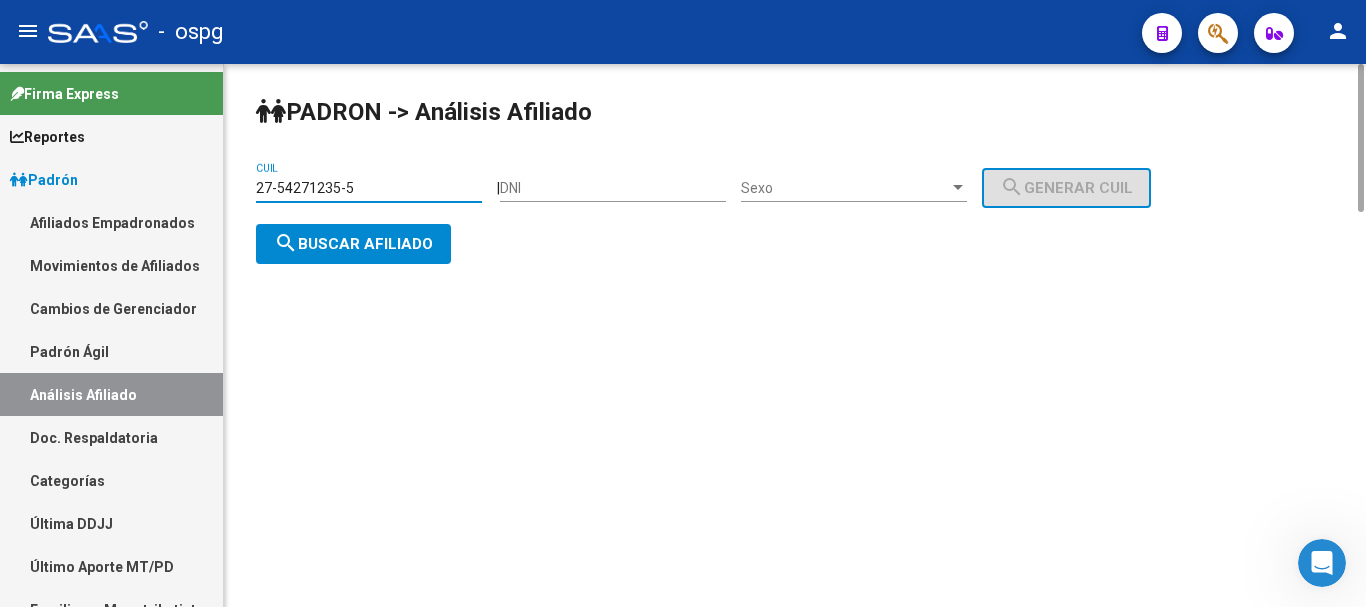 paste on "0-18528178-8" 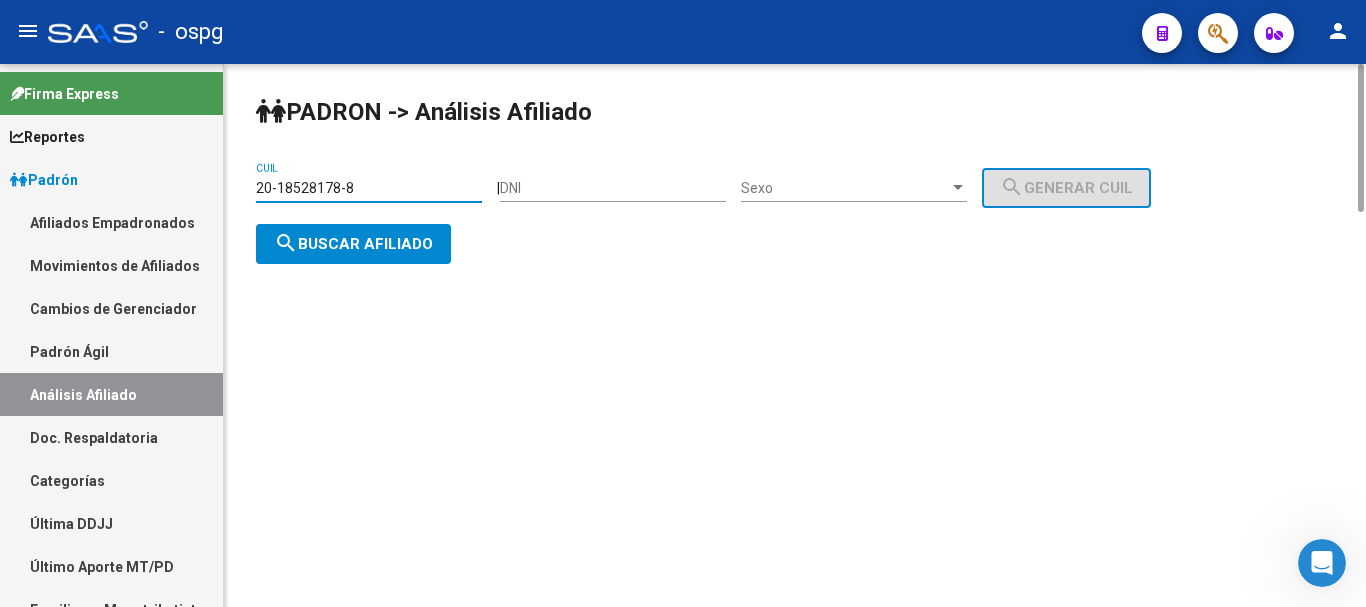 click on "search  Buscar afiliado" 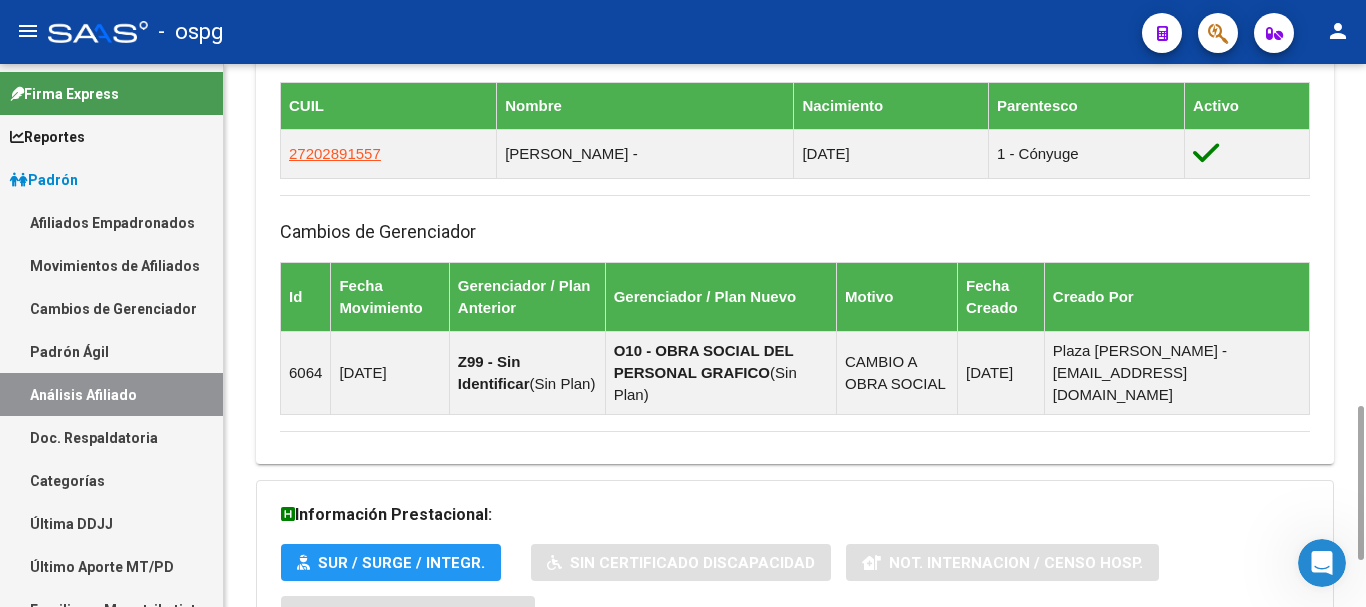 scroll, scrollTop: 1363, scrollLeft: 0, axis: vertical 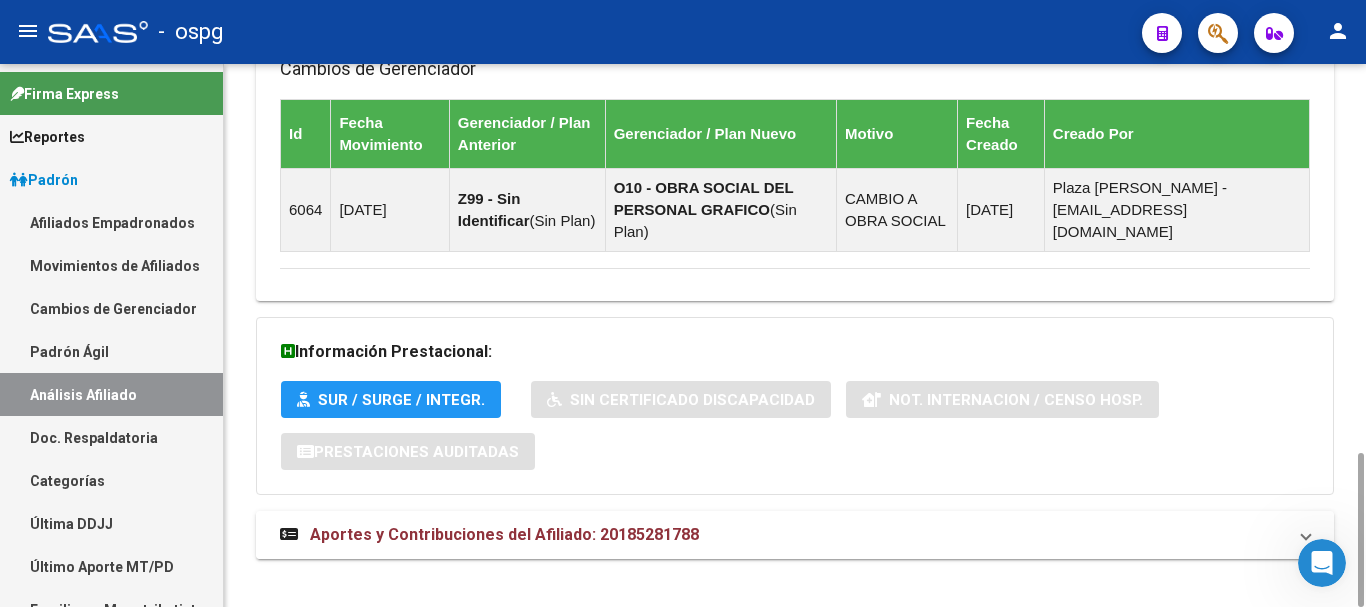 click on "Aportes y Contribuciones del Afiliado: 20185281788" at bounding box center [783, 535] 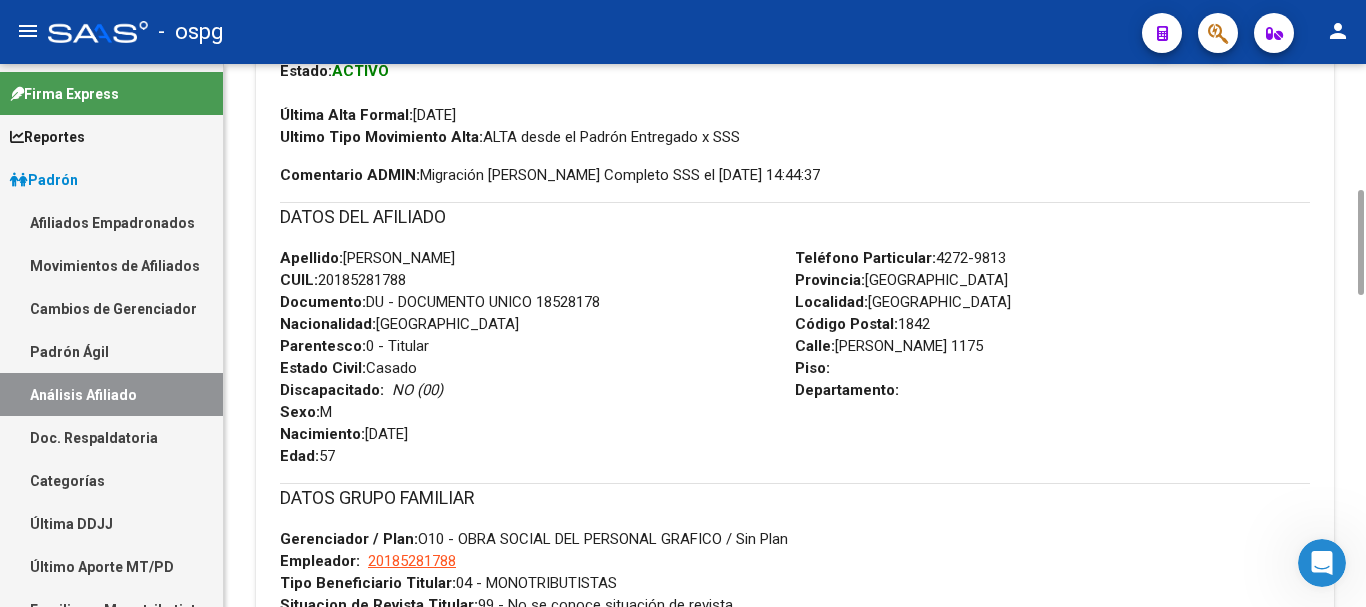 scroll, scrollTop: 0, scrollLeft: 0, axis: both 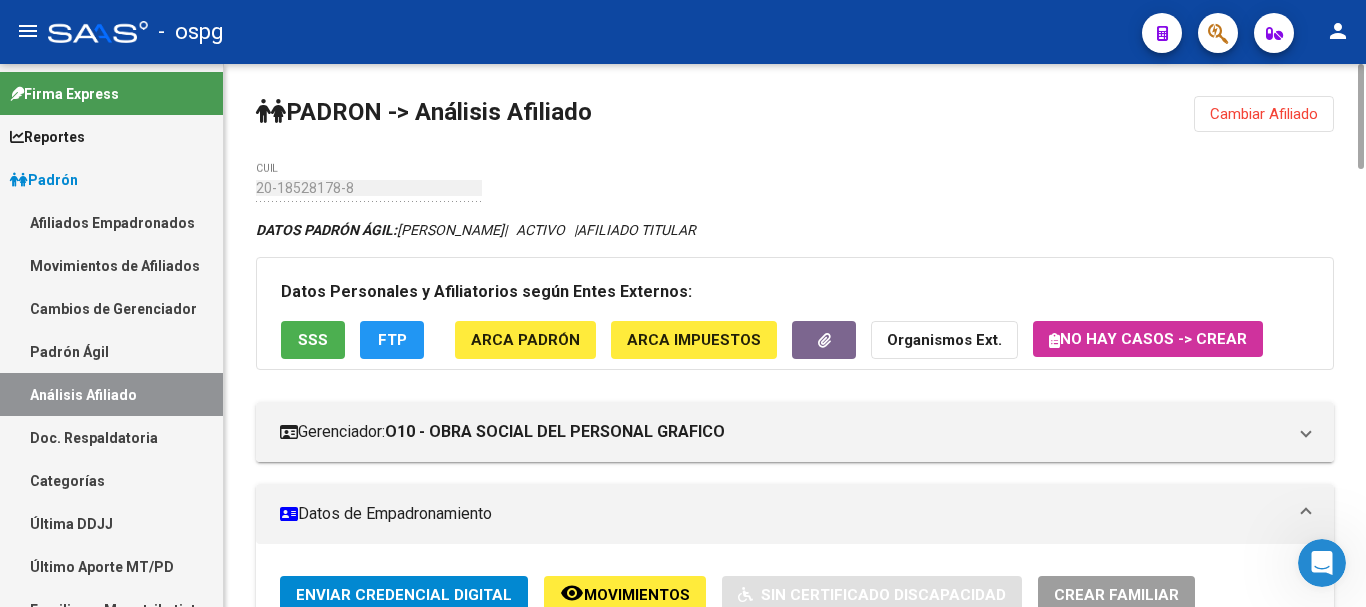 click on "Organismos Ext." 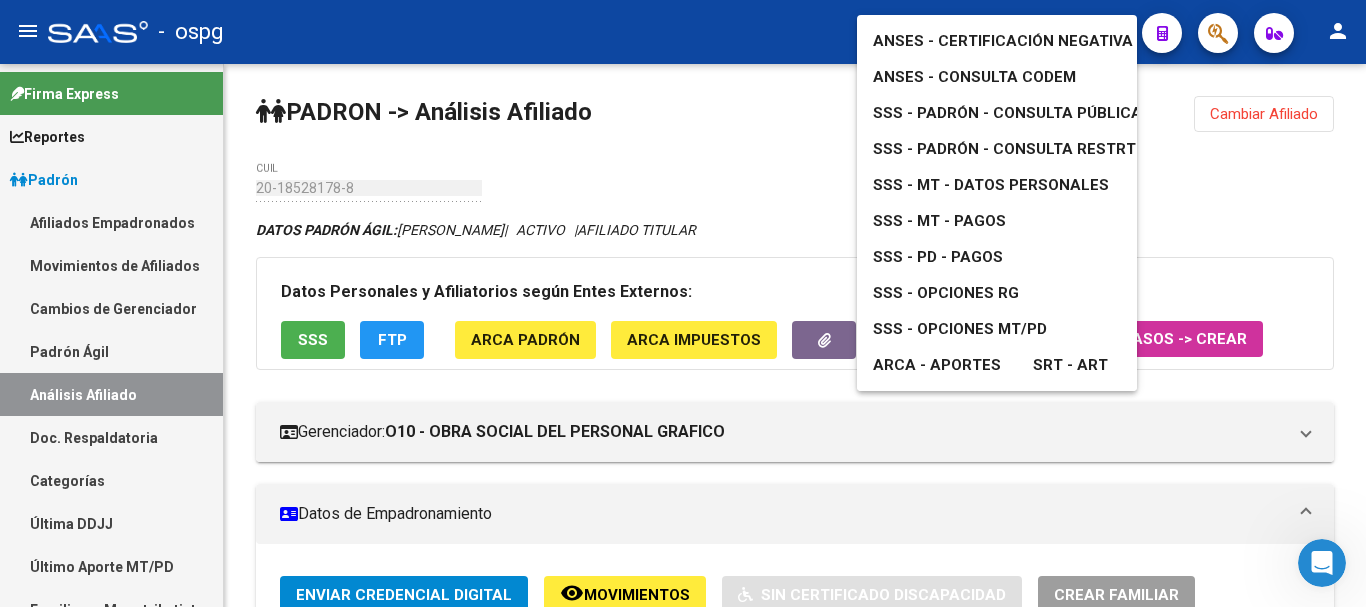 click on "ANSES - Certificación Negativa" at bounding box center [1003, 41] 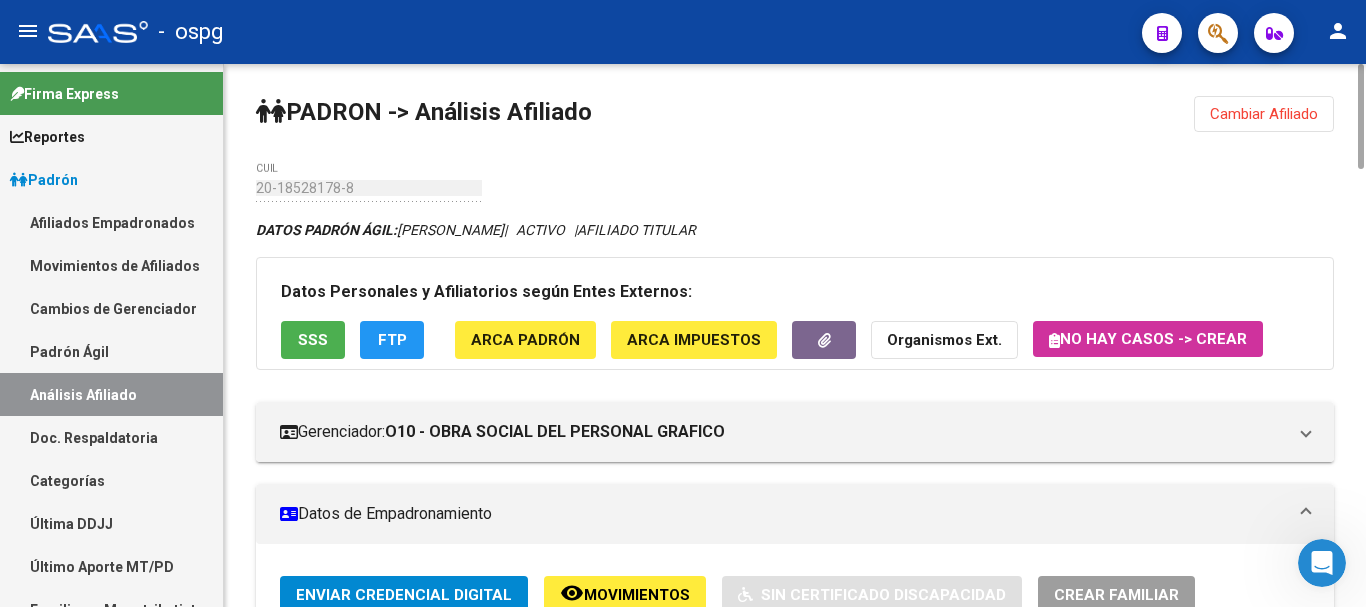 click on "Cambiar Afiliado" 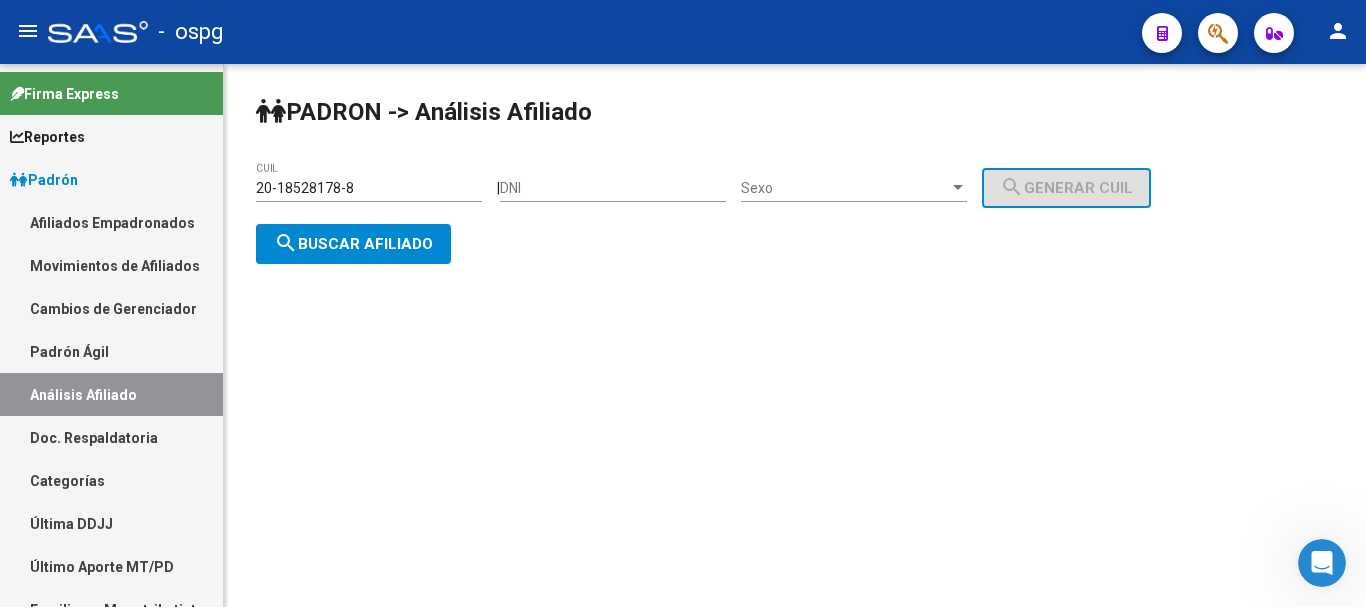 drag, startPoint x: 408, startPoint y: 187, endPoint x: 105, endPoint y: 177, distance: 303.16498 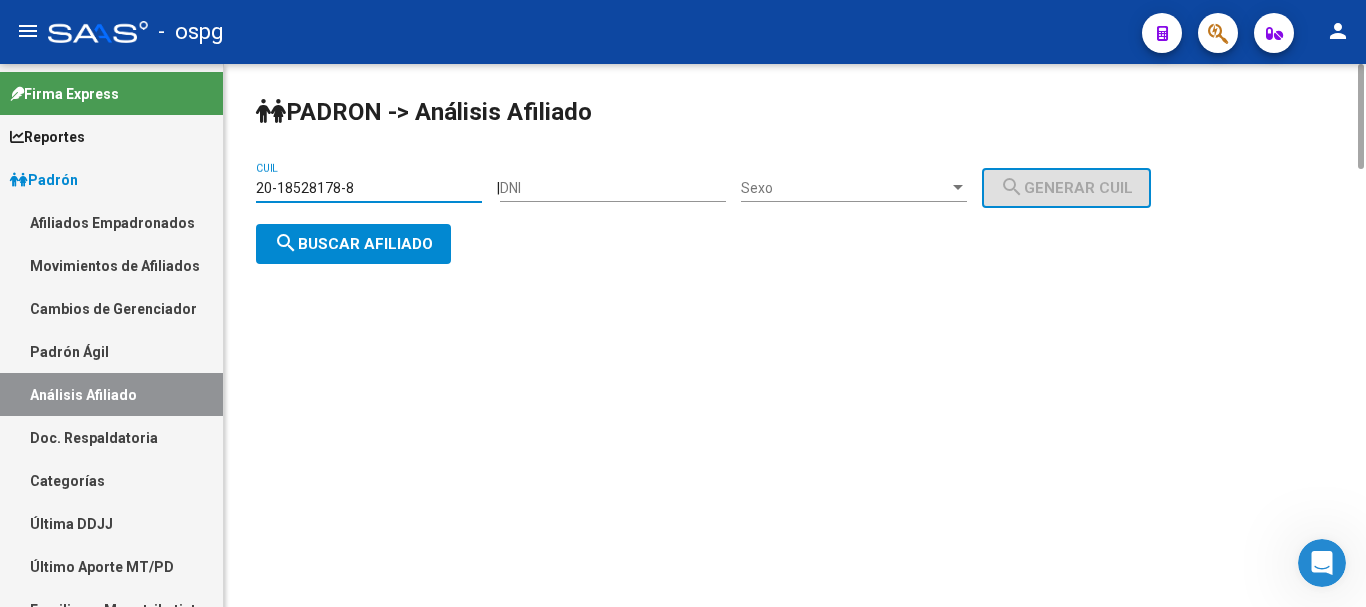 paste on "24222056-1" 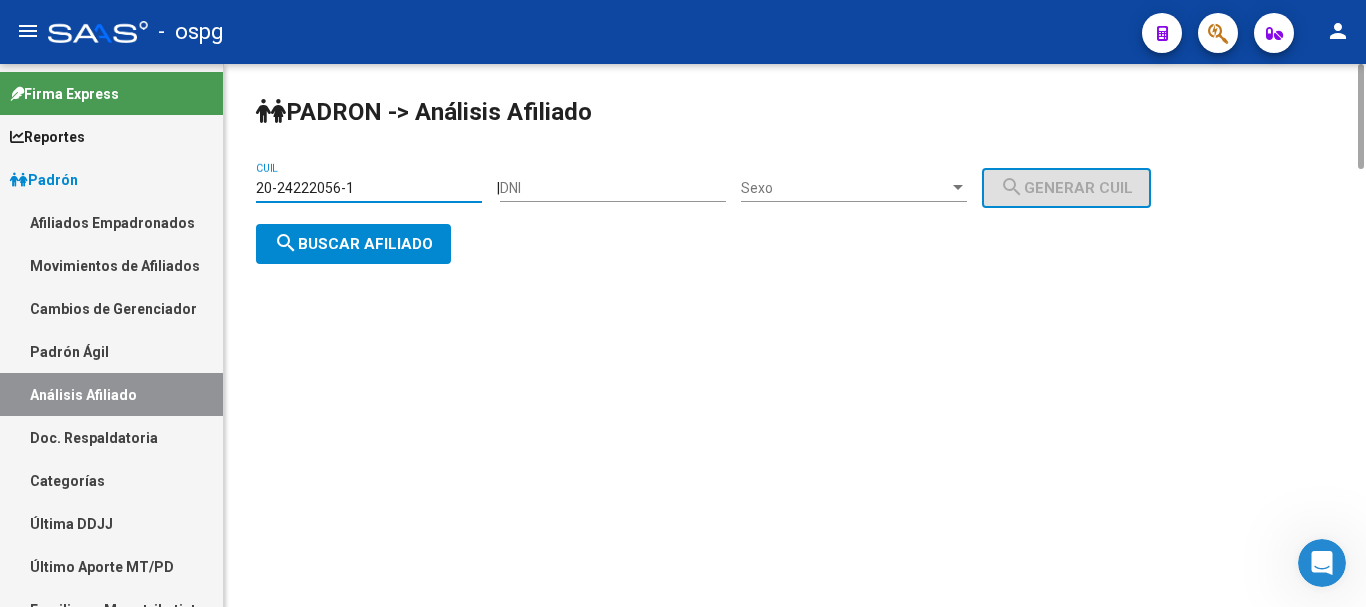 type on "20-24222056-1" 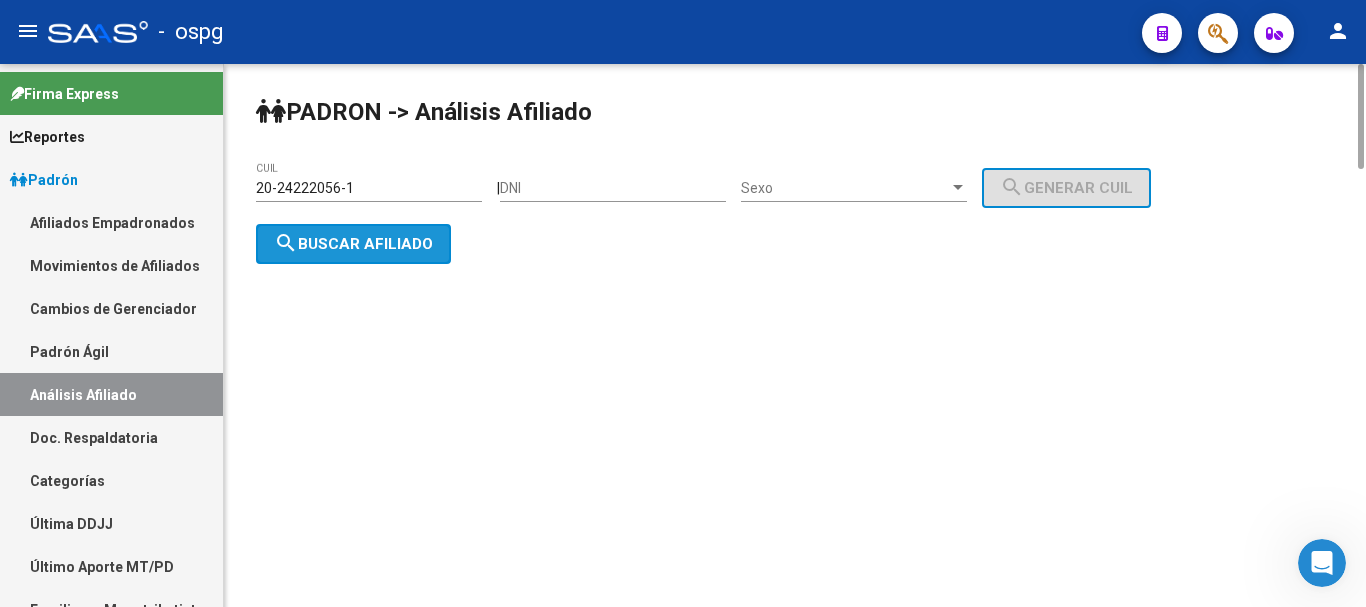 click on "search  Buscar afiliado" 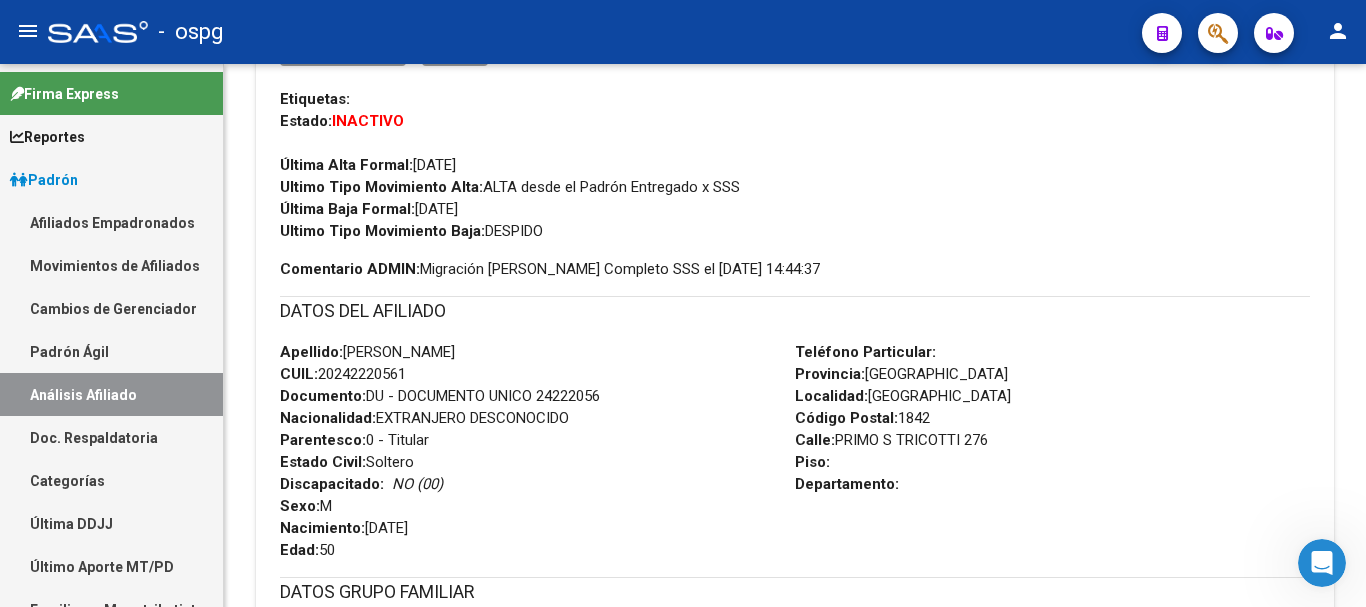 scroll, scrollTop: 1332, scrollLeft: 0, axis: vertical 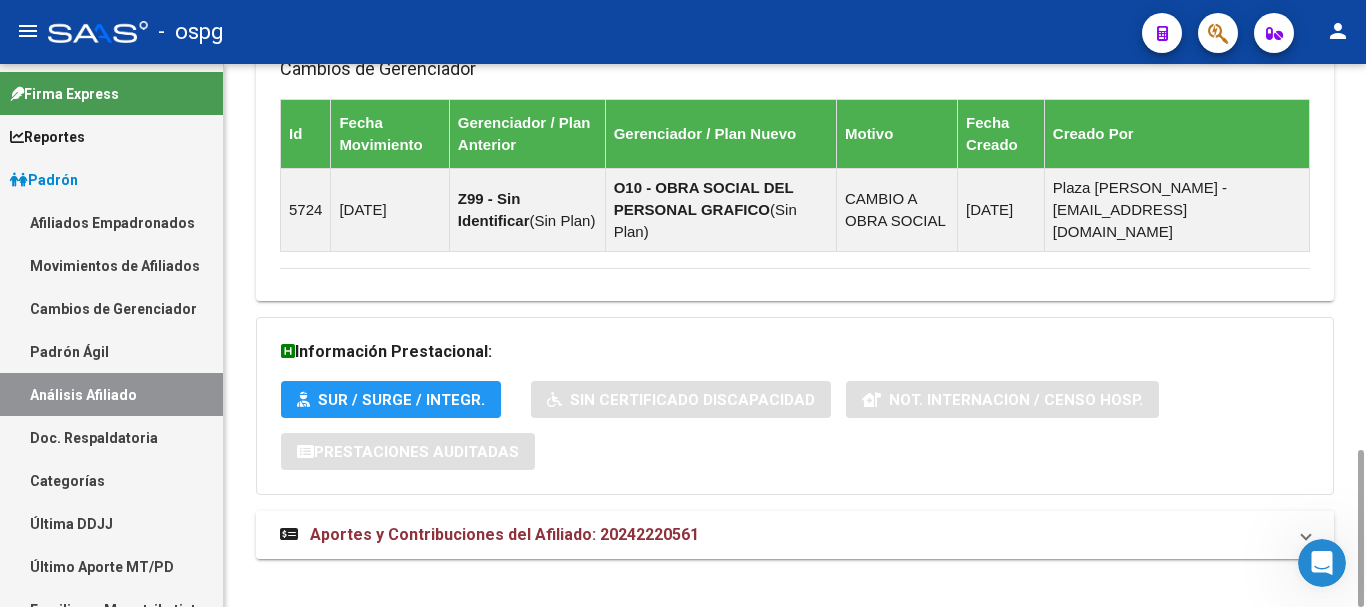 drag, startPoint x: 925, startPoint y: 507, endPoint x: 1020, endPoint y: 493, distance: 96.02604 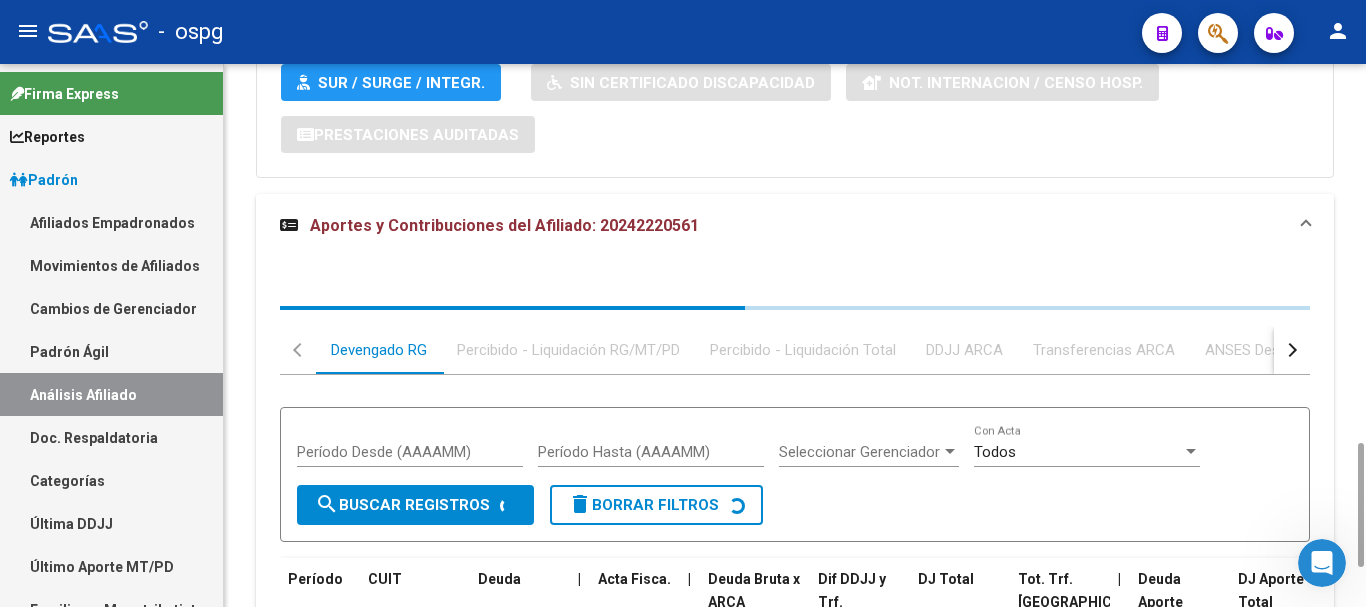 scroll, scrollTop: 1822, scrollLeft: 0, axis: vertical 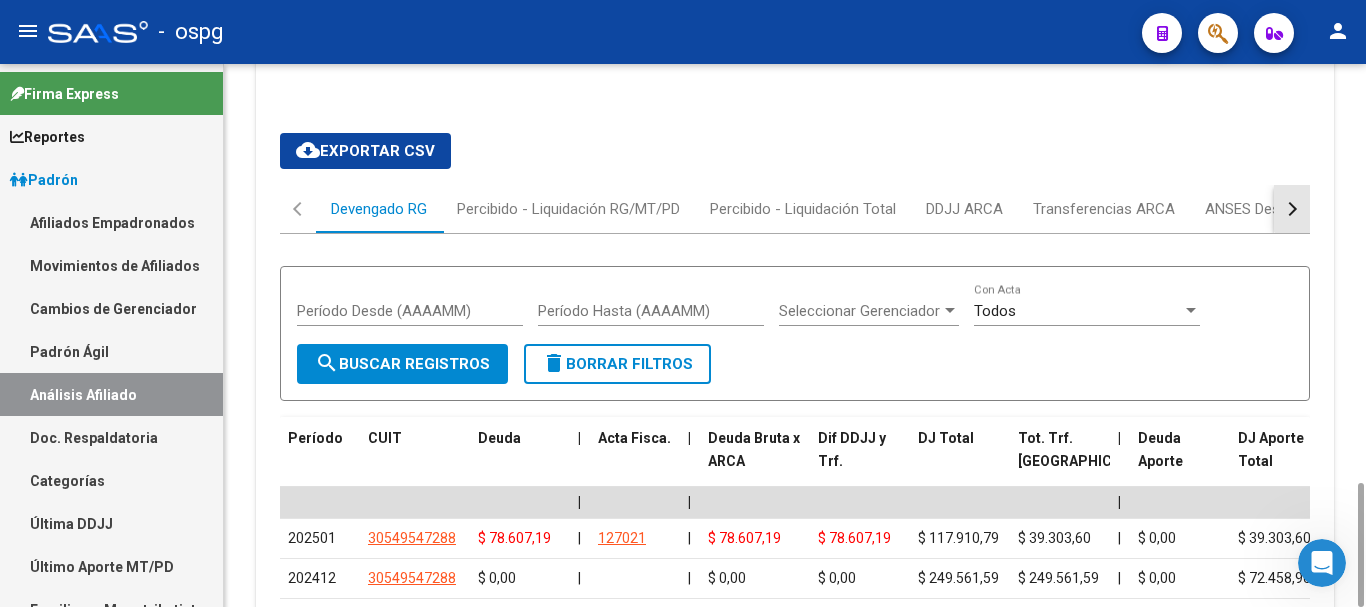 click at bounding box center (1292, 209) 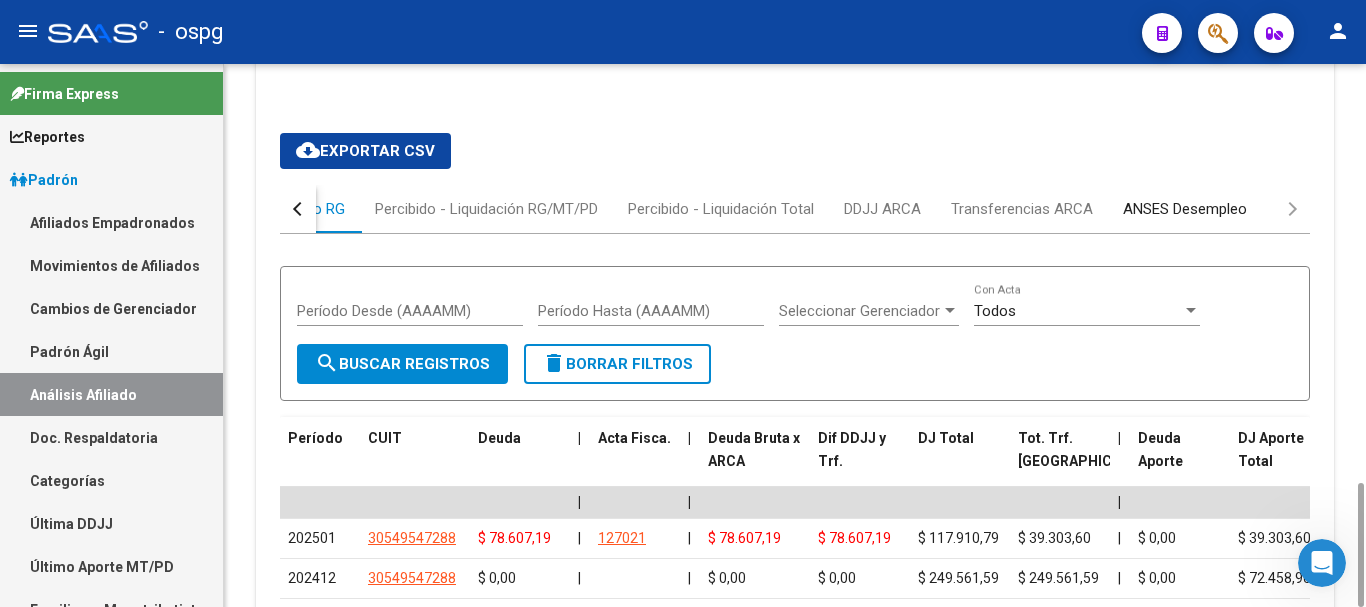 click on "ANSES Desempleo" at bounding box center (1185, 209) 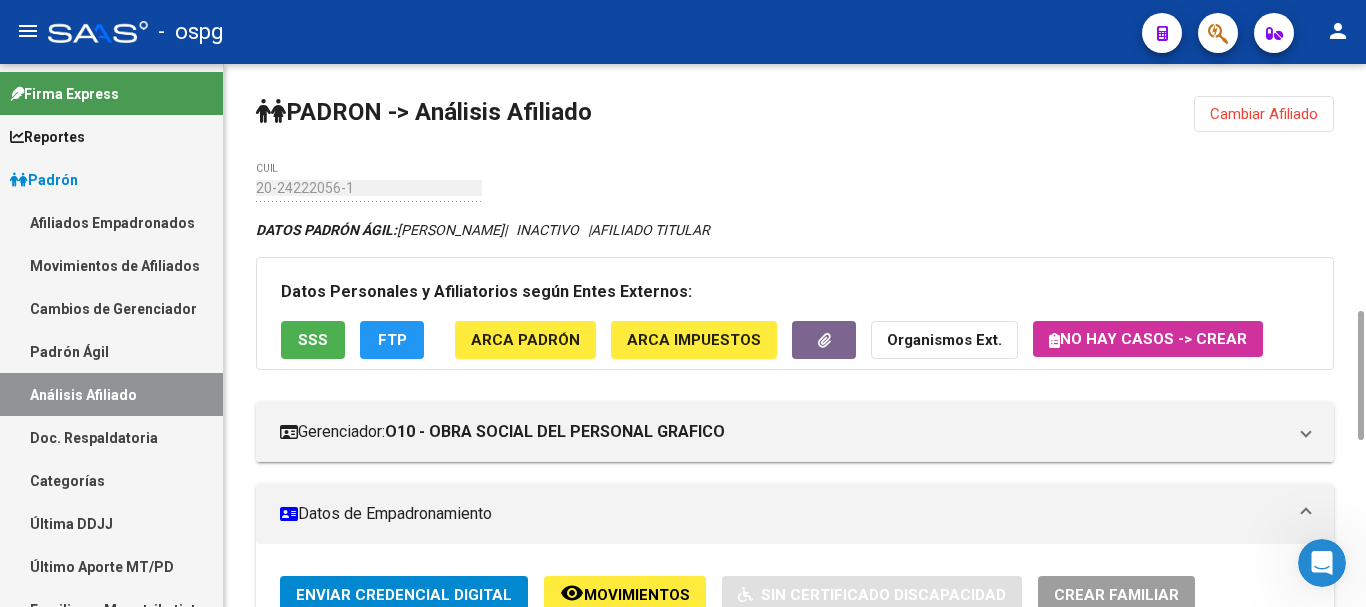 scroll, scrollTop: 400, scrollLeft: 0, axis: vertical 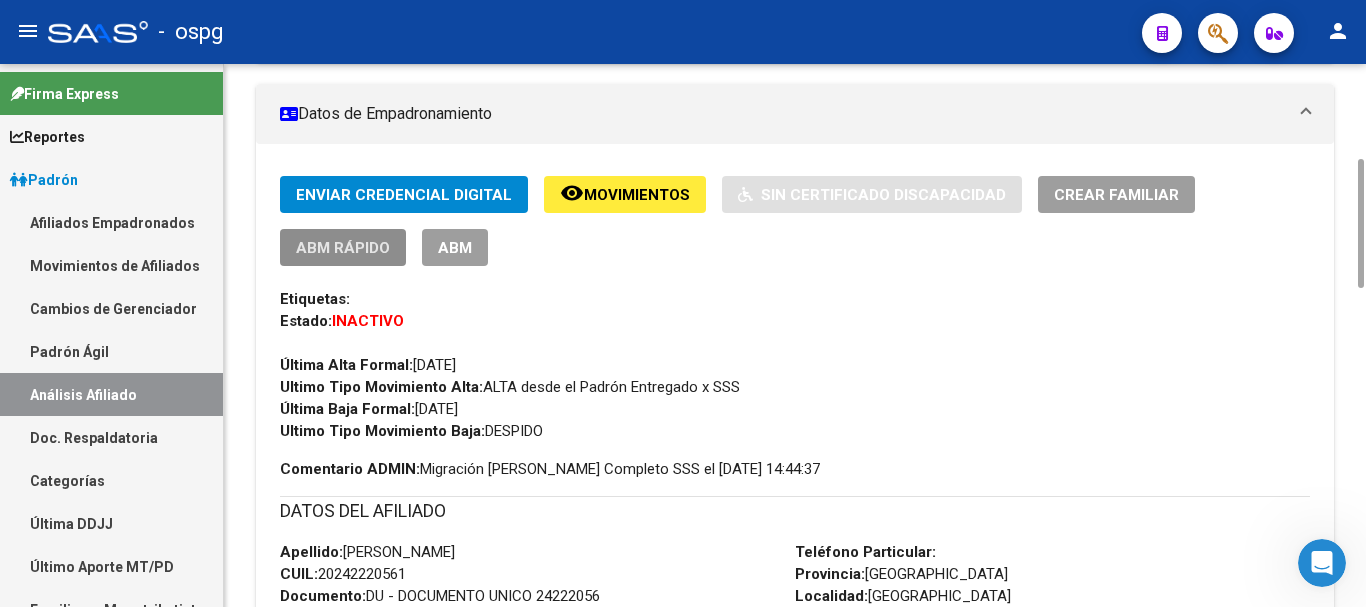 click on "ABM Rápido" 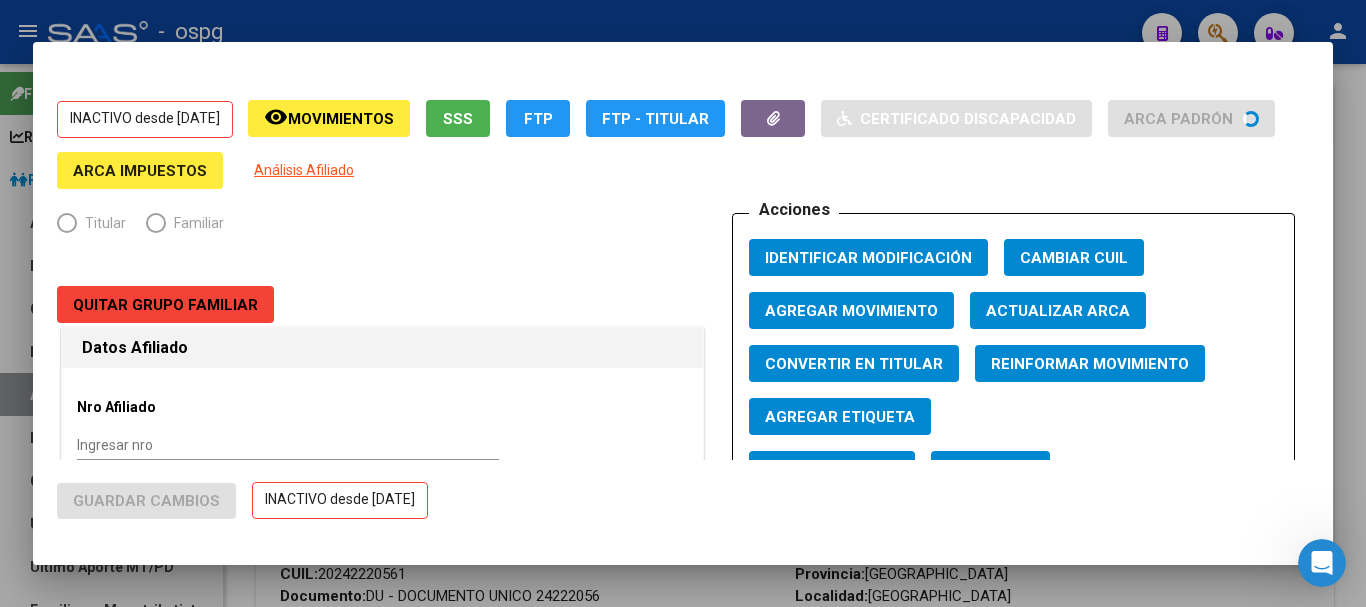radio on "true" 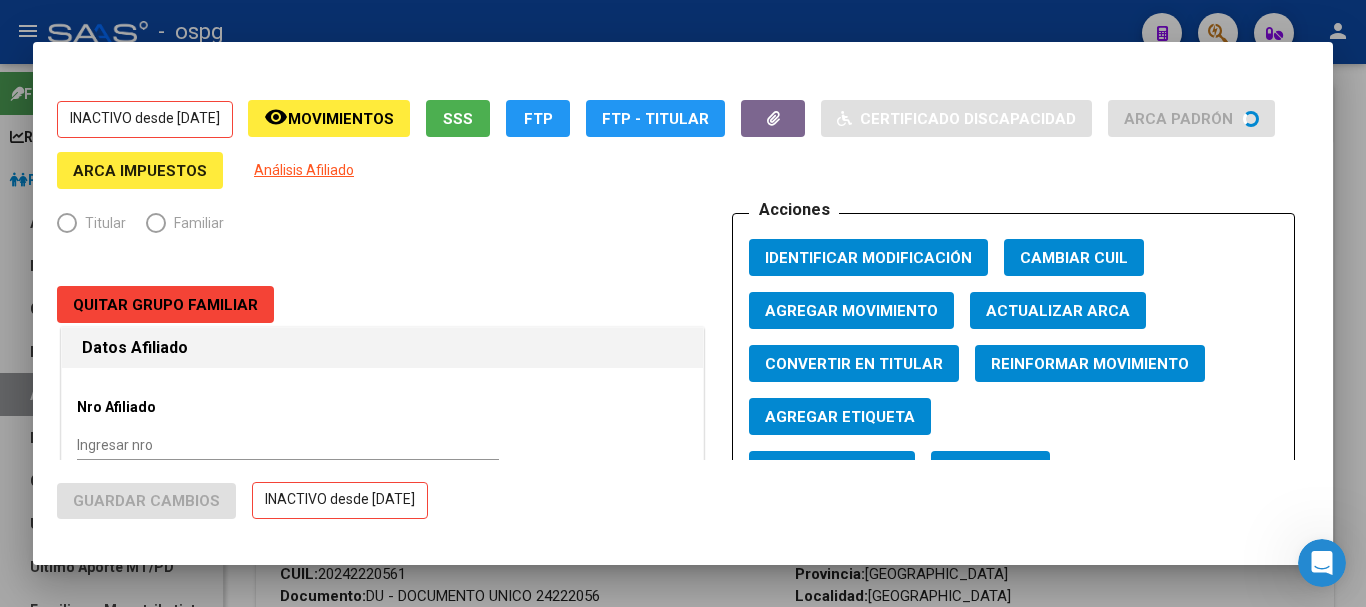 type on "30-54954728-8" 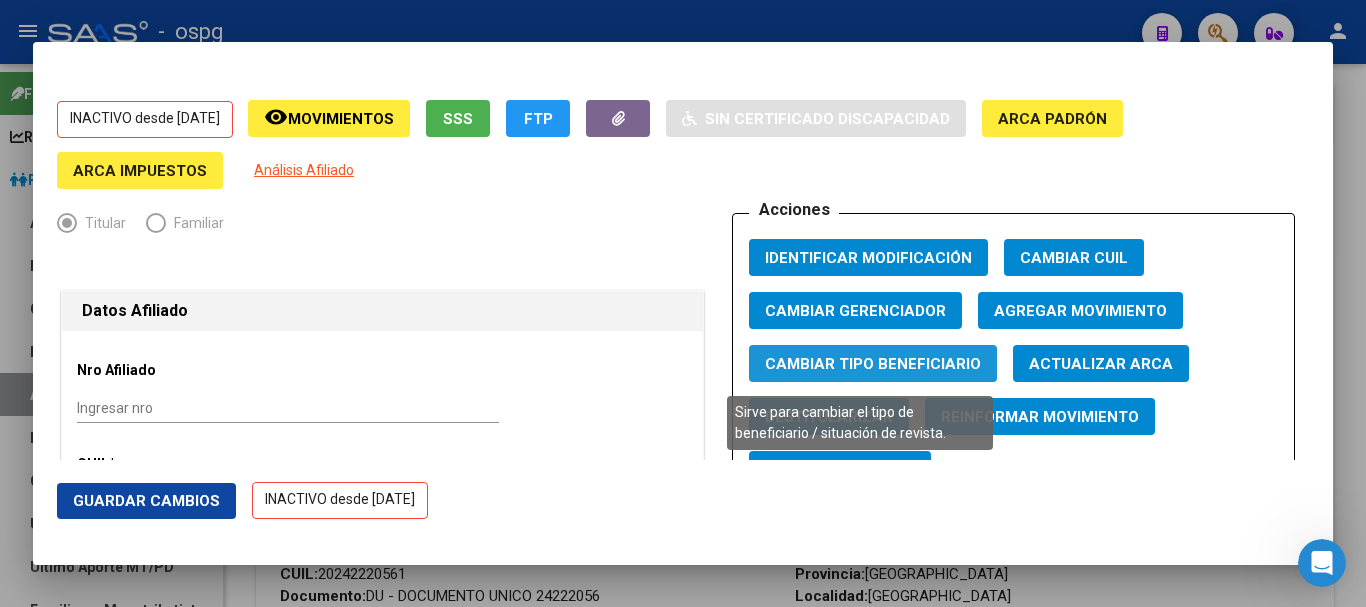 click on "Cambiar Tipo Beneficiario" 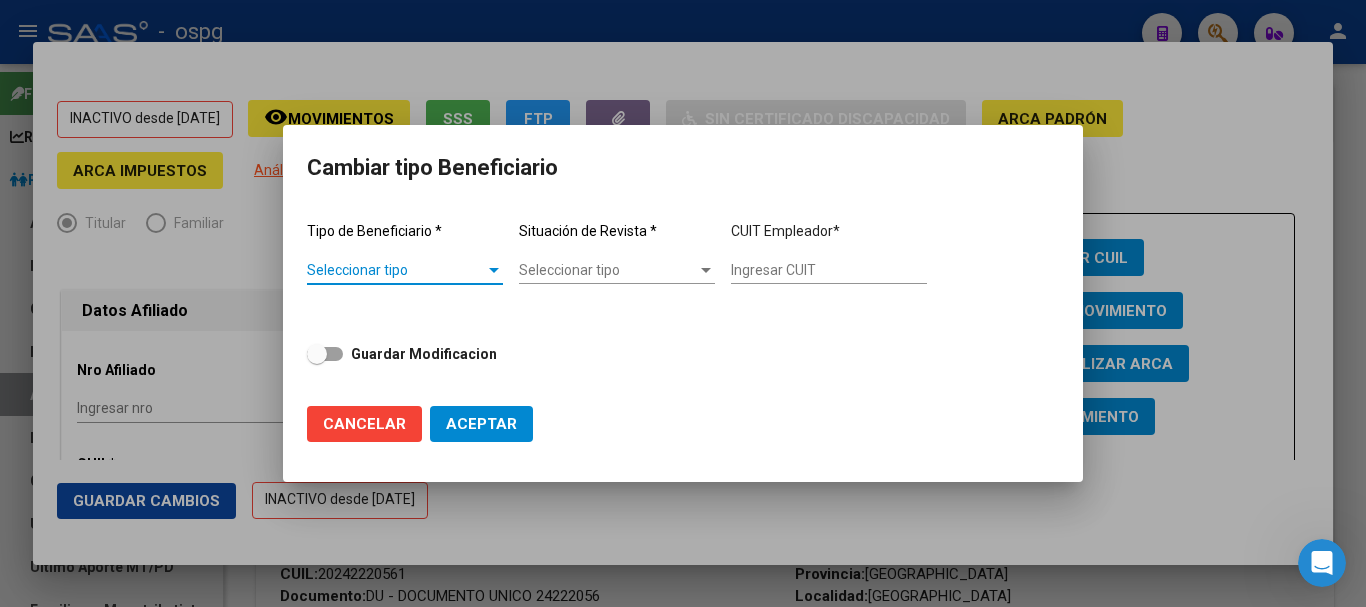 click on "Seleccionar tipo" at bounding box center [396, 270] 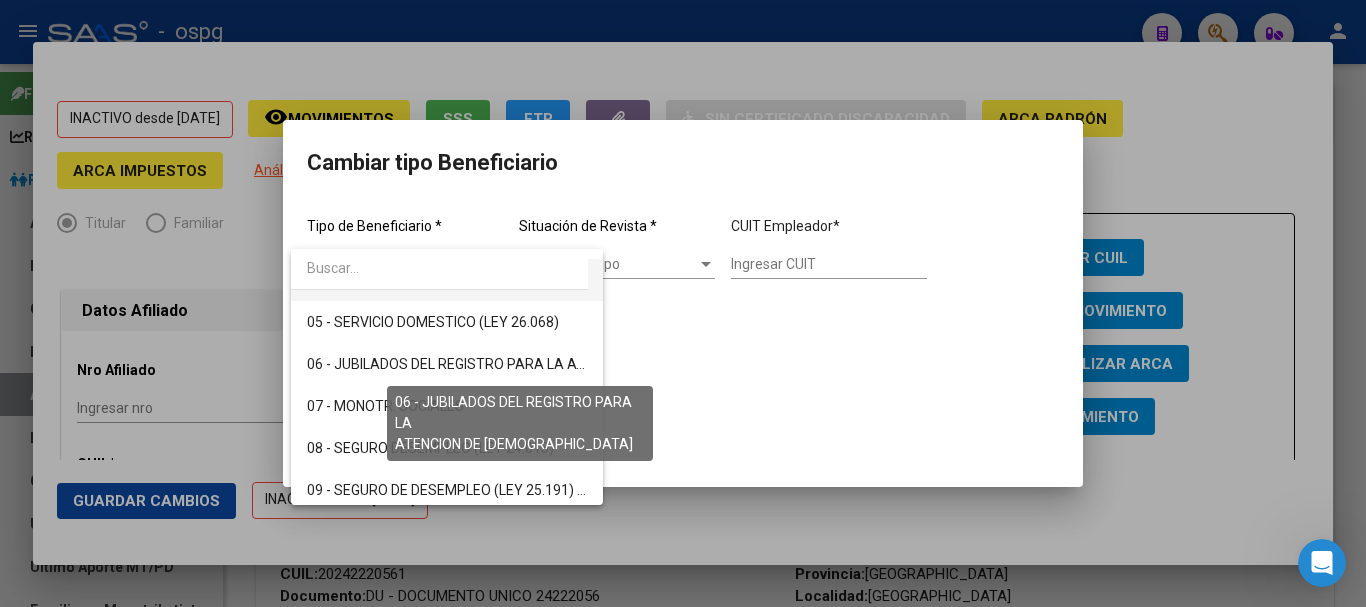 scroll, scrollTop: 300, scrollLeft: 0, axis: vertical 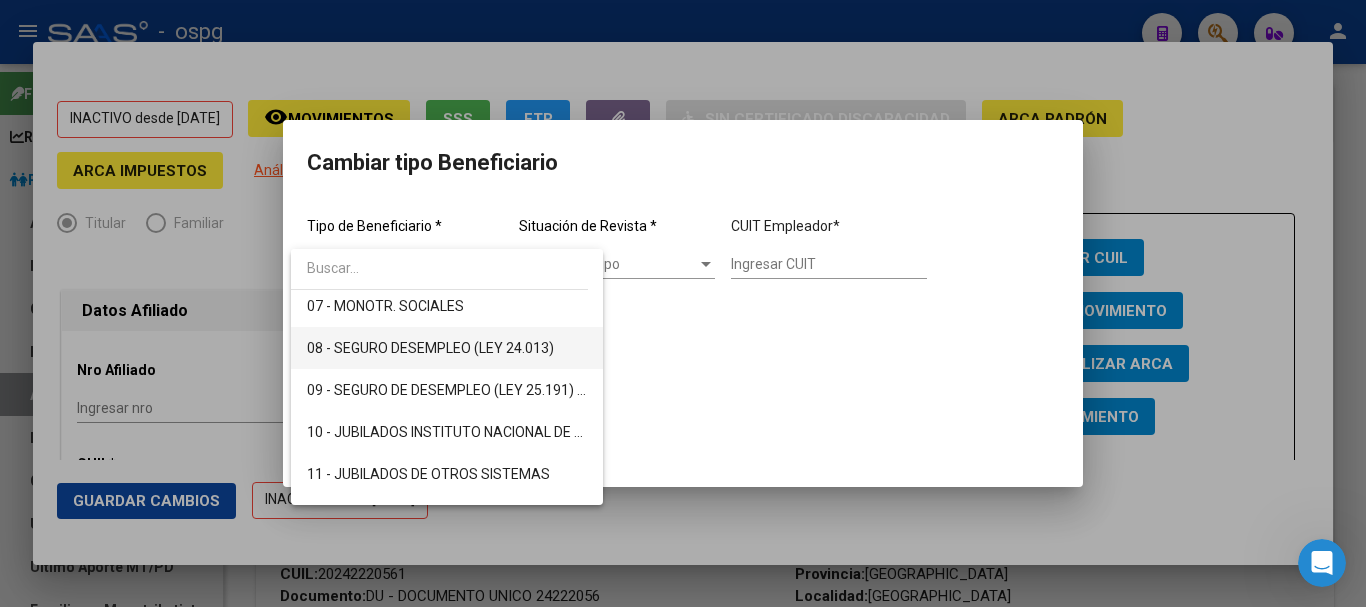 click on "08 - SEGURO DESEMPLEO (LEY 24.013)" at bounding box center [430, 348] 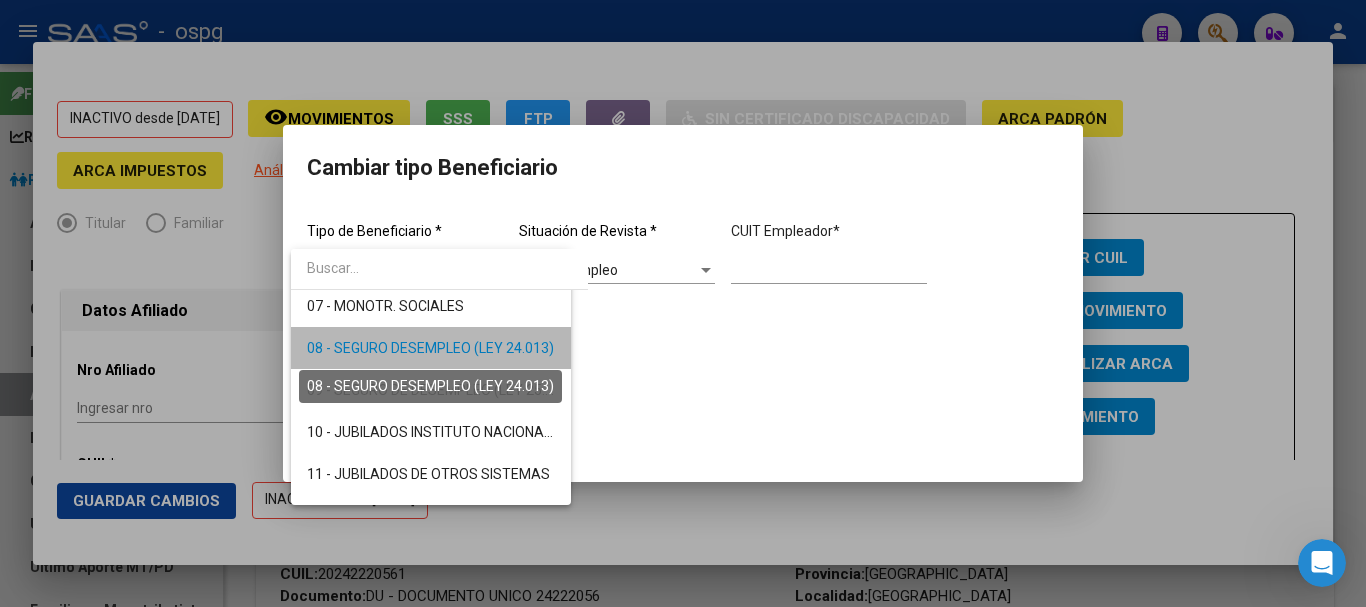 type on "33-63761744-9" 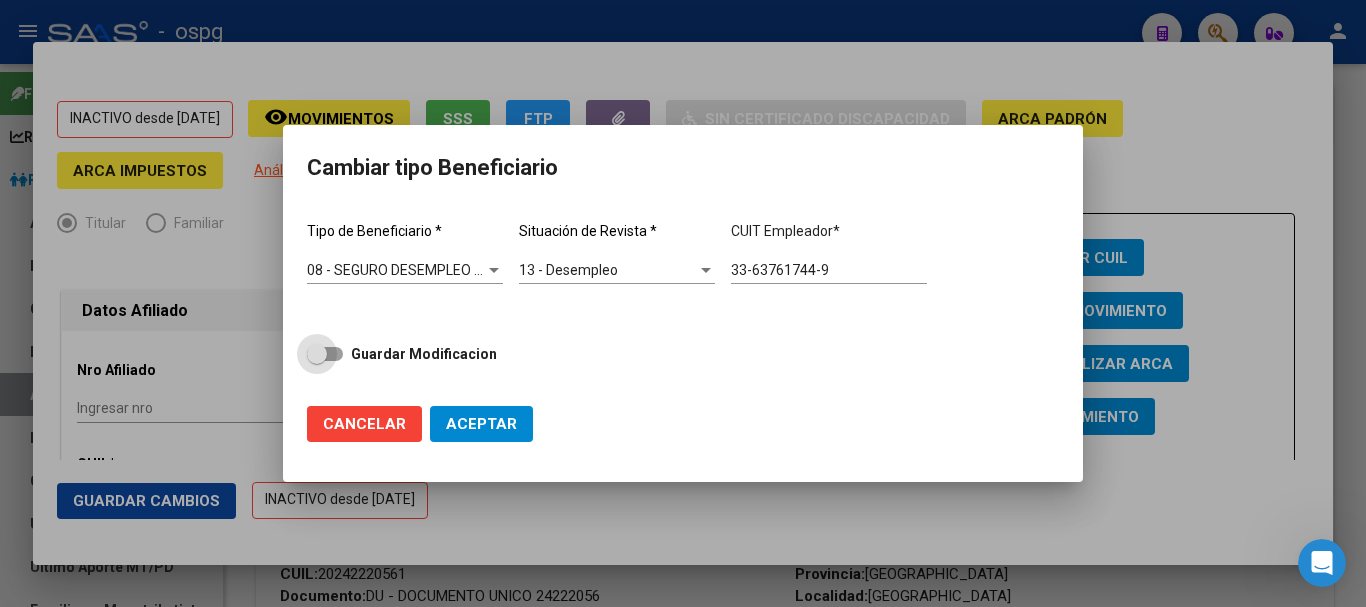click on "Guardar Modificacion" at bounding box center [424, 354] 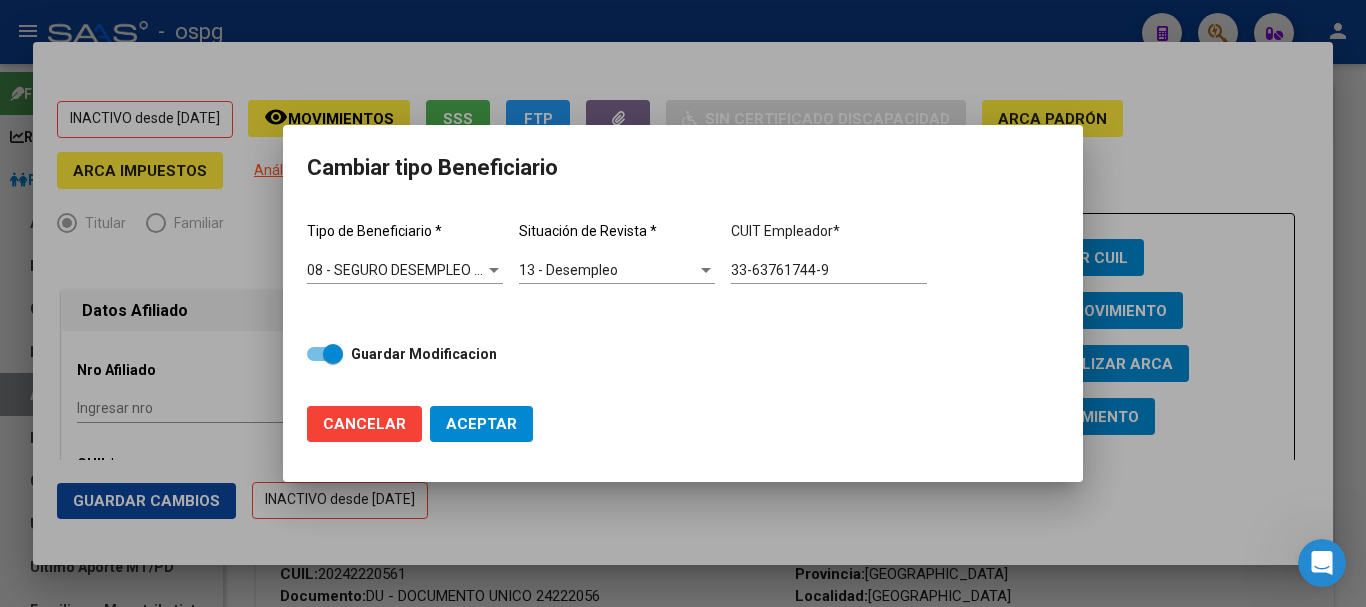 click on "Aceptar" 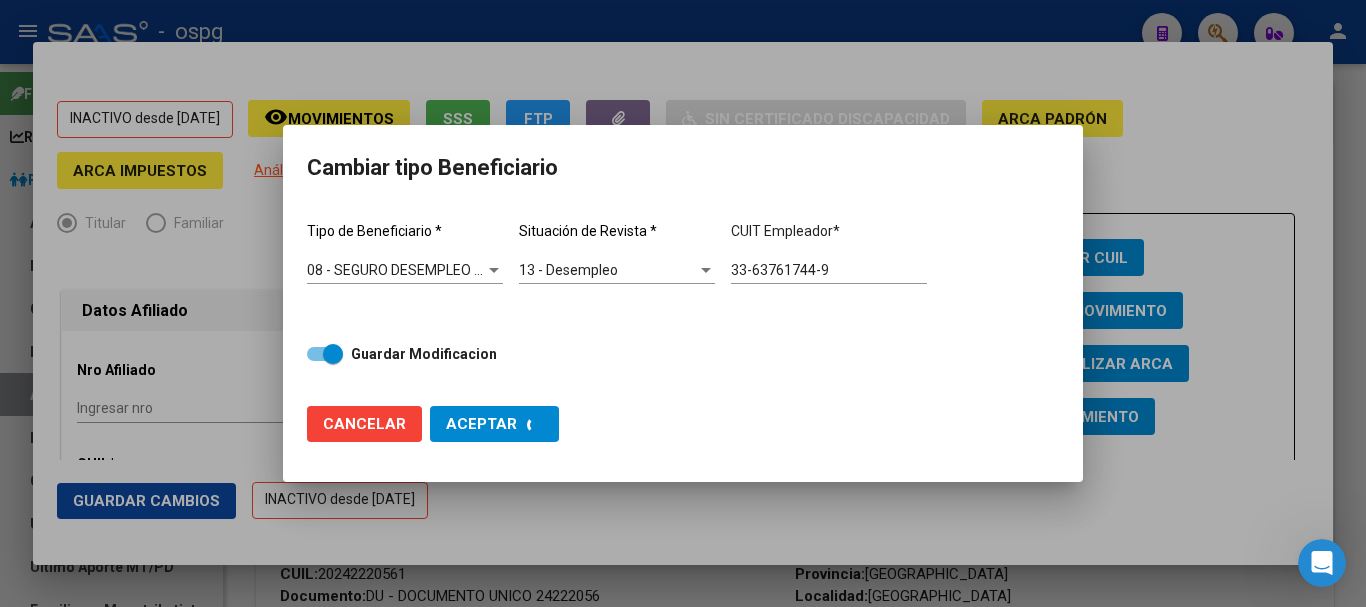 type on "33-63761744-9" 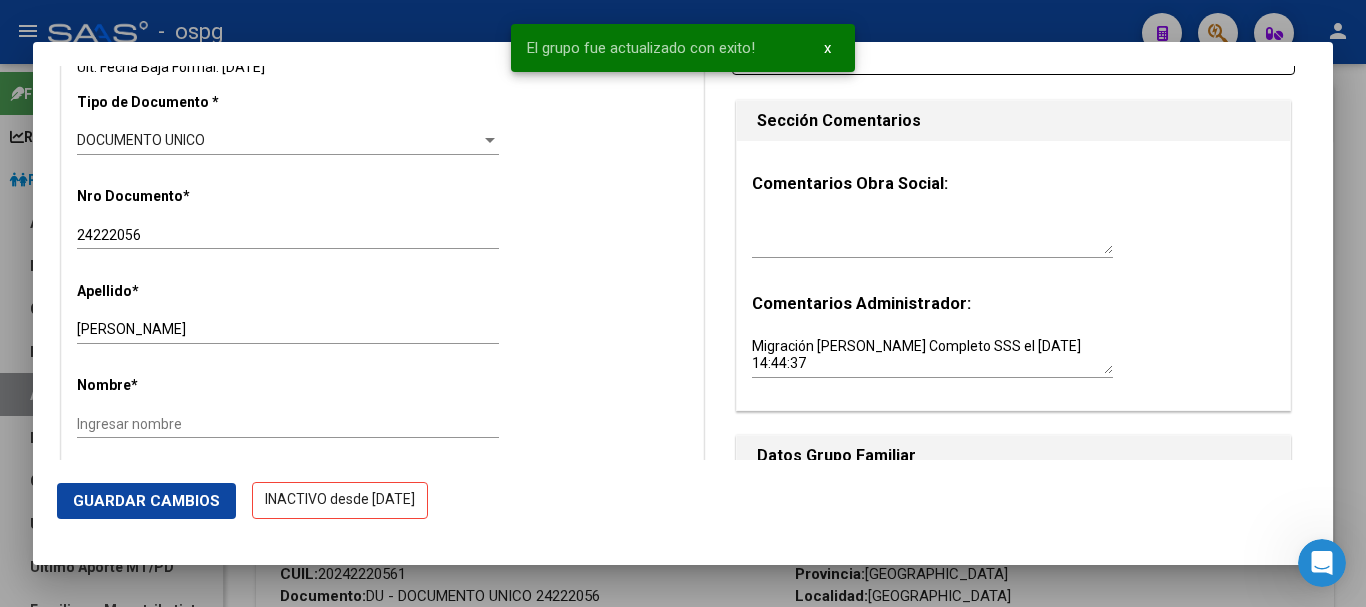 scroll, scrollTop: 500, scrollLeft: 0, axis: vertical 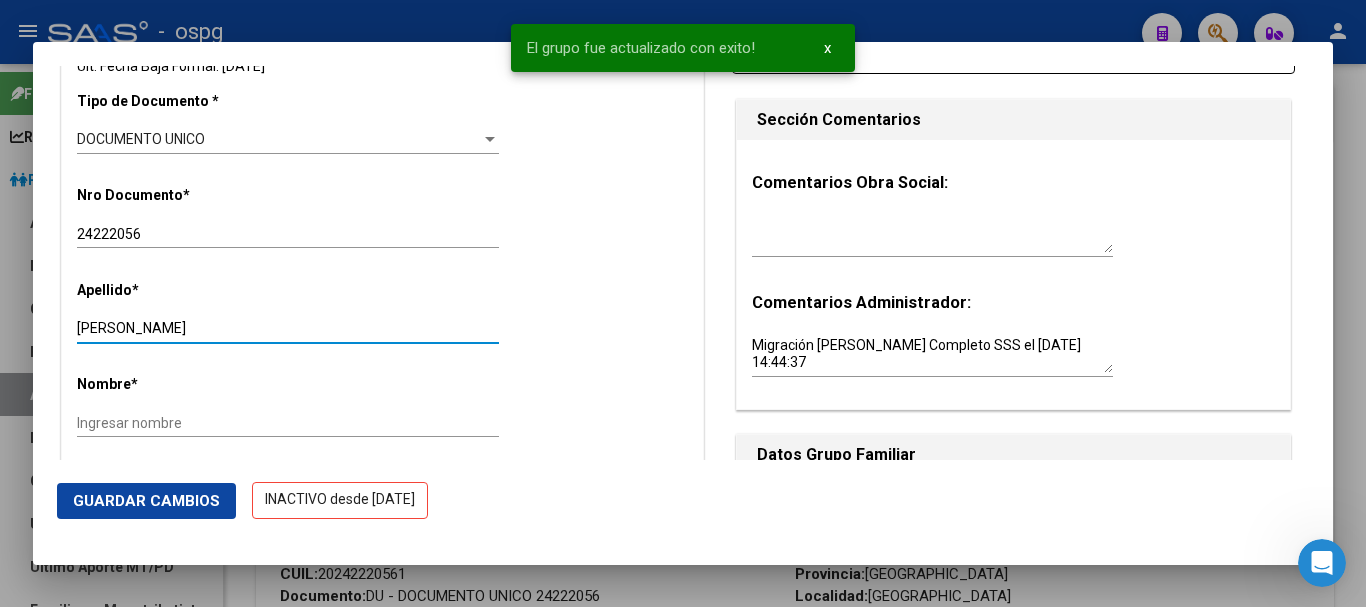drag, startPoint x: 132, startPoint y: 328, endPoint x: 192, endPoint y: 325, distance: 60.074955 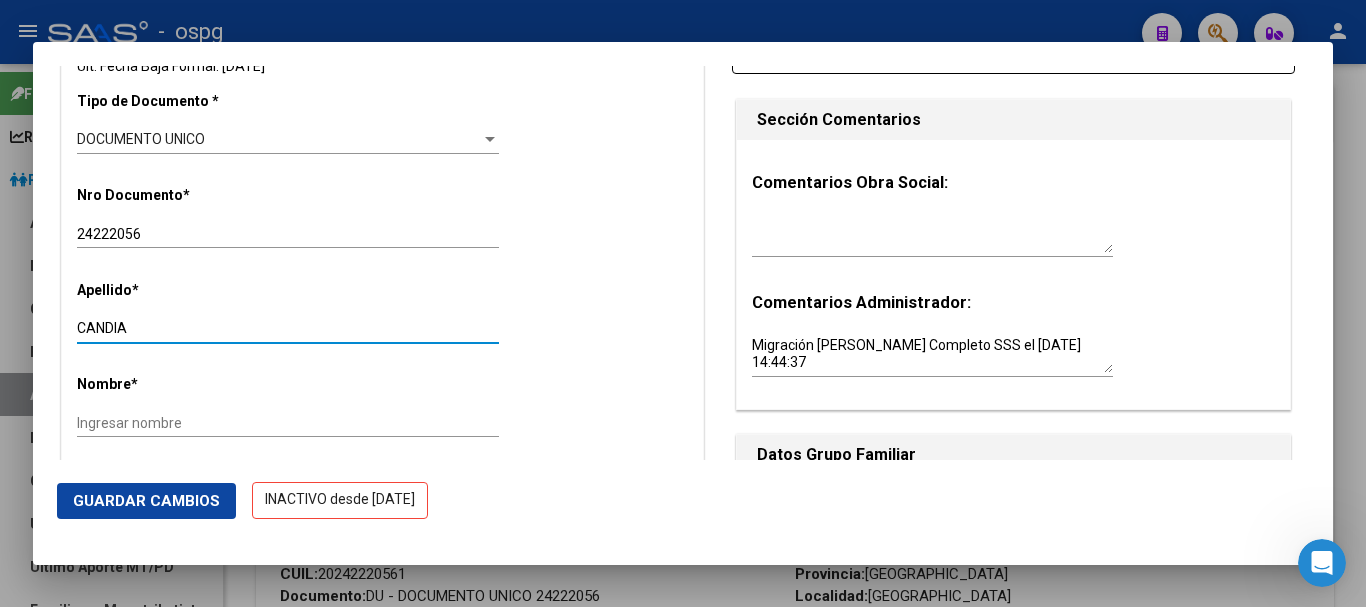 type on "CANDIA" 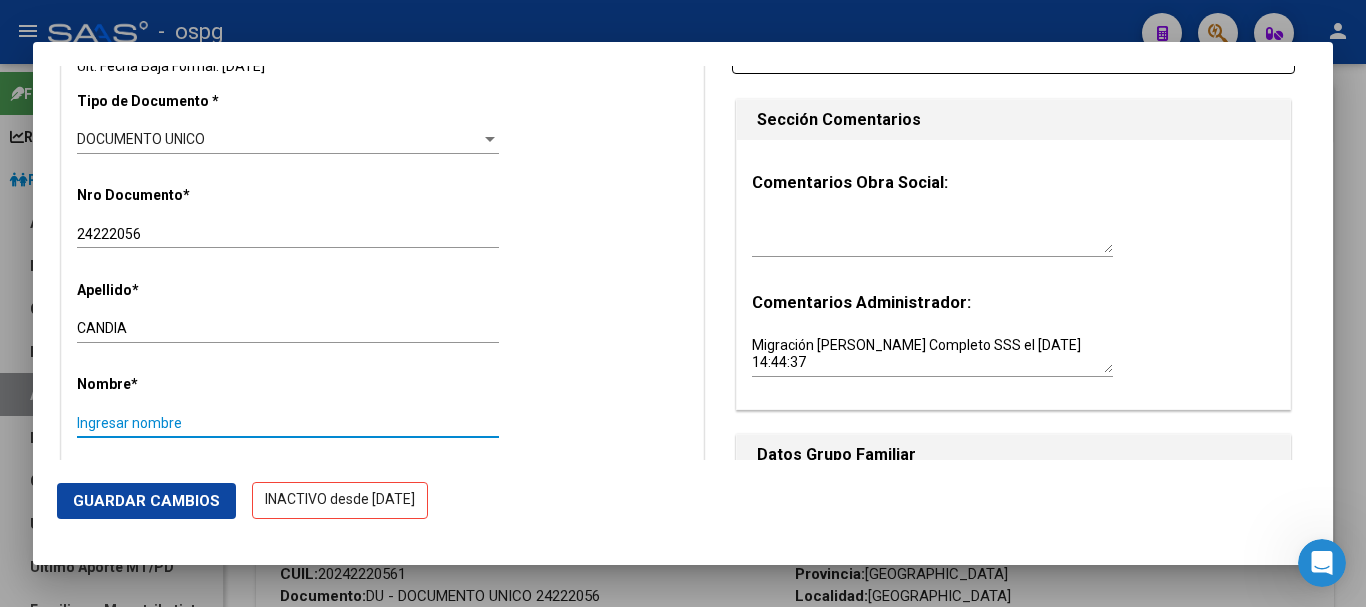 click on "Ingresar nombre" at bounding box center [288, 423] 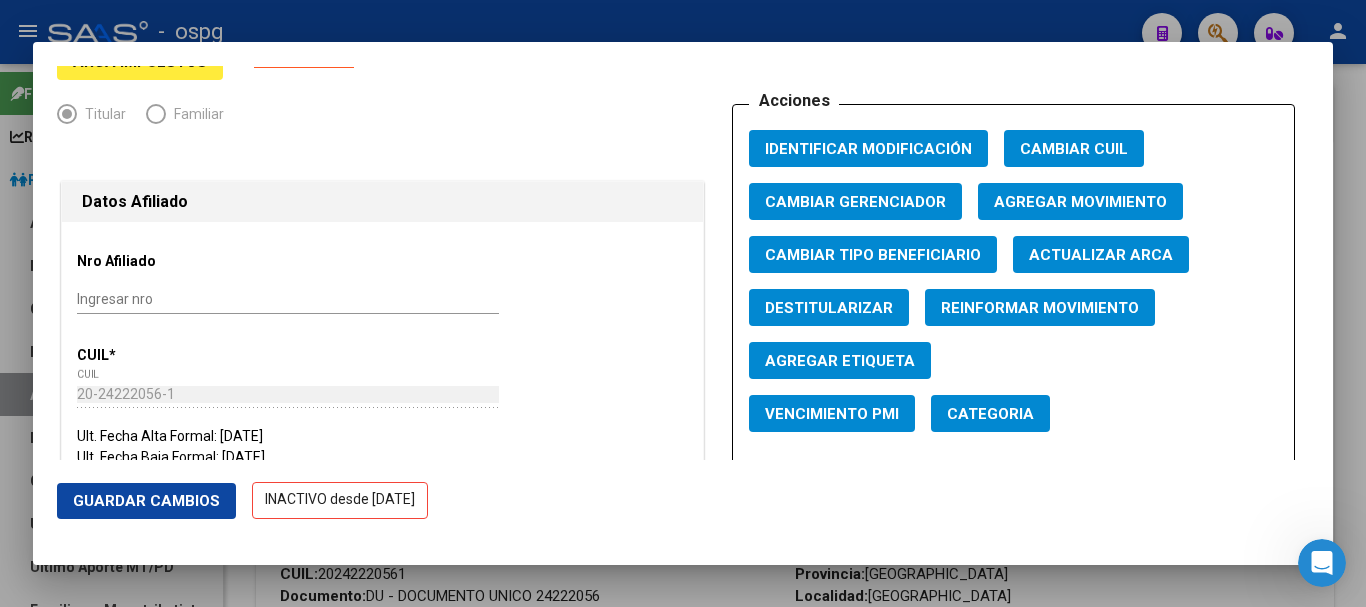 scroll, scrollTop: 100, scrollLeft: 0, axis: vertical 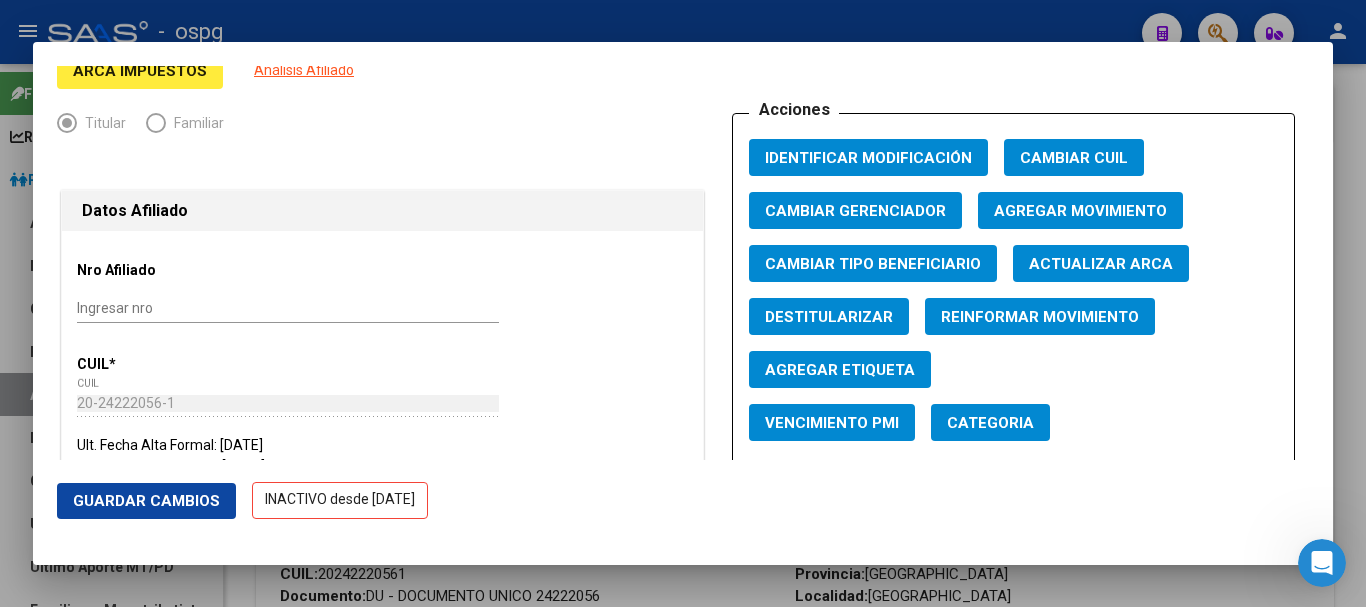 type on "[PERSON_NAME]" 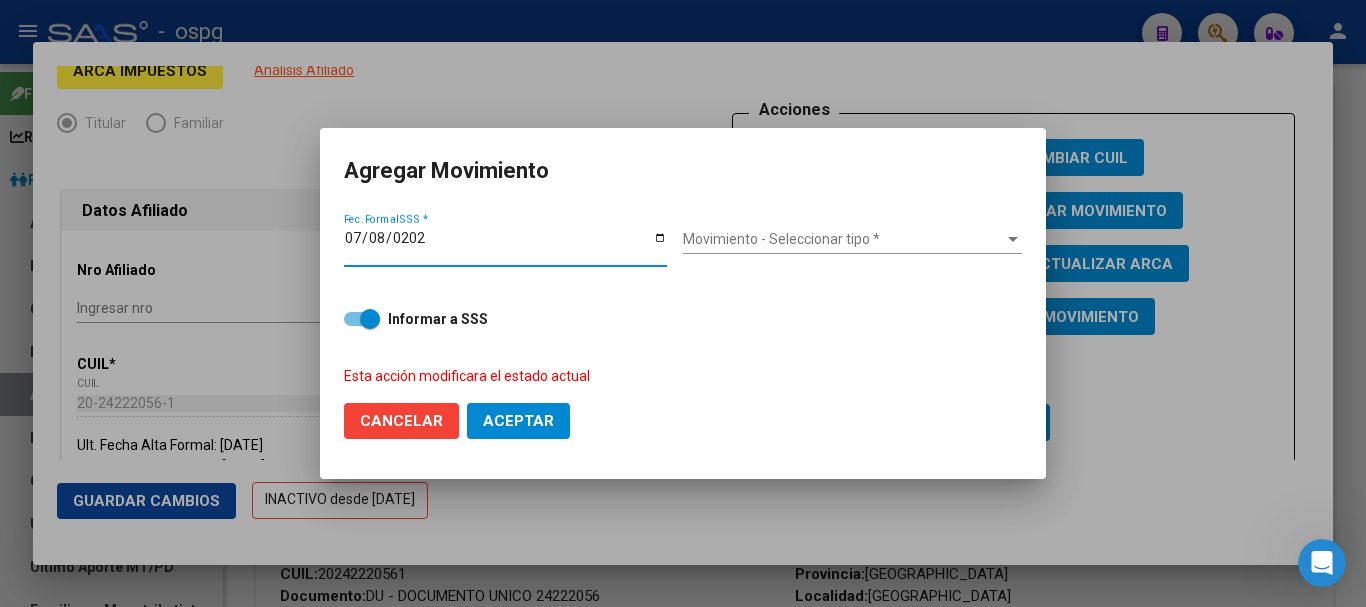 type on "[DATE]" 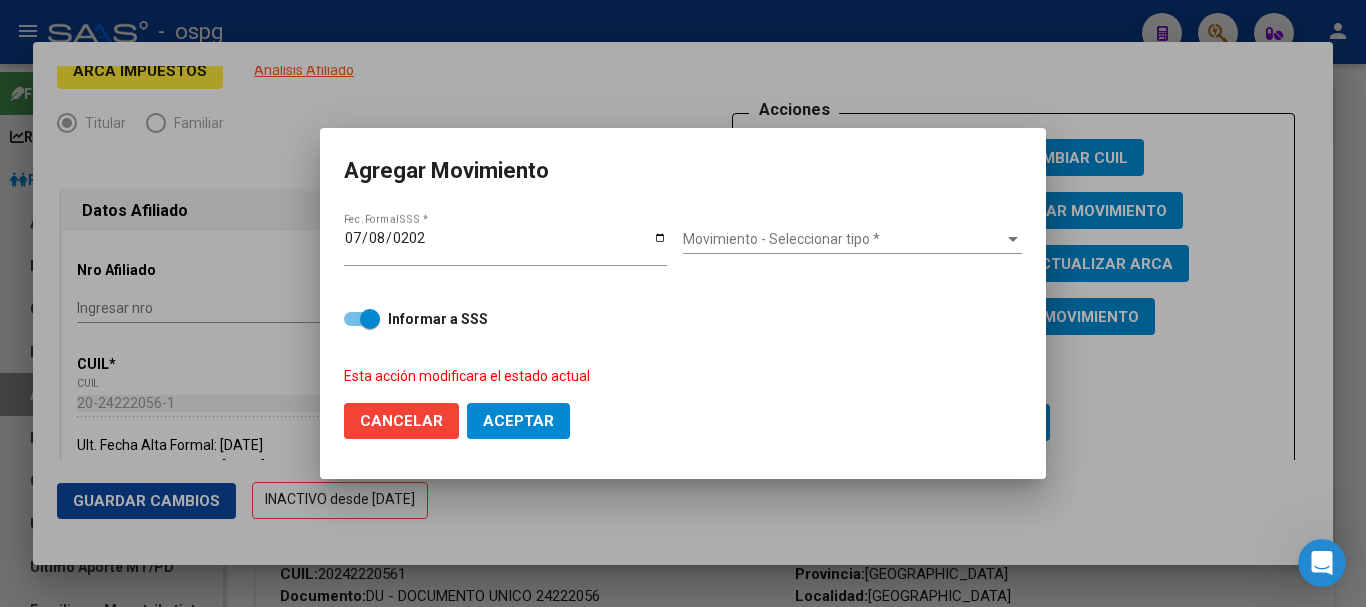 click on "Movimiento - Seleccionar tipo * Movimiento - Seleccionar tipo *" at bounding box center (852, 240) 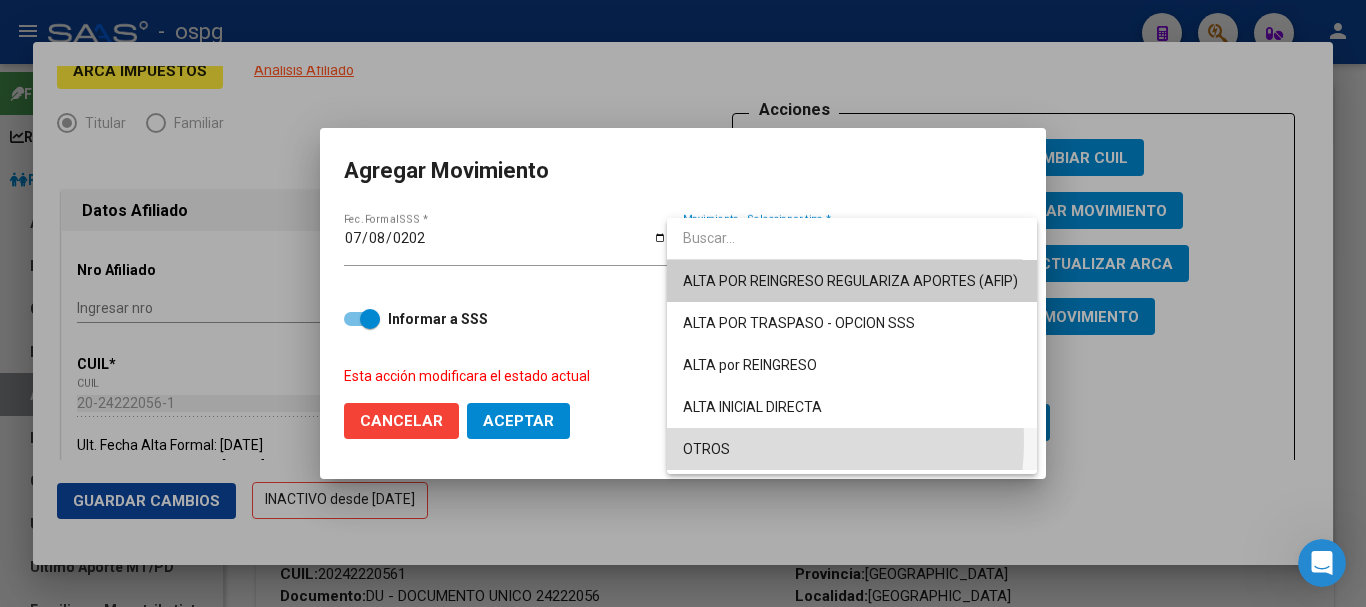 click on "OTROS" at bounding box center [852, 449] 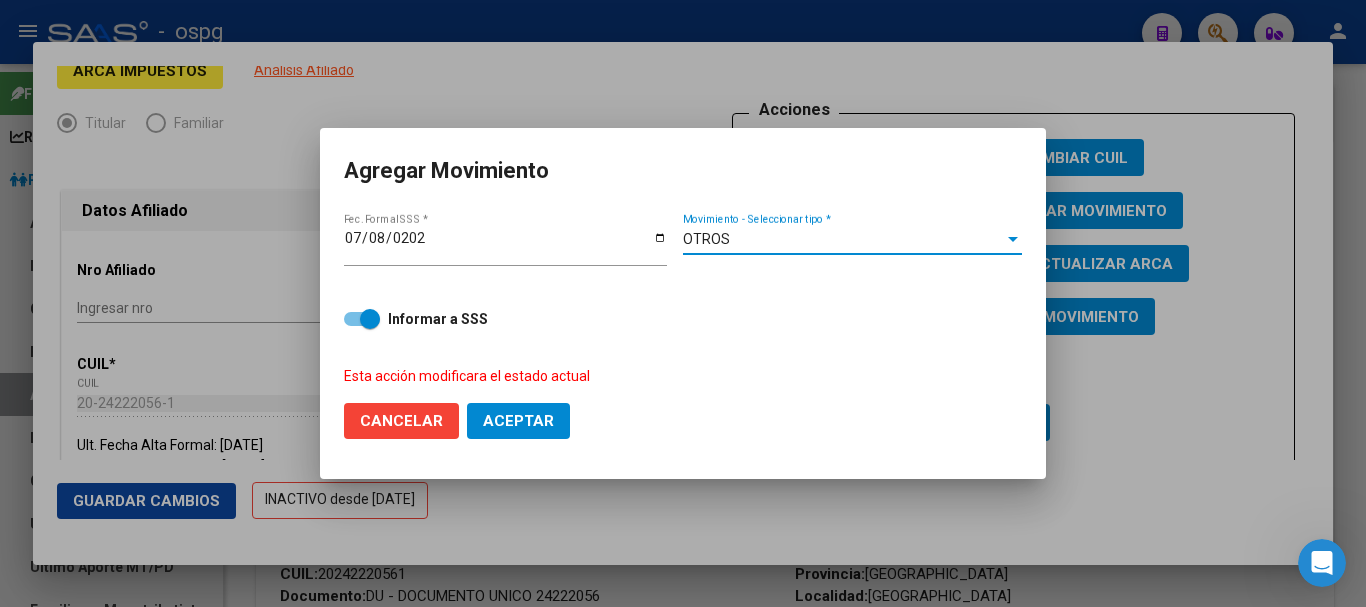 click on "Aceptar" 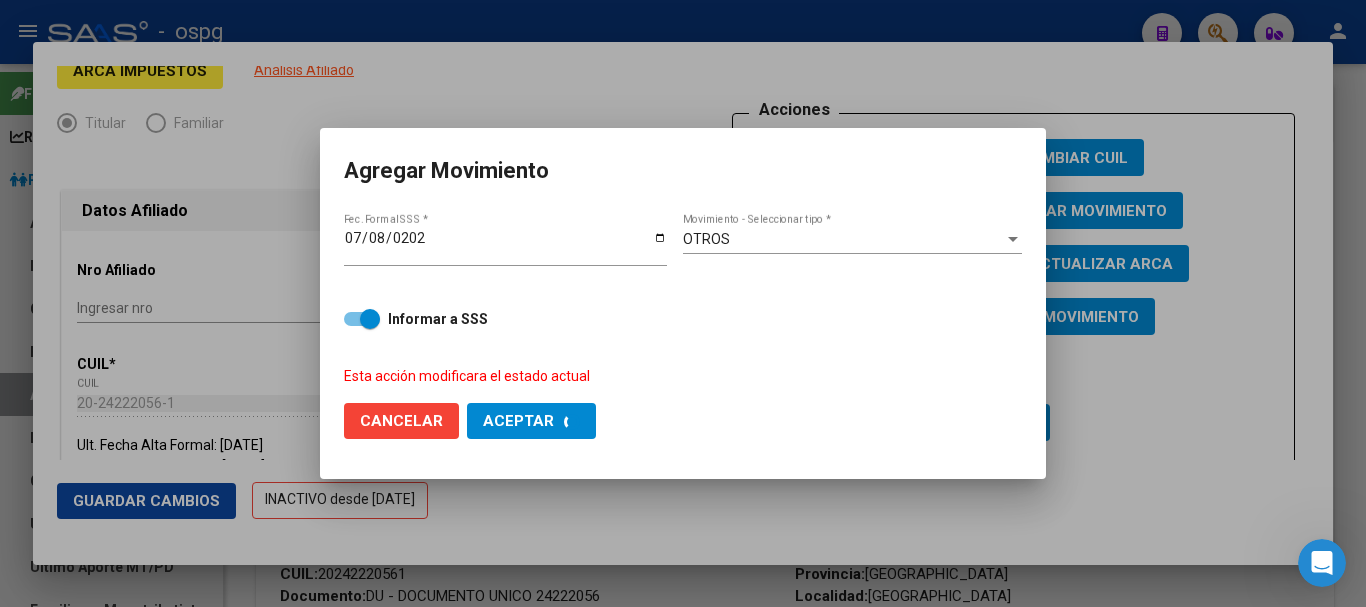 checkbox on "false" 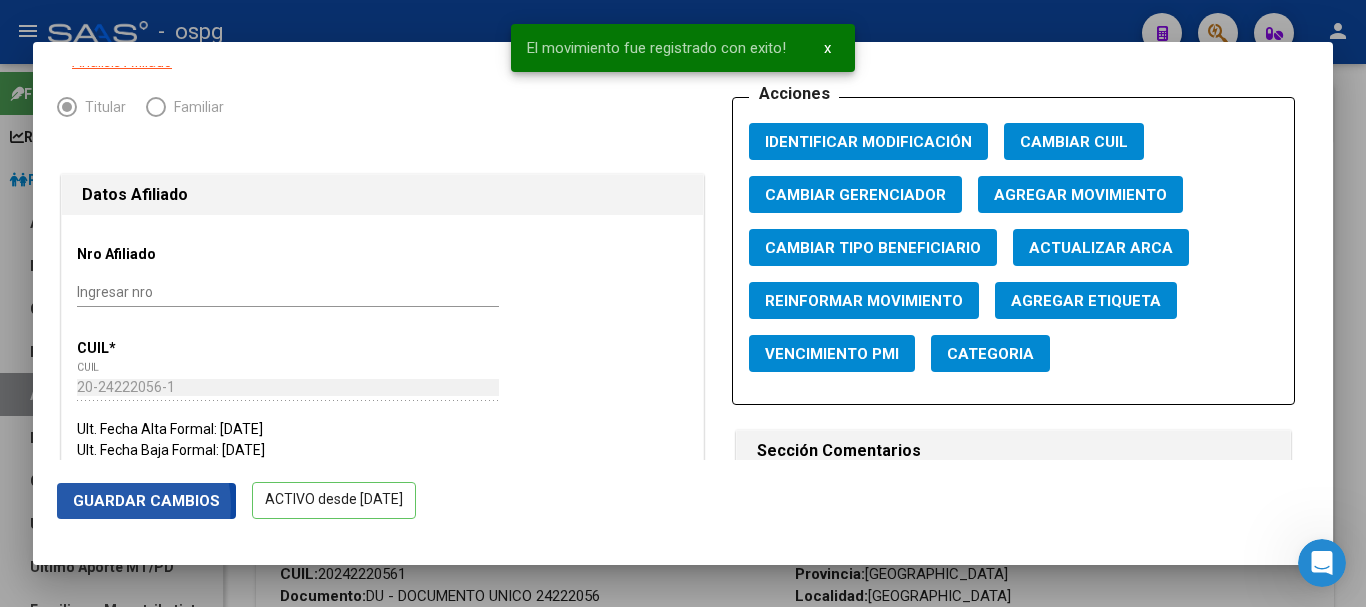 click on "Guardar Cambios" 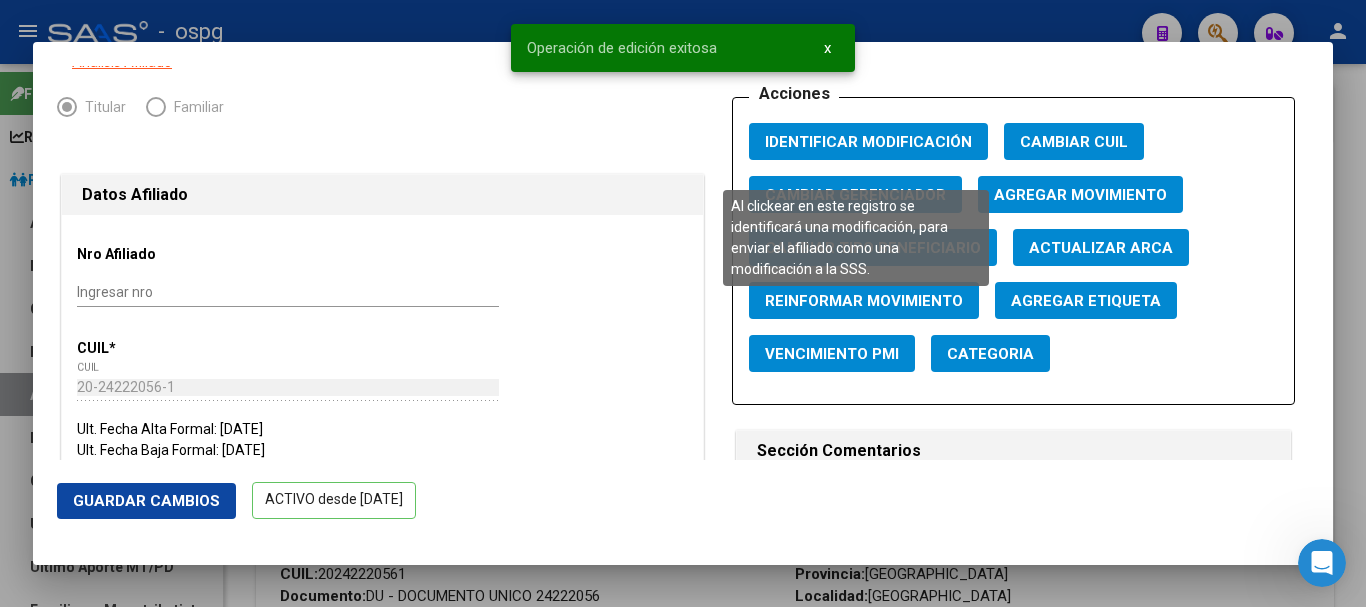 click on "Identificar Modificación" at bounding box center (868, 142) 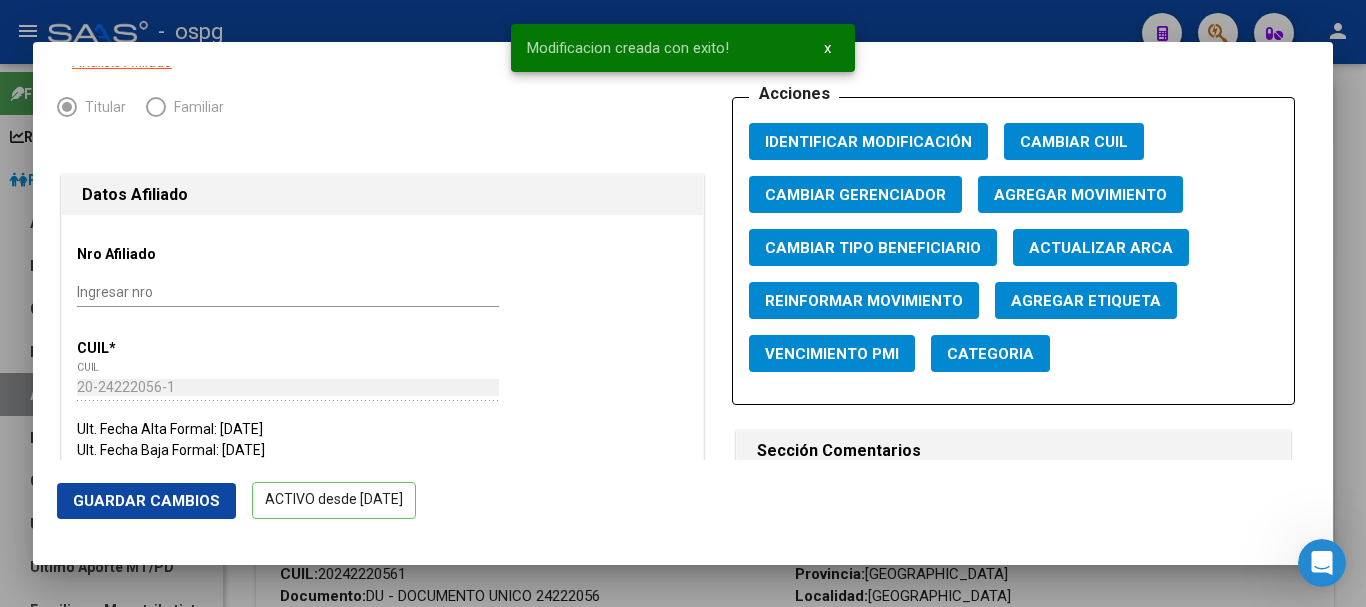 click at bounding box center (683, 303) 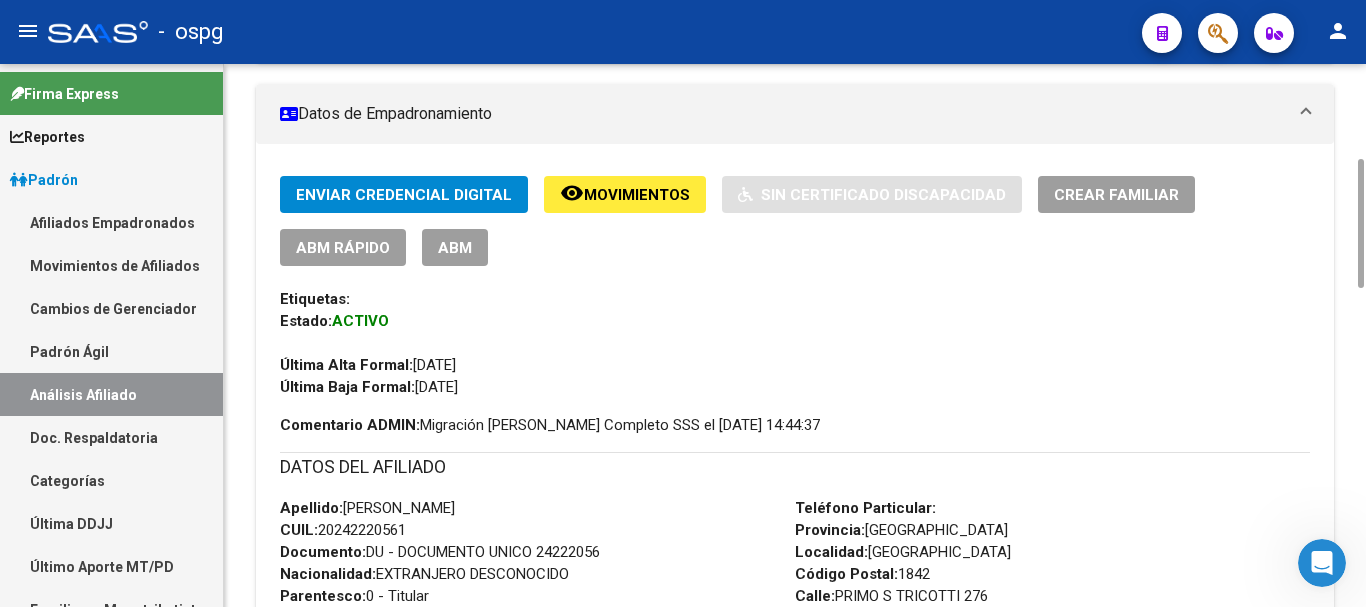scroll, scrollTop: 0, scrollLeft: 0, axis: both 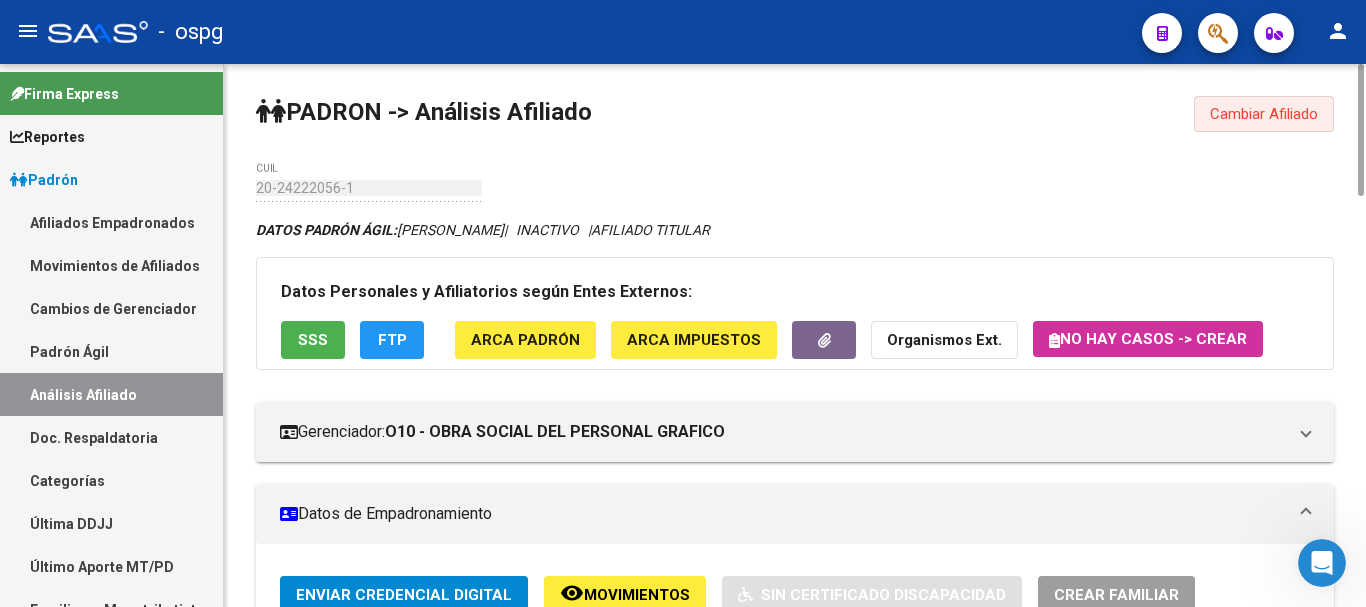 click on "Cambiar Afiliado" 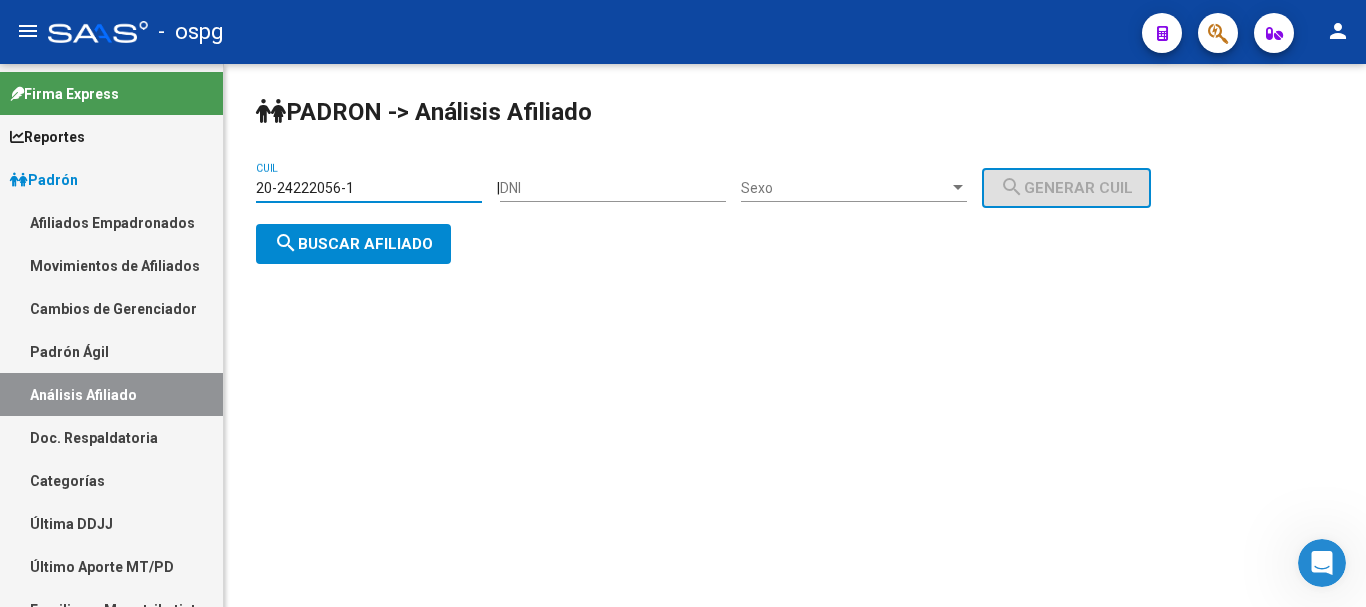 drag, startPoint x: 437, startPoint y: 185, endPoint x: 138, endPoint y: 214, distance: 300.40308 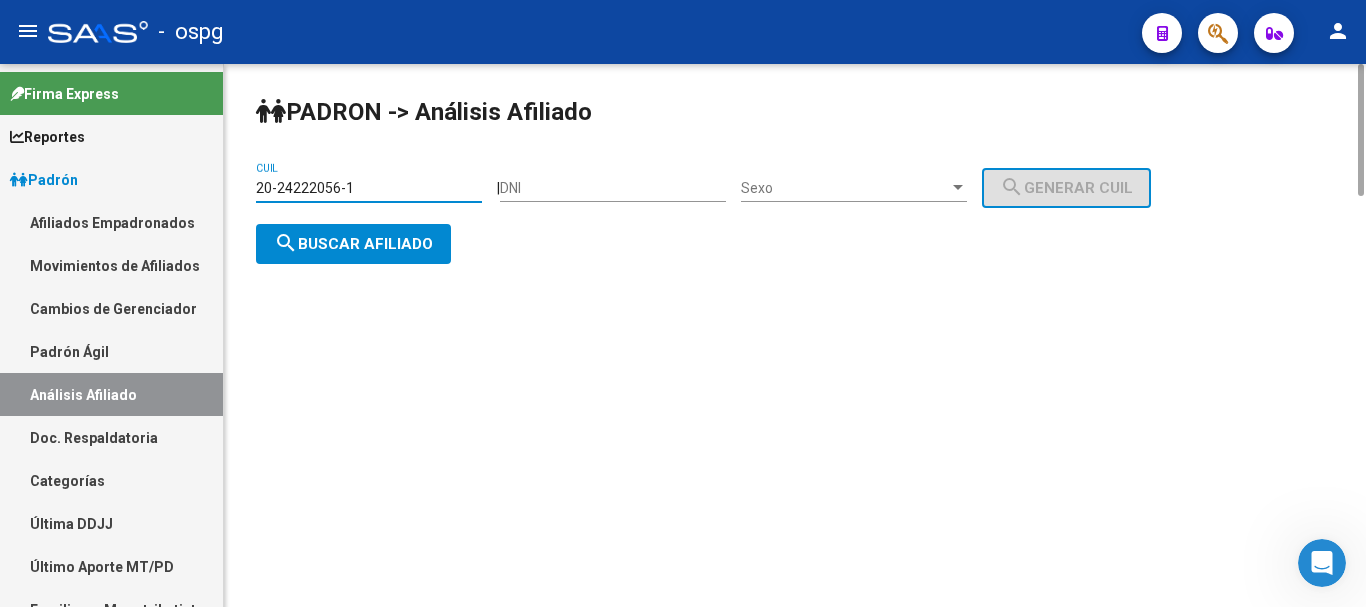 paste on "94493629-8" 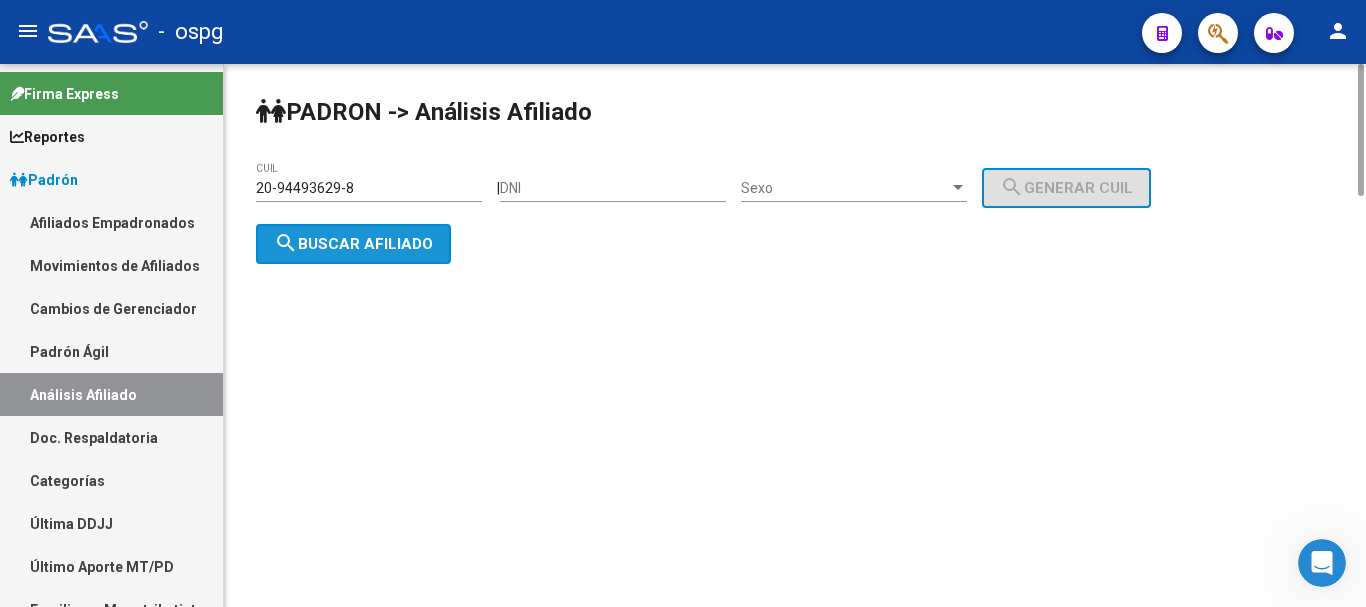 click on "search  Buscar afiliado" 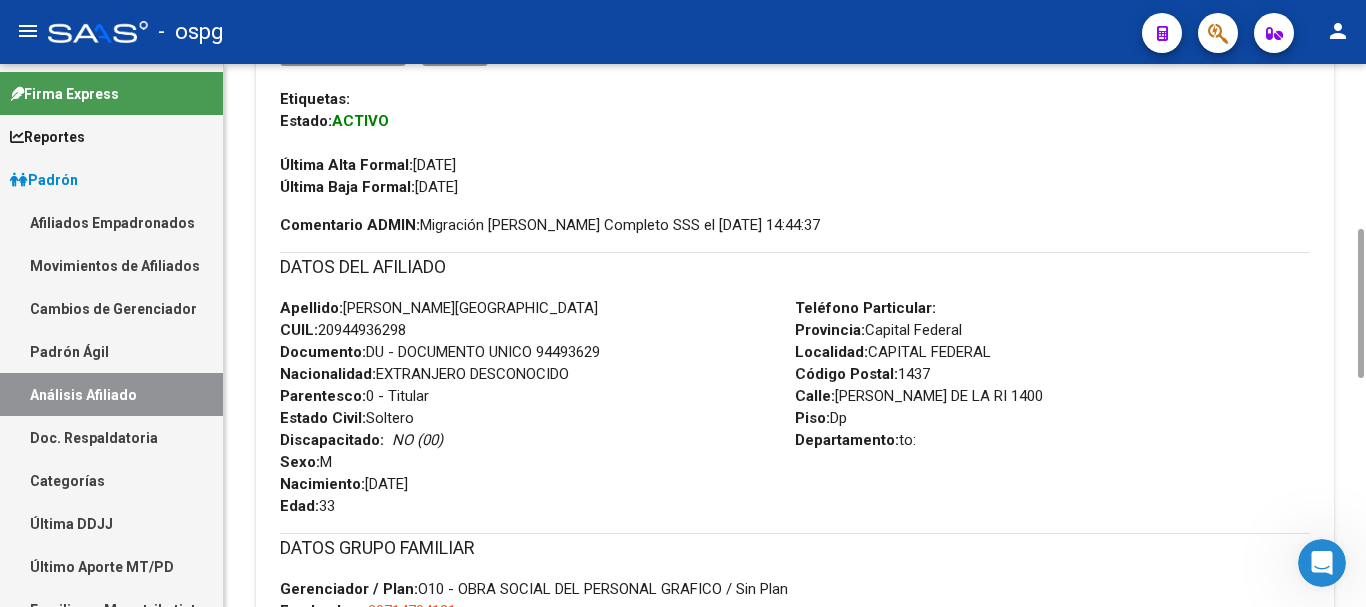 scroll, scrollTop: 1425, scrollLeft: 0, axis: vertical 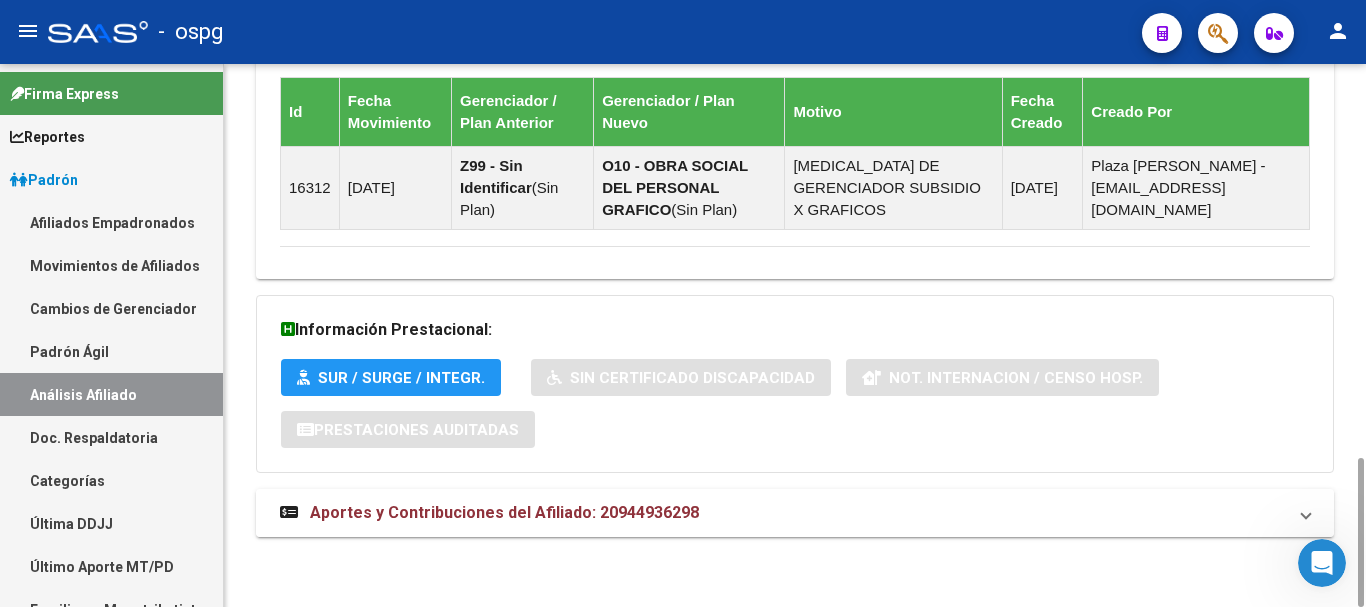click on "Aportes y Contribuciones del Afiliado: 20944936298" at bounding box center [504, 512] 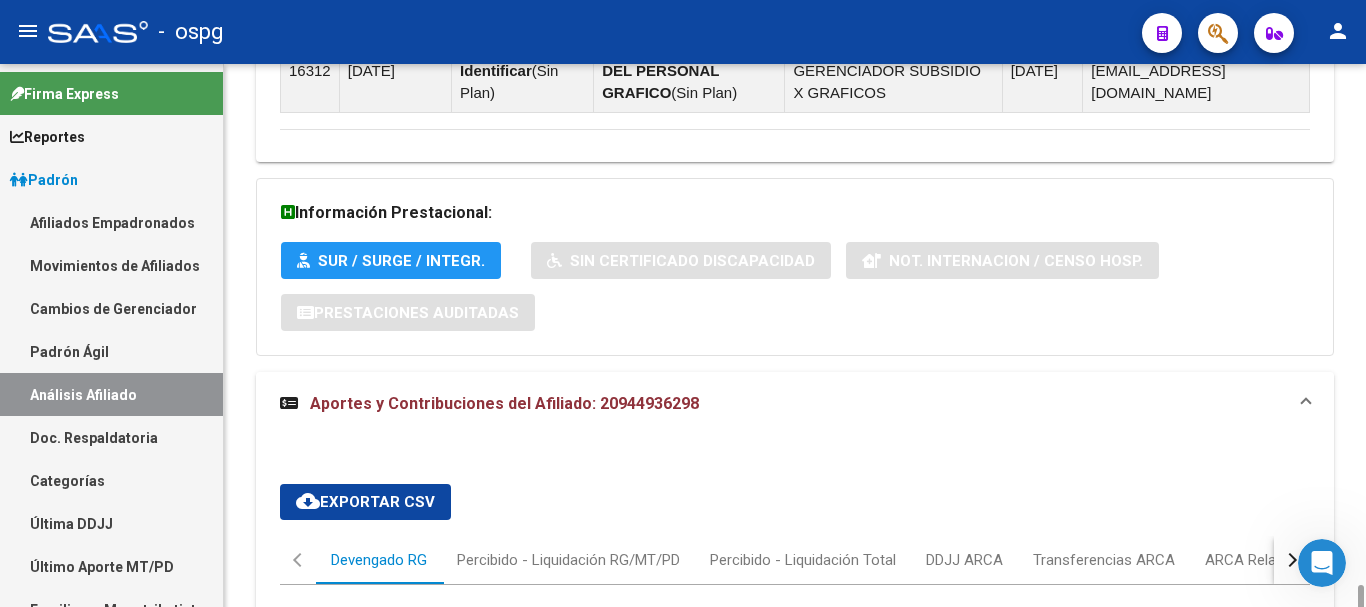 scroll, scrollTop: 1742, scrollLeft: 0, axis: vertical 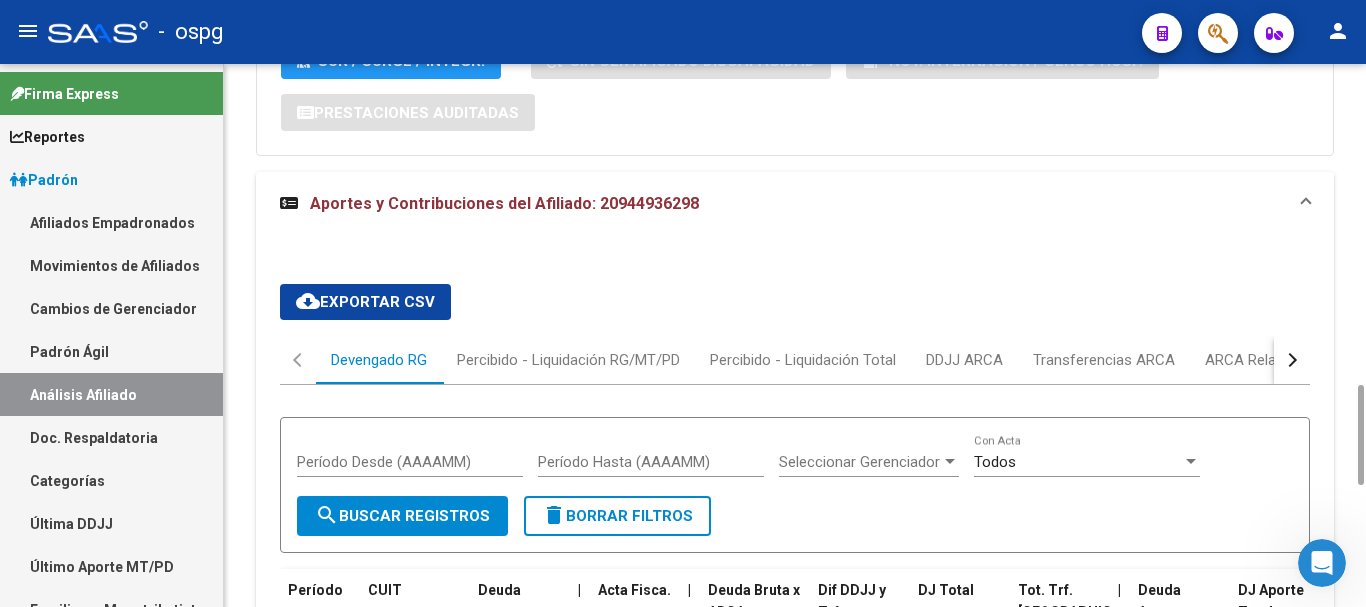 click at bounding box center (1292, 360) 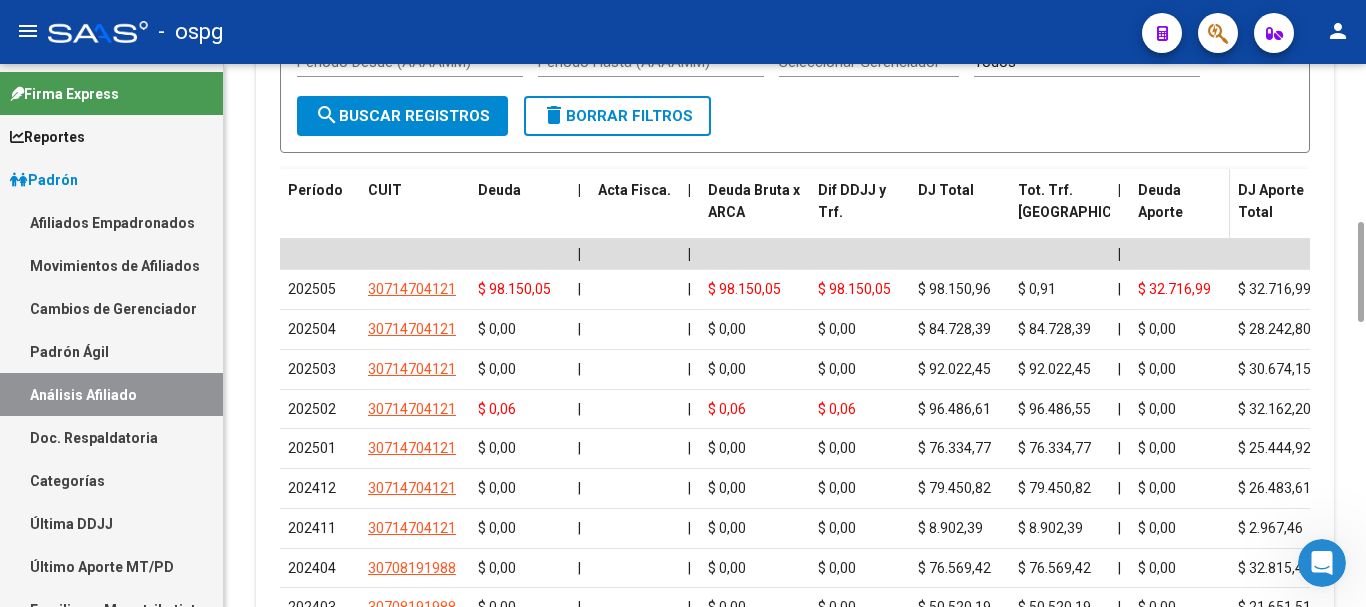 scroll, scrollTop: 1742, scrollLeft: 0, axis: vertical 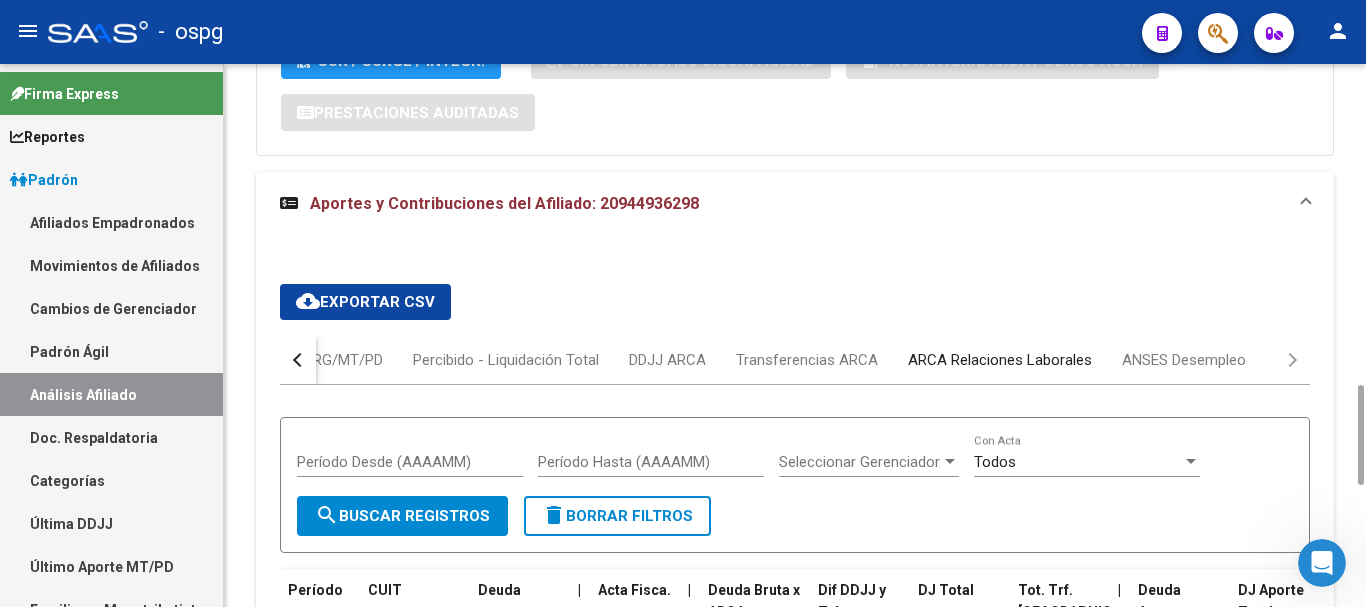 click on "ARCA Relaciones Laborales" at bounding box center (1000, 360) 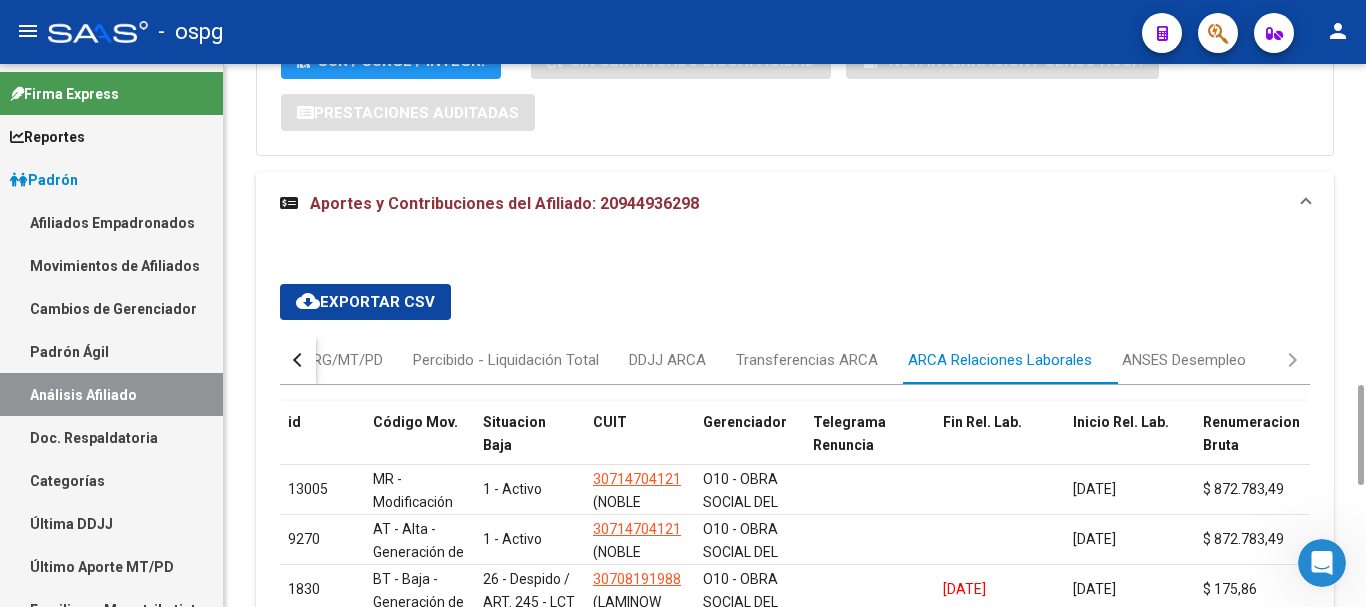 scroll, scrollTop: 1940, scrollLeft: 0, axis: vertical 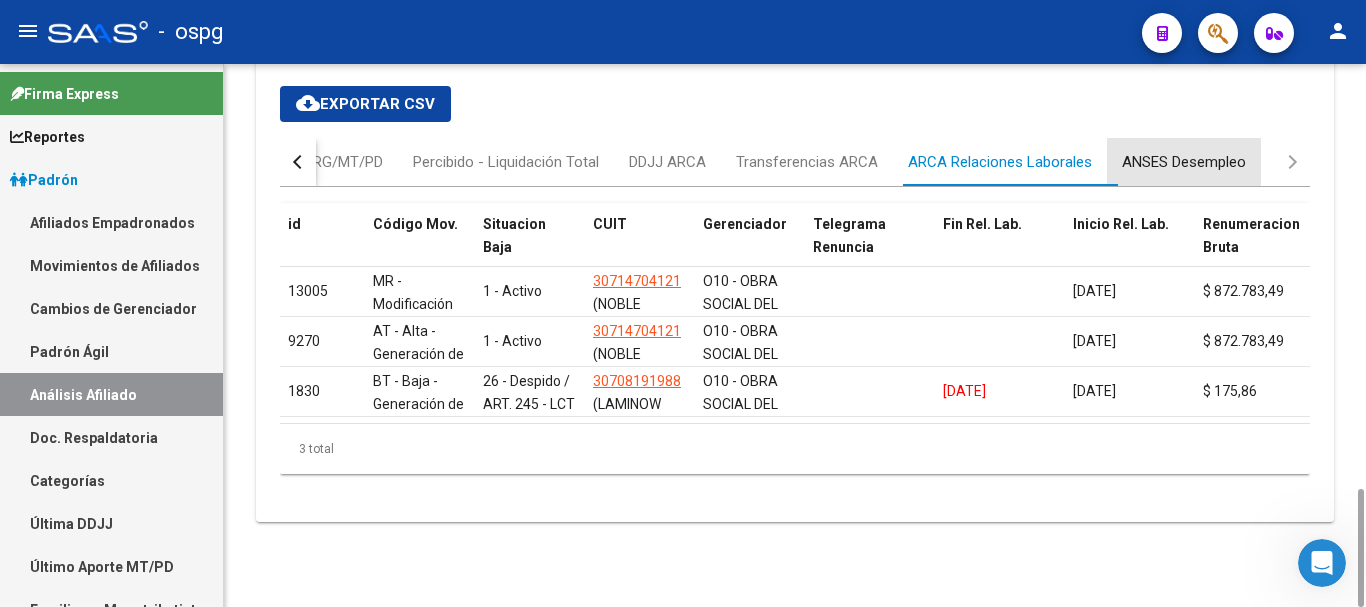 click on "ANSES Desempleo" at bounding box center [1184, 162] 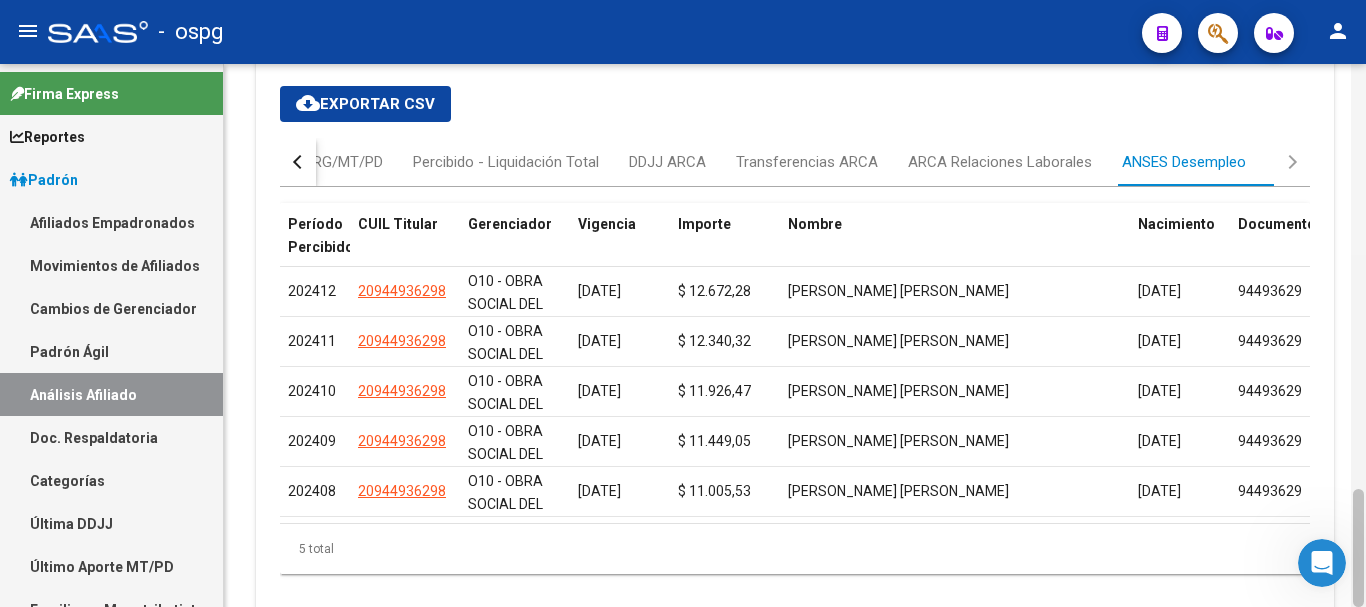 click 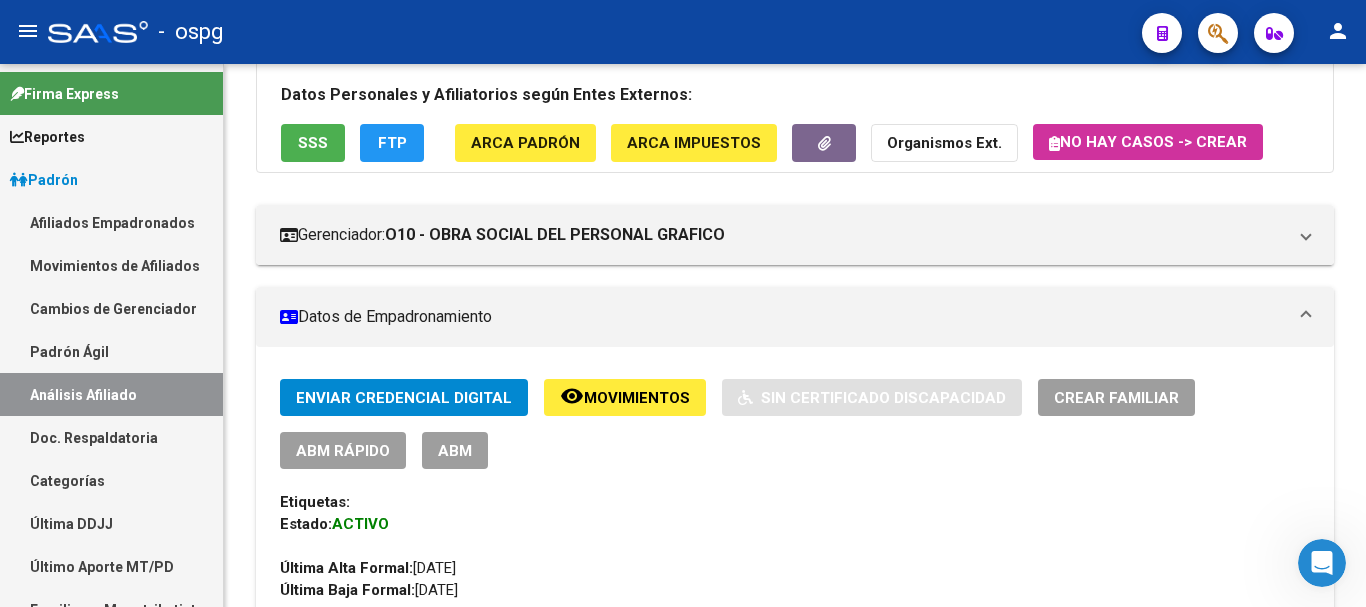 scroll, scrollTop: 0, scrollLeft: 0, axis: both 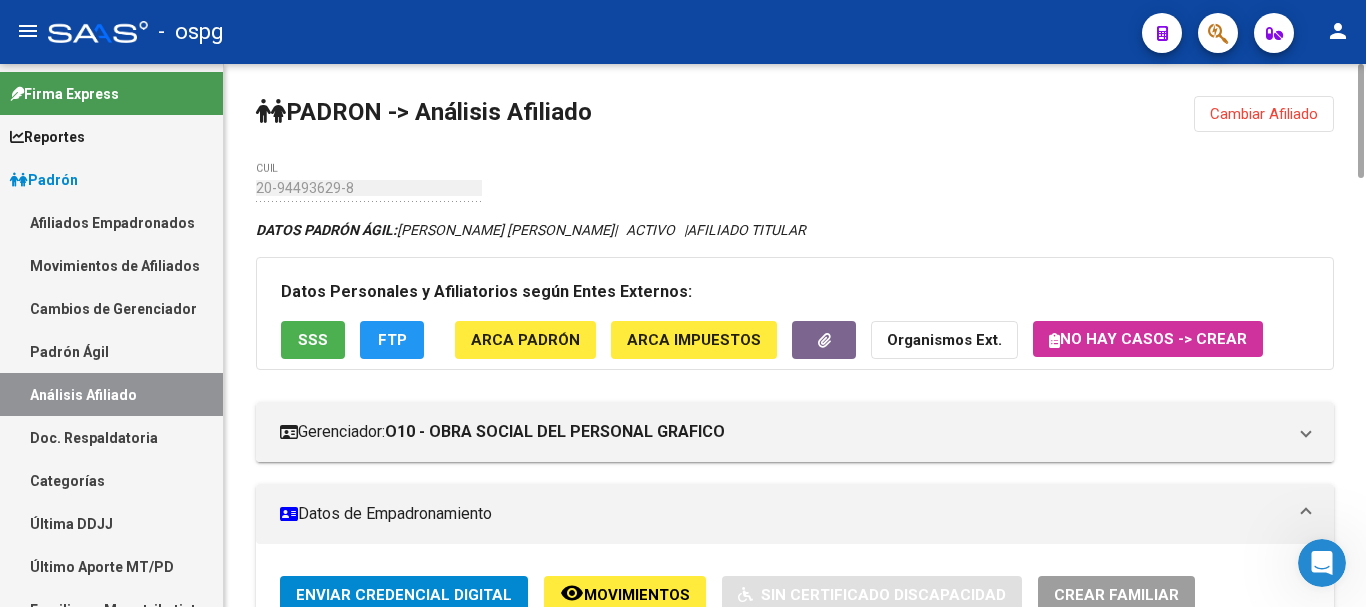 click on "Organismos Ext." 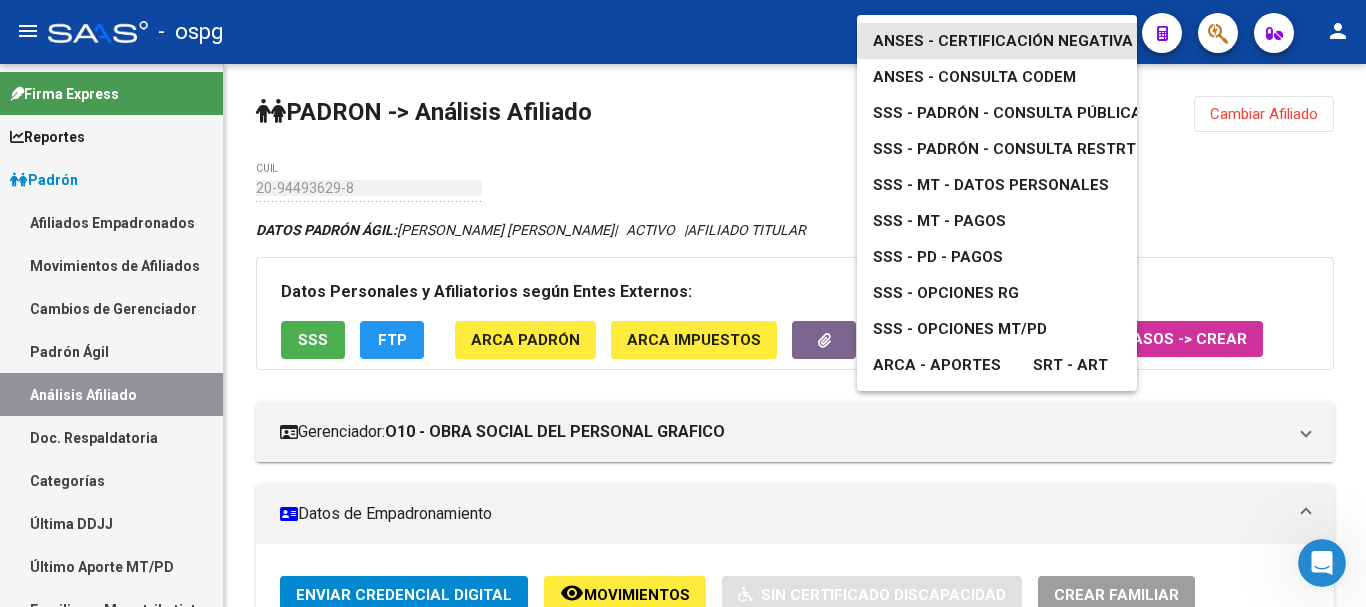 click on "ANSES - Certificación Negativa" at bounding box center [1003, 41] 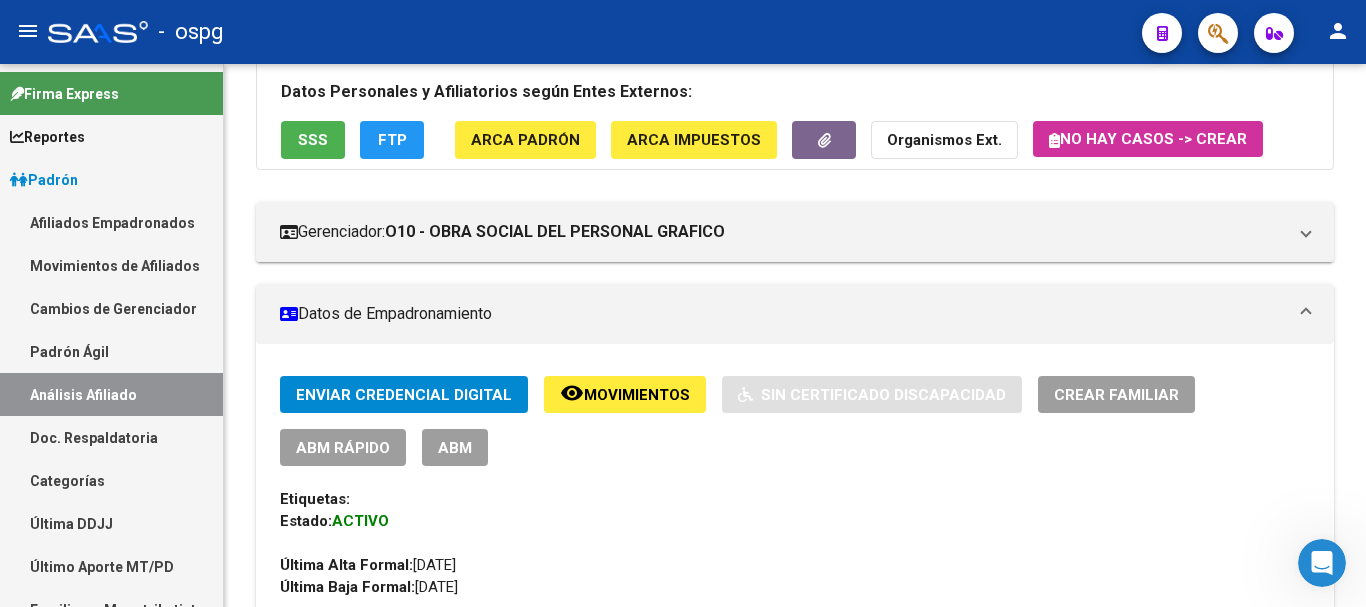 scroll, scrollTop: 0, scrollLeft: 0, axis: both 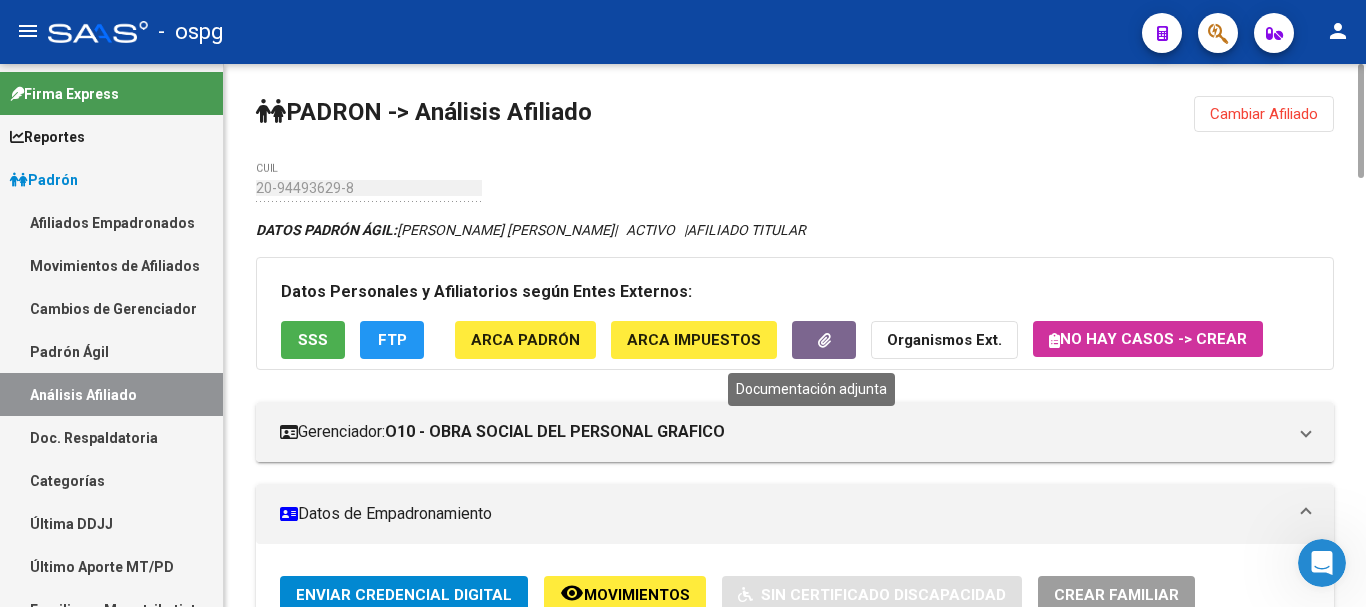 click 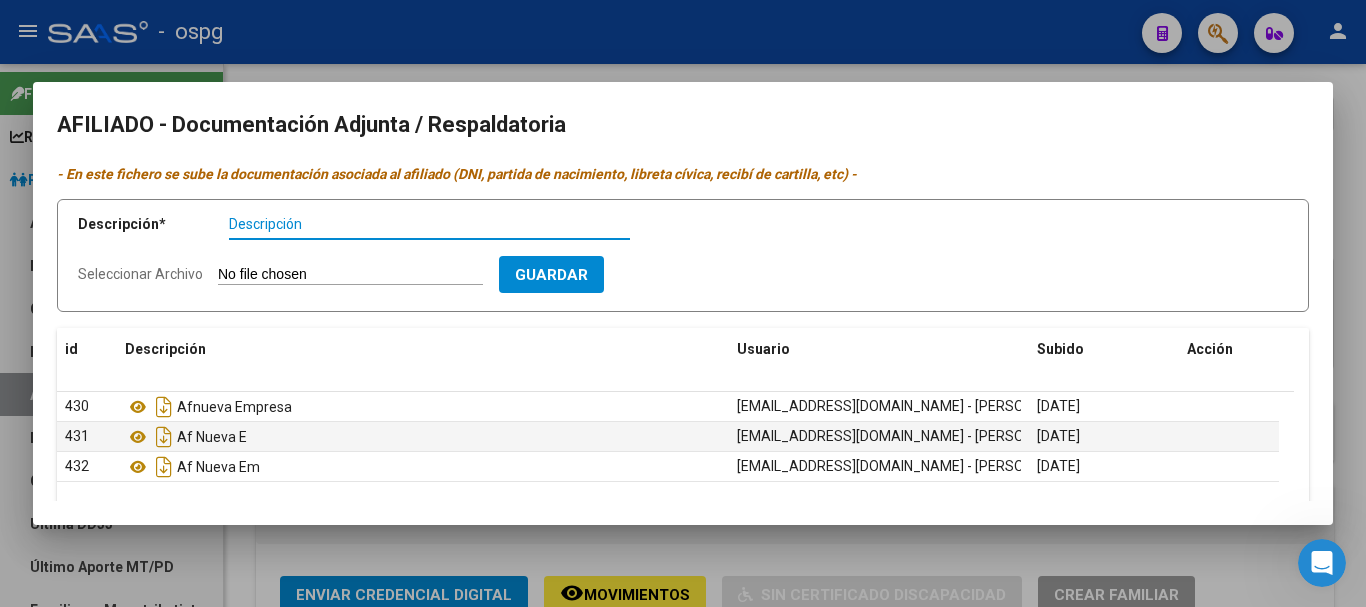 scroll, scrollTop: 100, scrollLeft: 0, axis: vertical 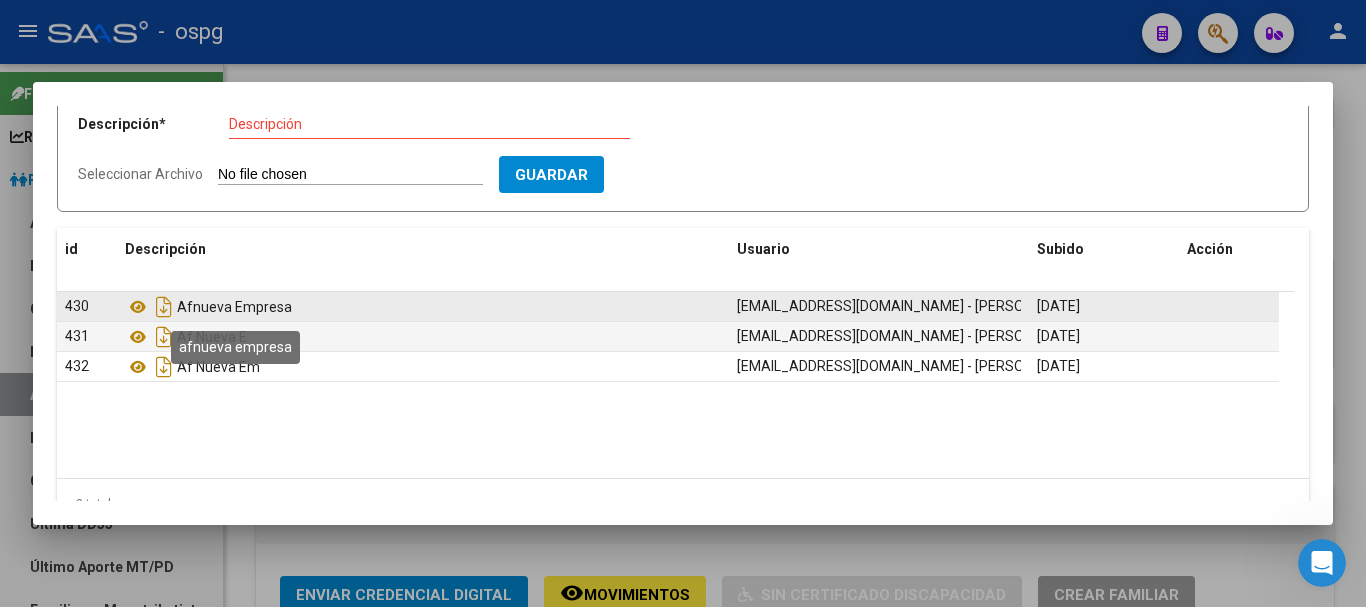 click on "Afnueva Empresa" 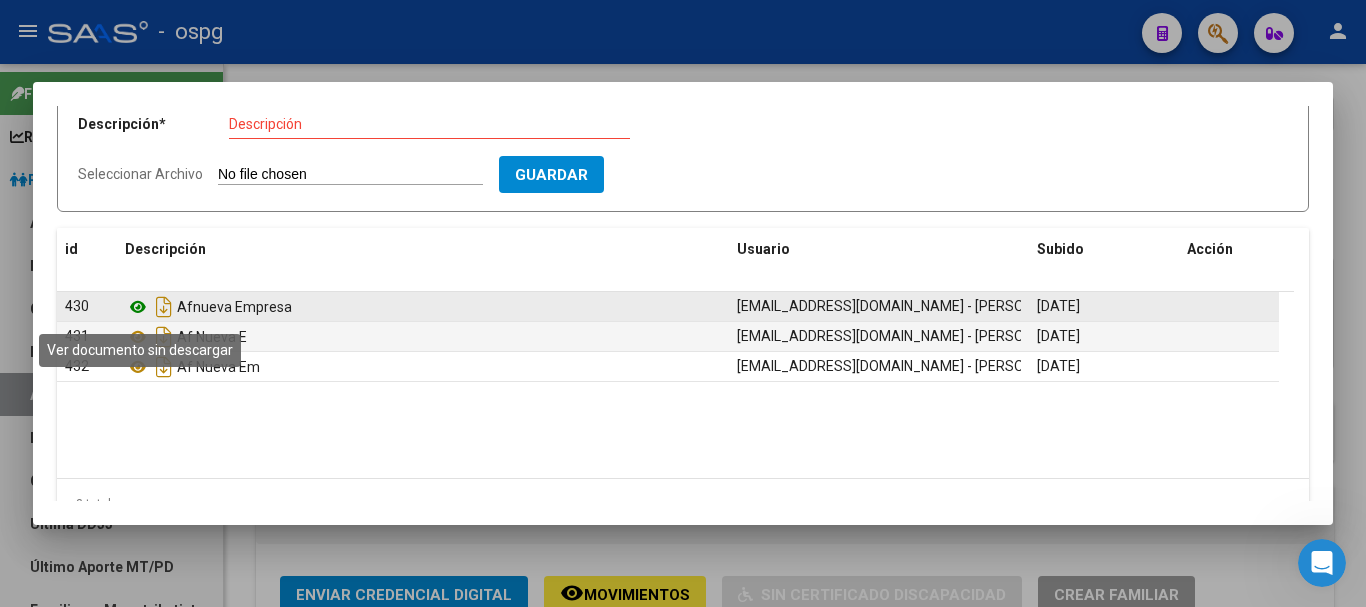click 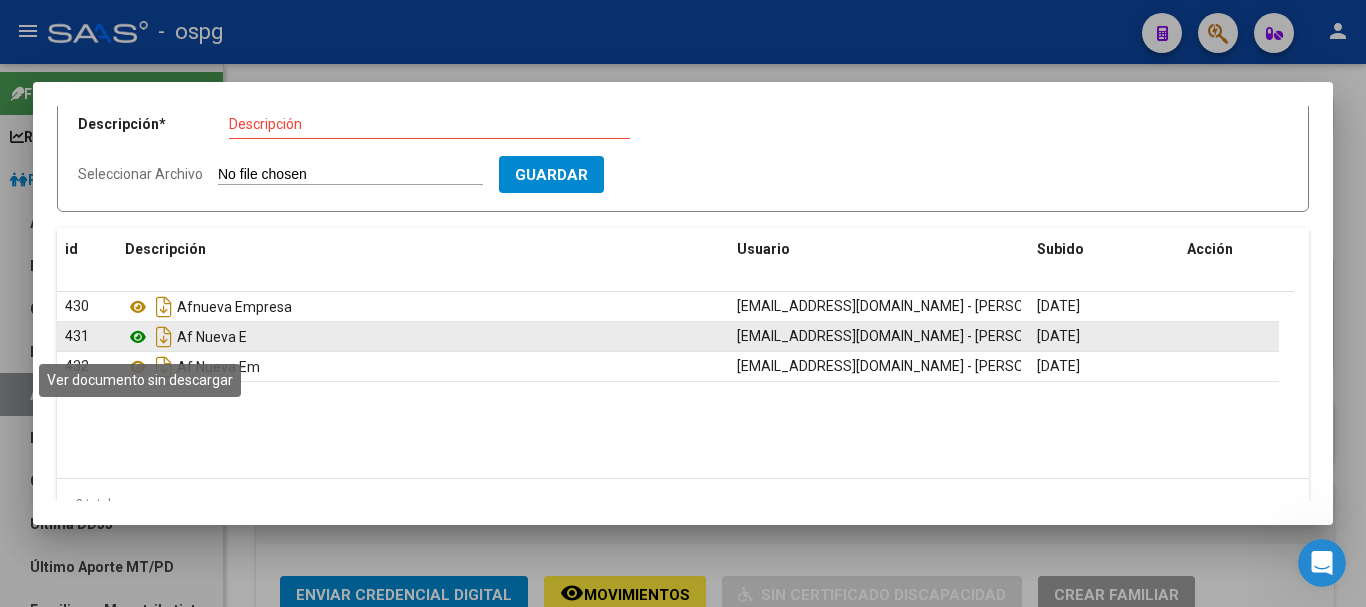 click 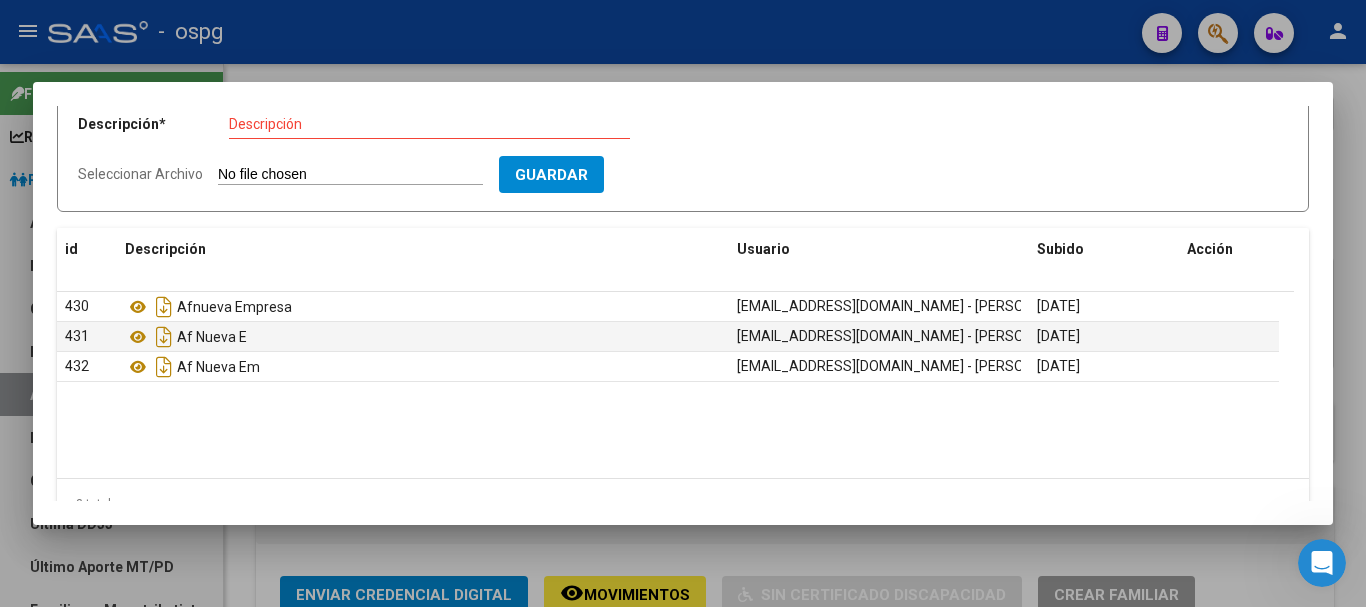 click at bounding box center (683, 303) 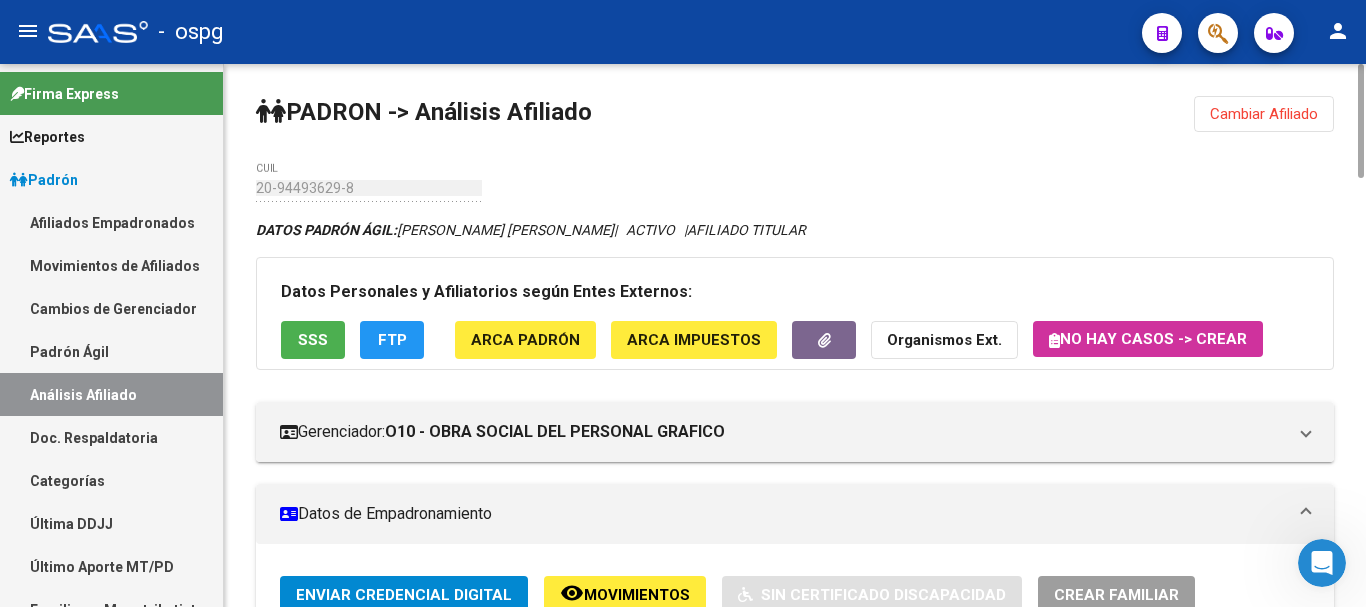 click on "[PERSON_NAME] -> Análisis Afiliado  Cambiar Afiliado
20-94493629-8 CUIL DATOS [PERSON_NAME] ÁGIL:  [PERSON_NAME] [PERSON_NAME]            |   ACTIVO   |     AFILIADO TITULAR  Datos Personales y Afiliatorios [PERSON_NAME] Externos: SSS FTP ARCA [PERSON_NAME] ARCA Impuestos Organismos Ext.   No hay casos -> Crear
Gerenciador:      O10 - OBRA SOCIAL DEL PERSONAL GRAFICO Atención telefónica: Atención emergencias: Otros Datos Útiles:    Datos de Empadronamiento  Enviar Credencial Digital remove_red_eye Movimientos    Sin Certificado Discapacidad Crear Familiar ABM Rápido ABM Etiquetas: Estado: ACTIVO Última Alta Formal:  [DATE] Última Baja Formal:  [DATE] Comentario ADMIN:  Migración [PERSON_NAME] Completo SSS el [DATE] 14:44:37 DATOS DEL AFILIADO Apellido:  [PERSON_NAME] SALAMANCA  CUIL:  20944936298 Documento:  DU - DOCUMENTO UNICO 94493629  Nacionalidad:  EXTRANJERO DESCONOCIDO Parentesco:  0 - Titular Estado Civil:  [DEMOGRAPHIC_DATA] Discapacitado:    NO (00) Sexo:  M Nacimiento:  [DEMOGRAPHIC_DATA] Edad:  33" 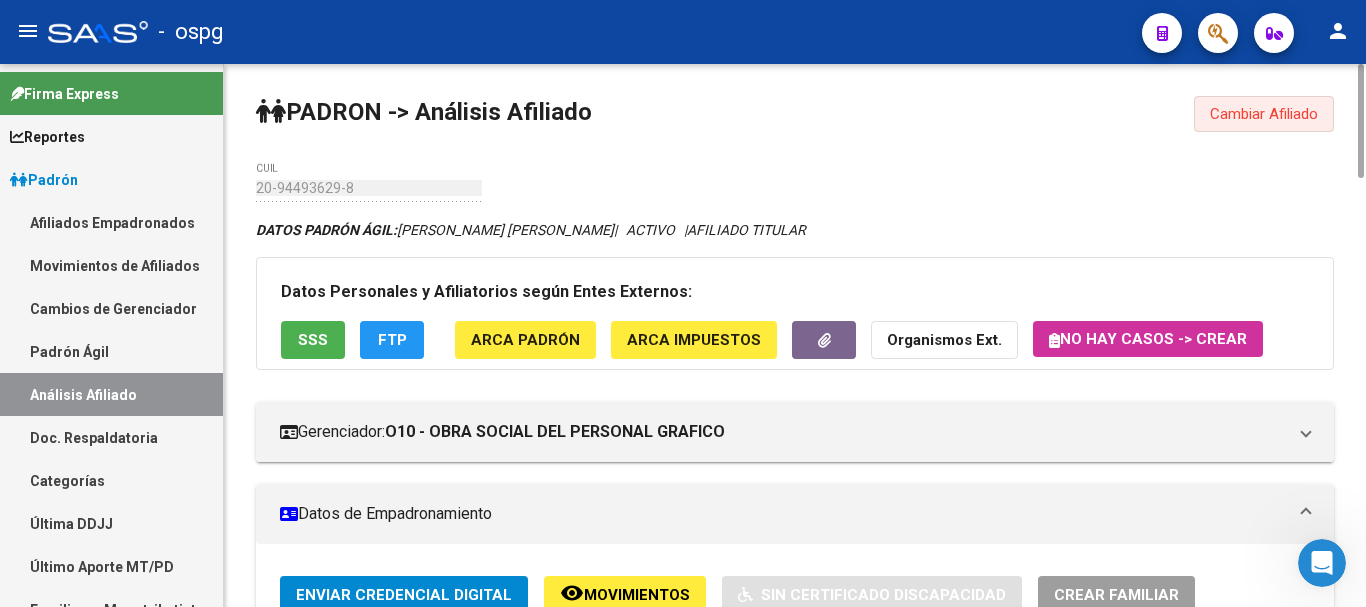 click on "Cambiar Afiliado" 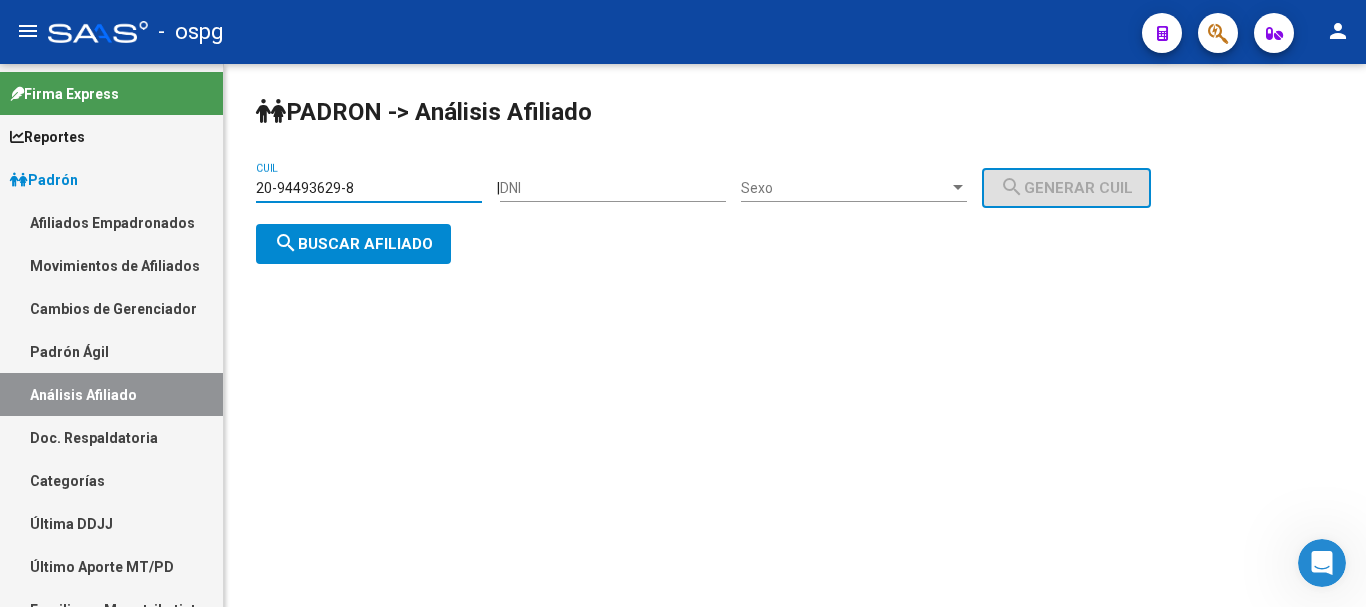 drag, startPoint x: 395, startPoint y: 186, endPoint x: 0, endPoint y: 200, distance: 395.24802 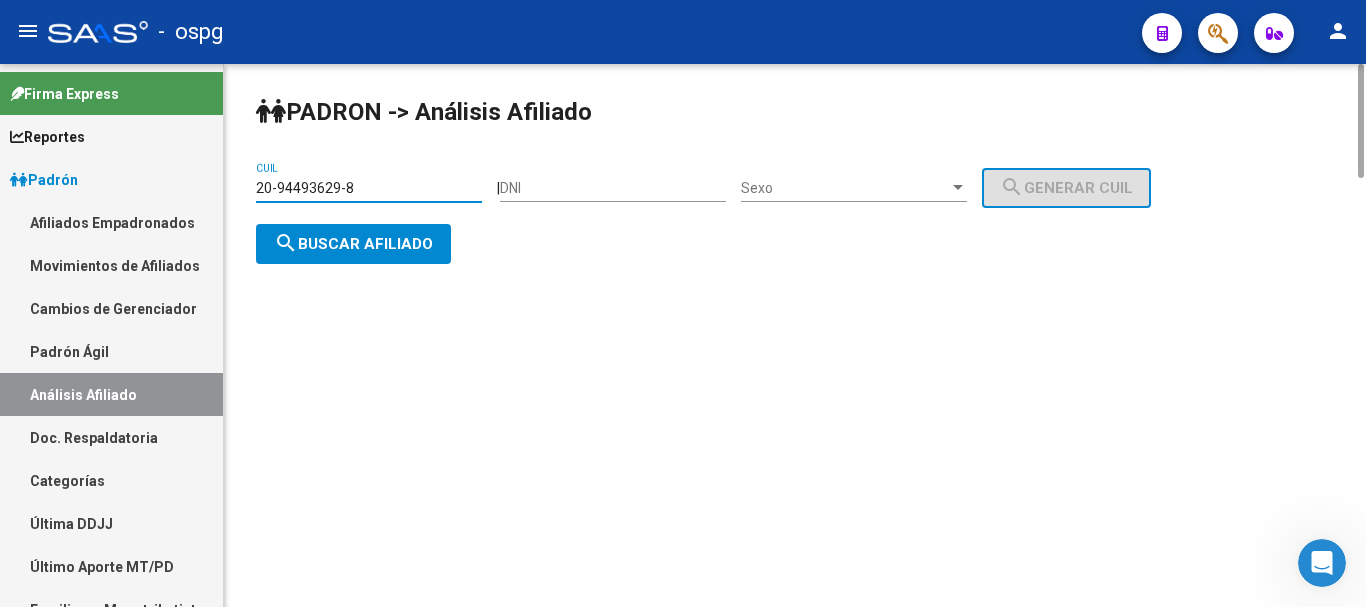 paste on "3-17828190-9" 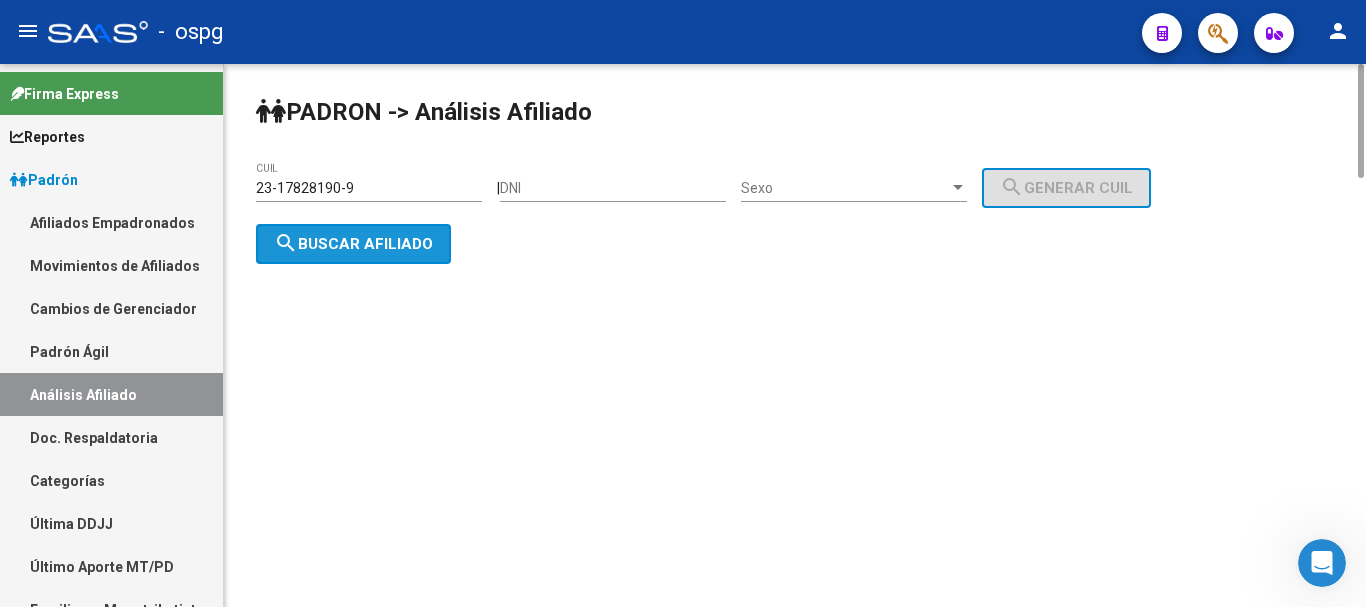 click on "search  Buscar afiliado" 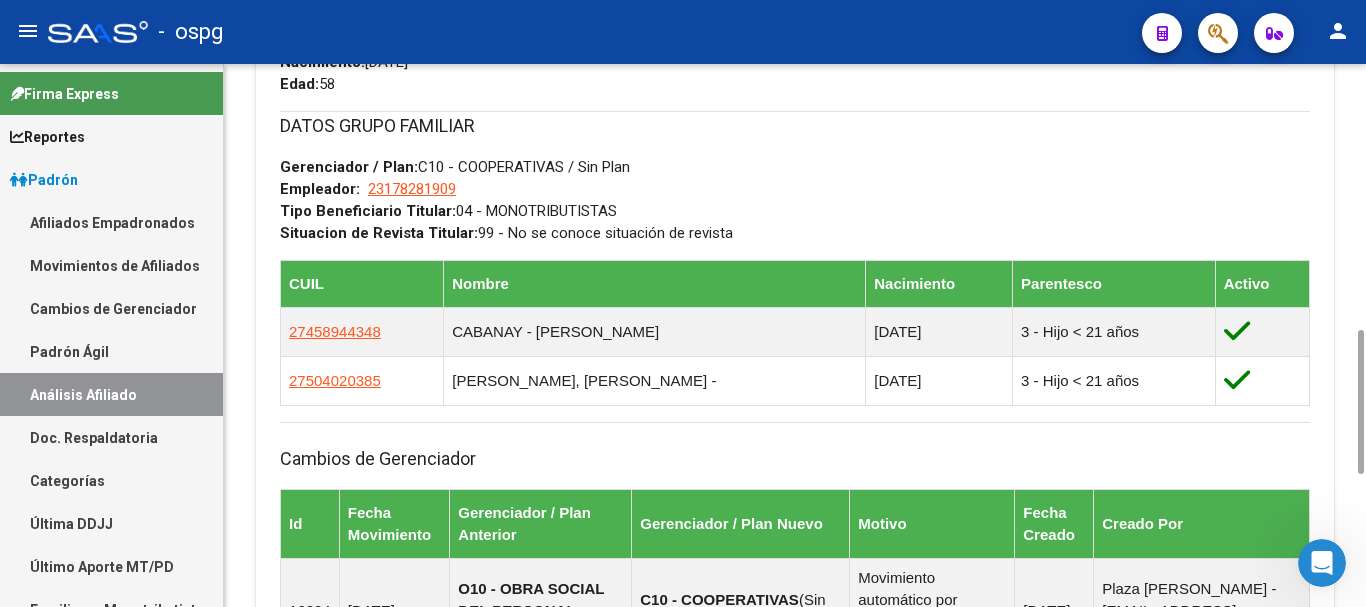 scroll, scrollTop: 1496, scrollLeft: 0, axis: vertical 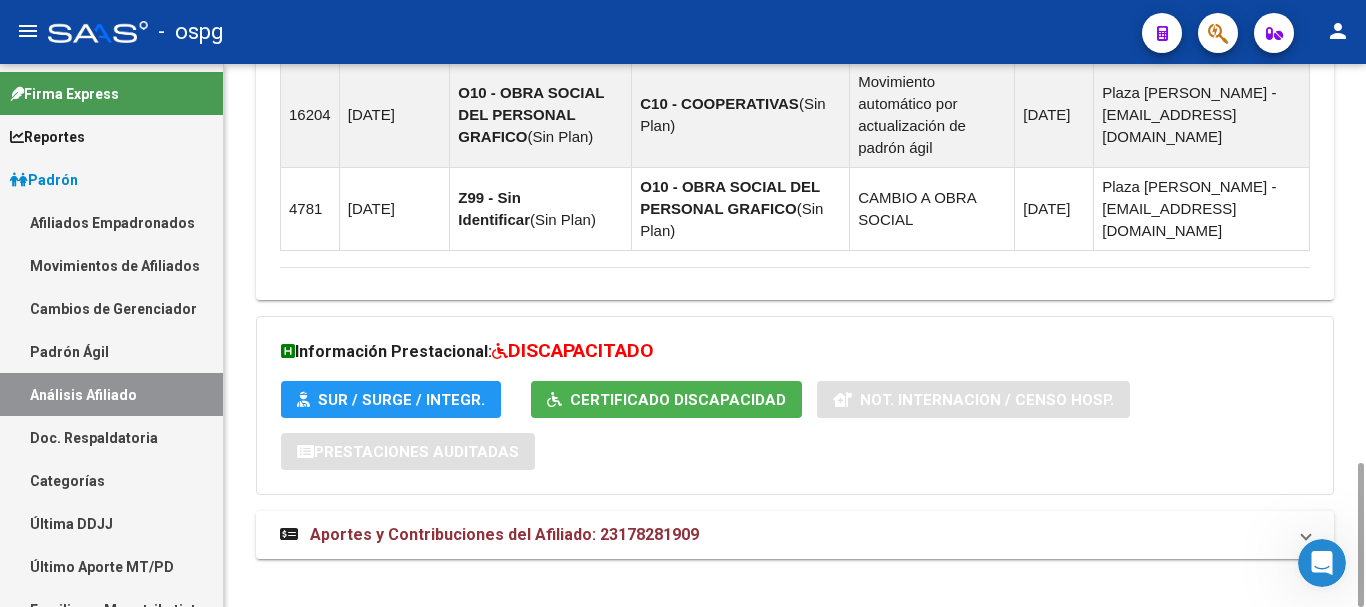 click on "Certificado Discapacidad" 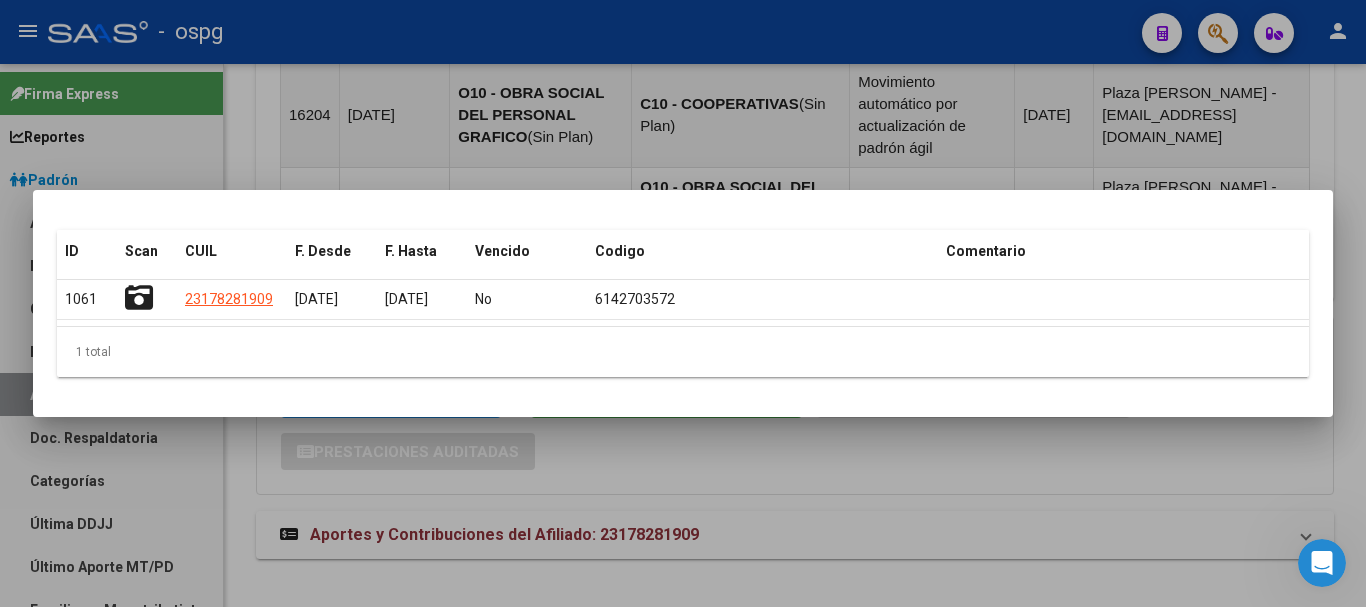 click at bounding box center [683, 303] 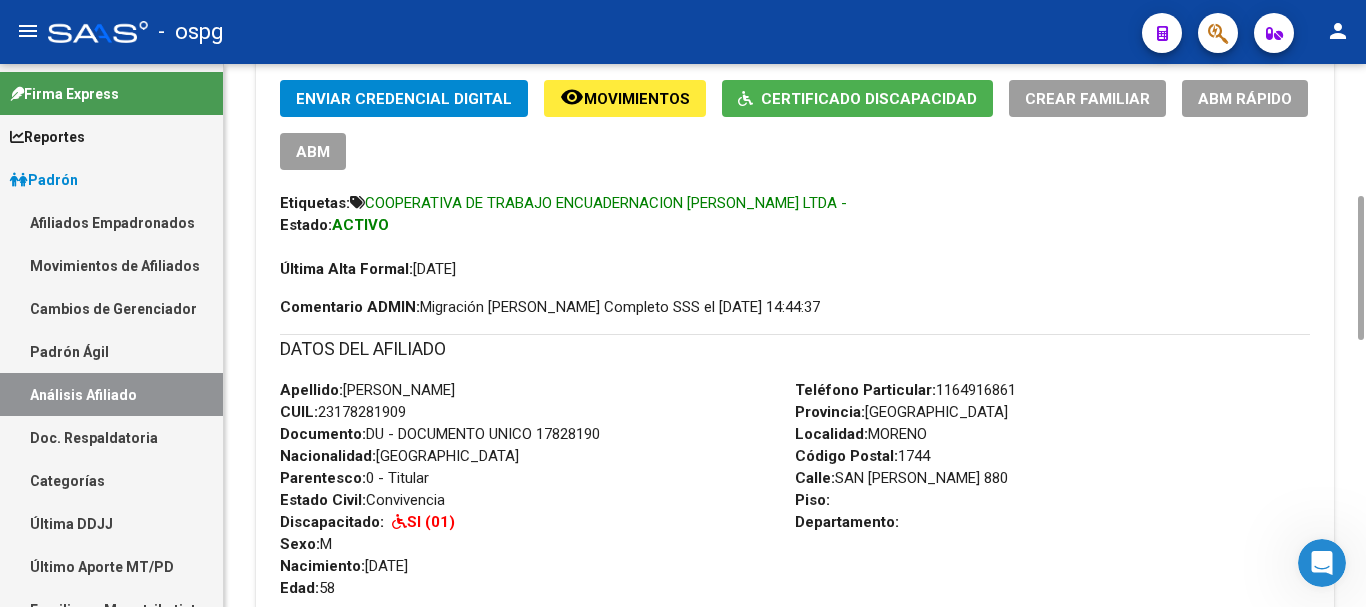 scroll, scrollTop: 1496, scrollLeft: 0, axis: vertical 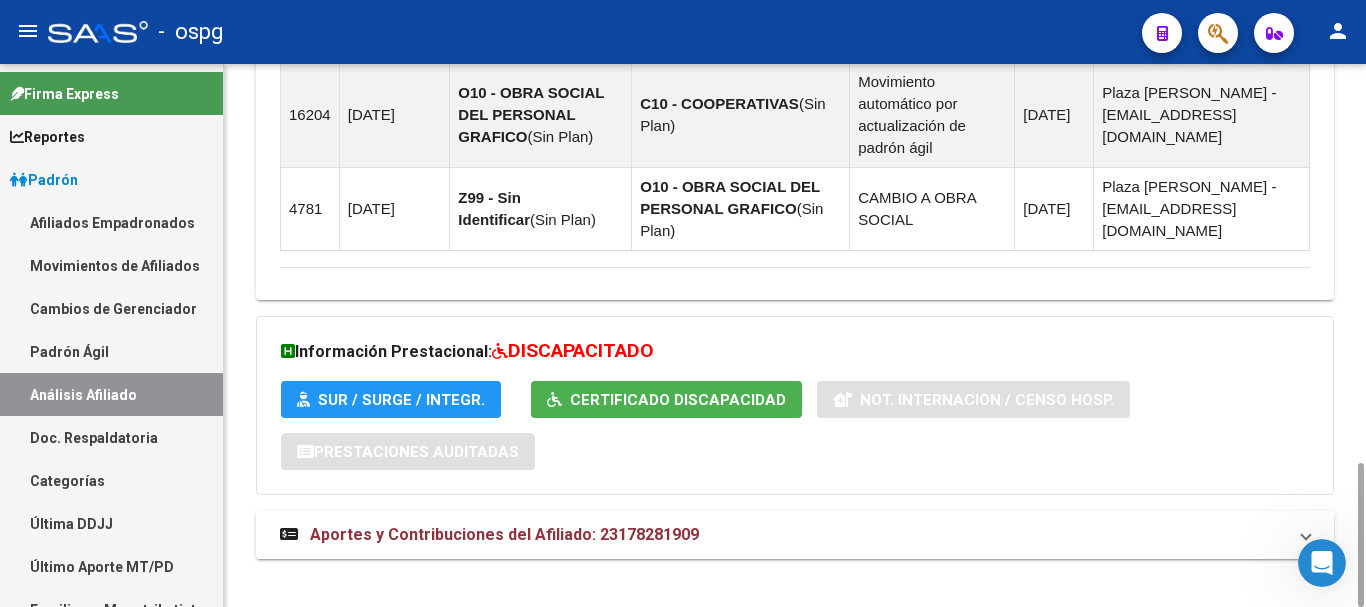 click on "Aportes y Contribuciones del Afiliado: 23178281909" at bounding box center [783, 535] 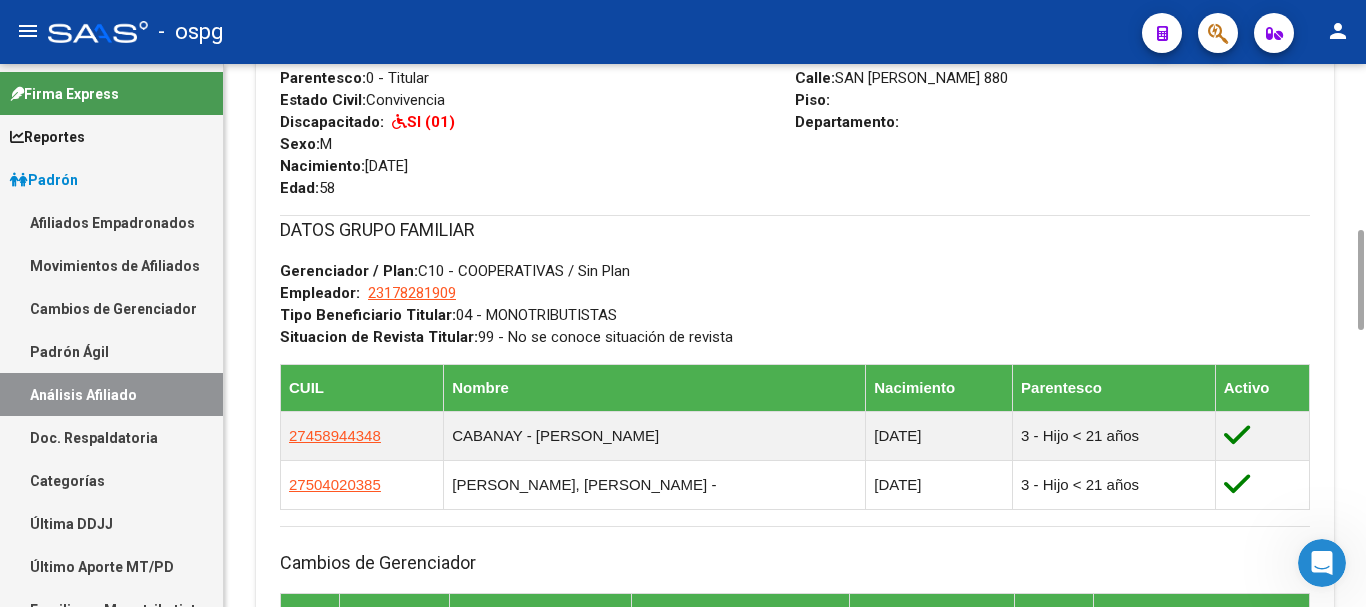 scroll, scrollTop: 0, scrollLeft: 0, axis: both 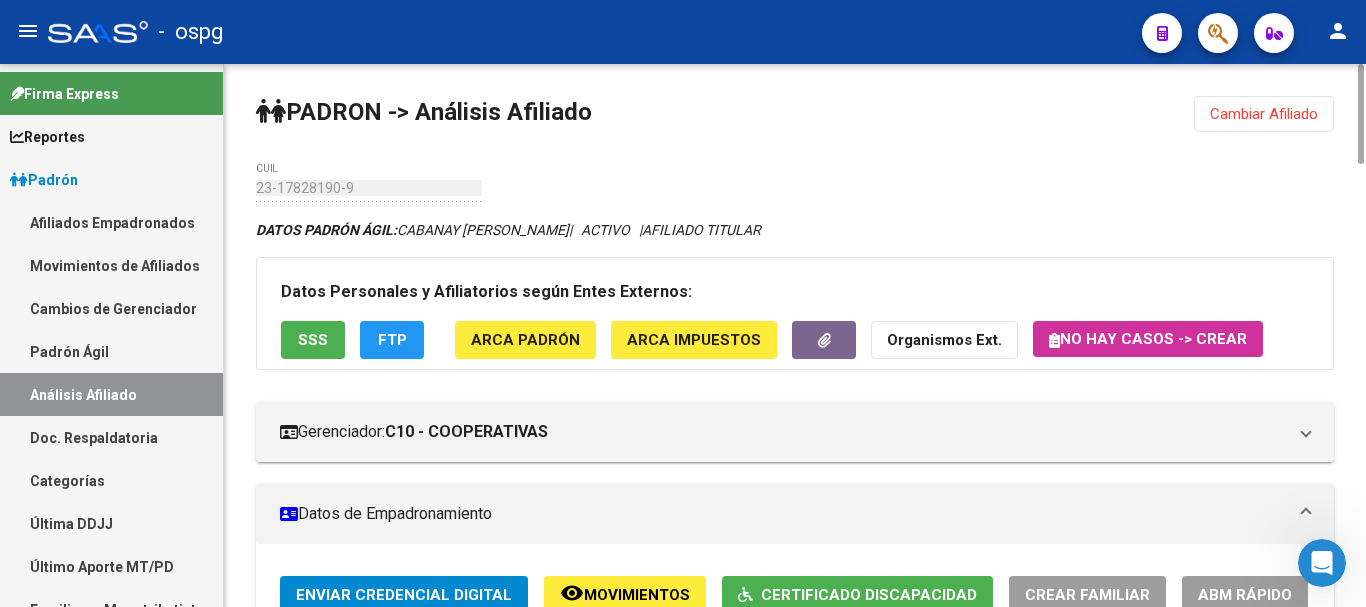 click on "Cambiar Afiliado" 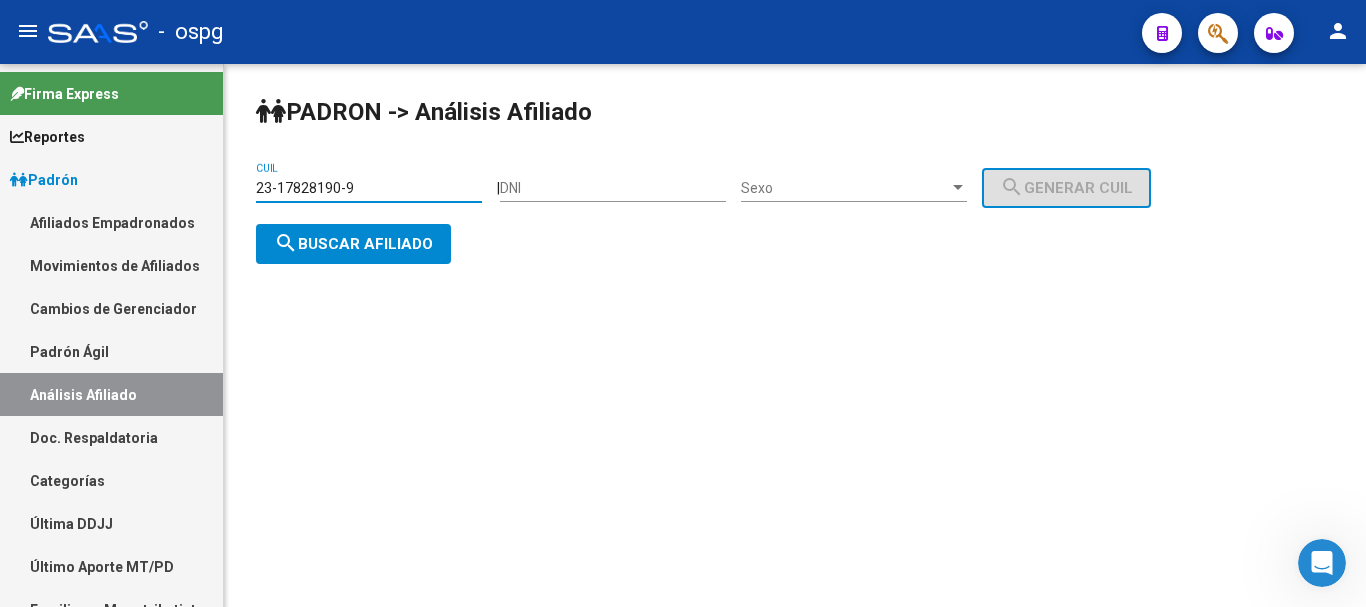 drag, startPoint x: 389, startPoint y: 193, endPoint x: 0, endPoint y: 143, distance: 392.2002 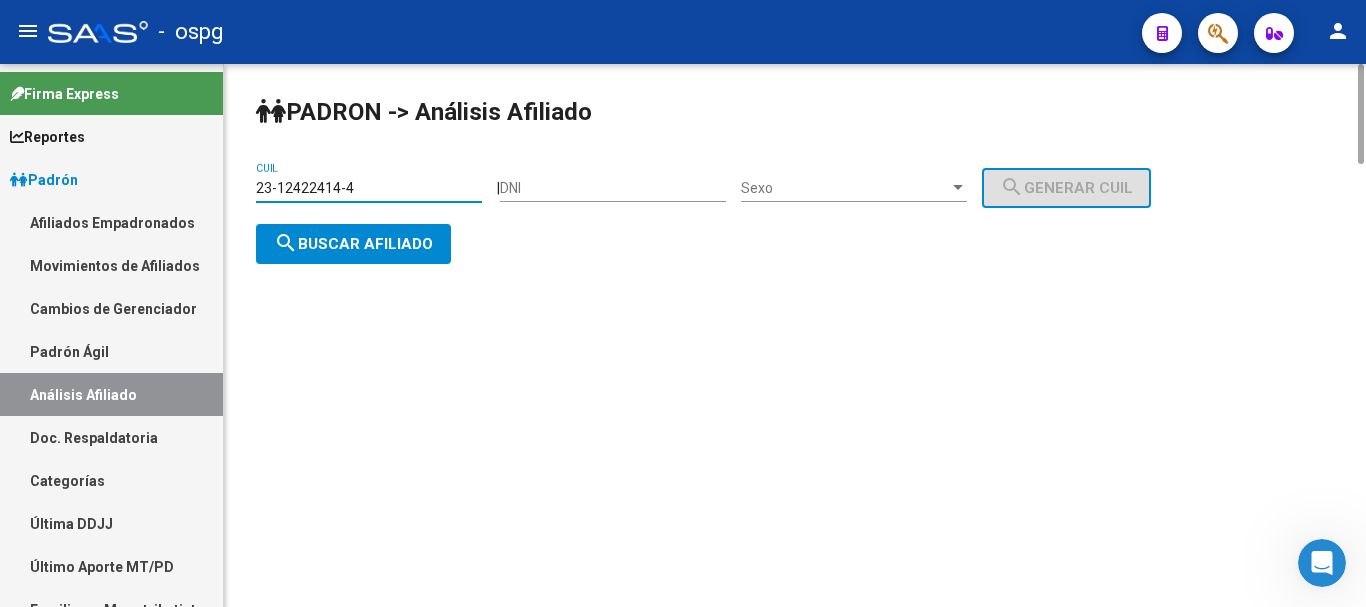 type on "23-12422414-4" 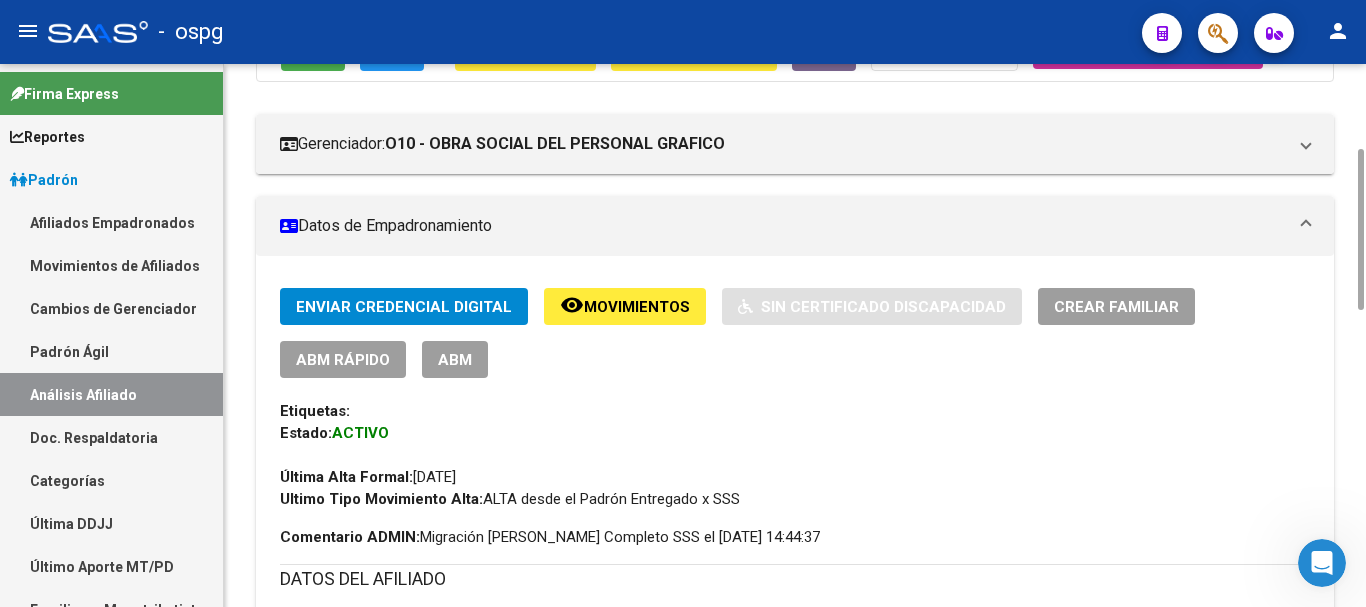 scroll, scrollTop: 88, scrollLeft: 0, axis: vertical 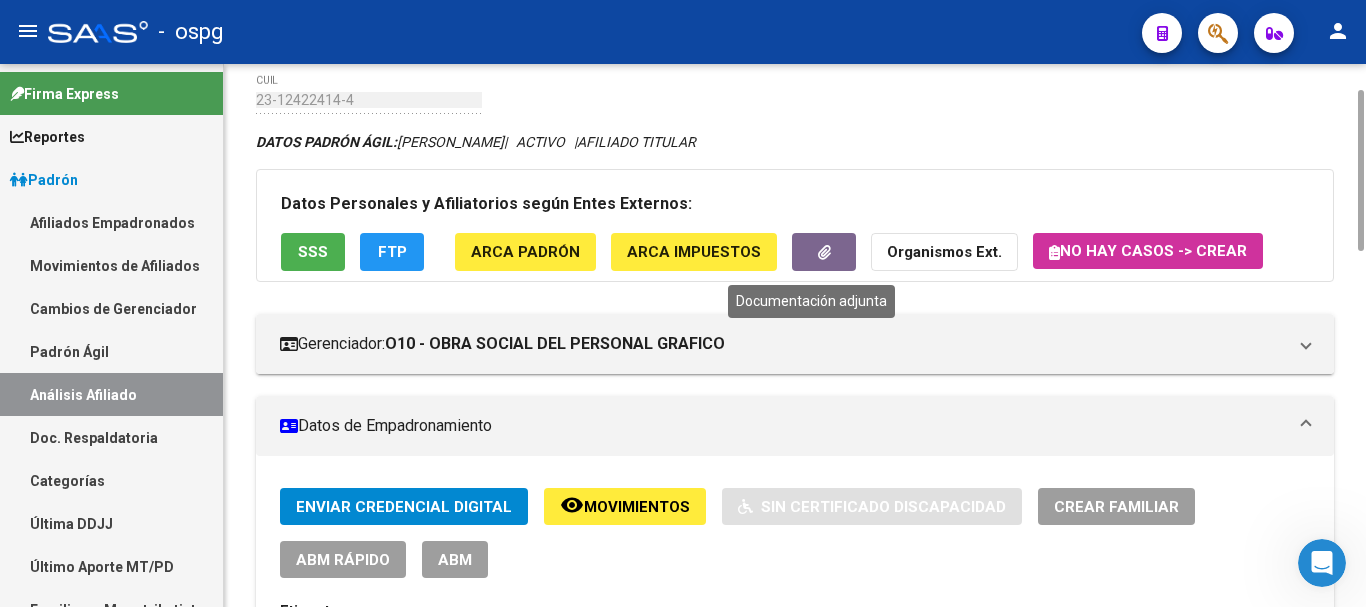 click 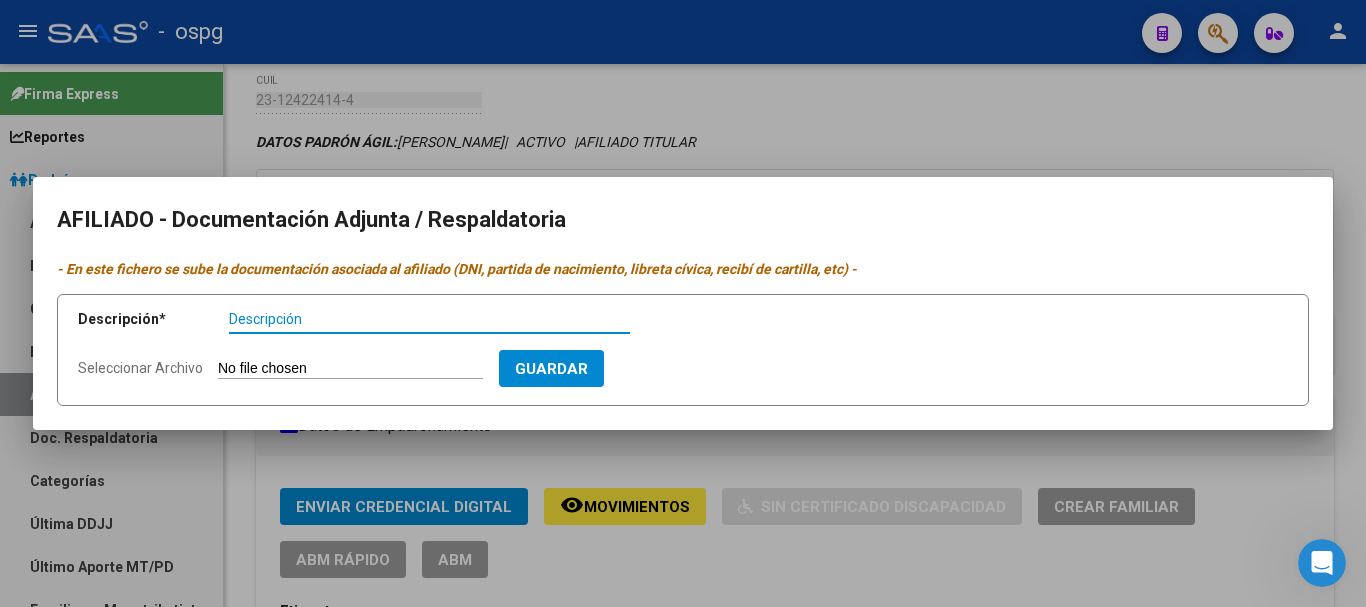 click on "Descripción" at bounding box center (429, 319) 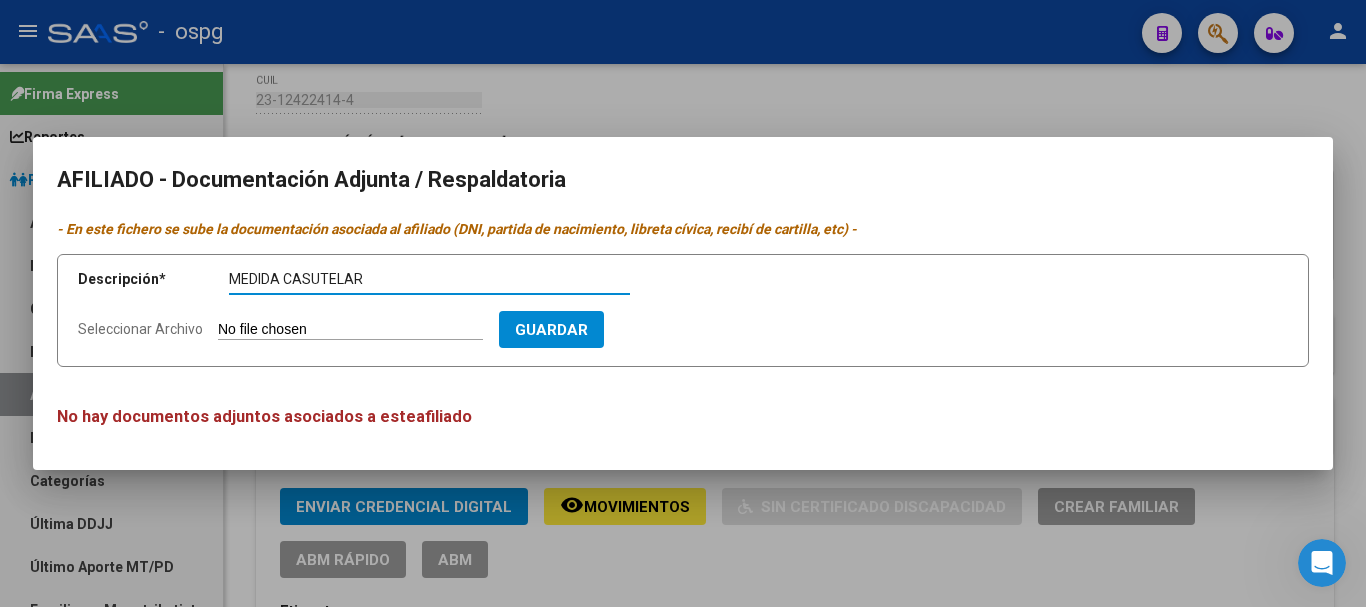 type on "MEDIDA CASUTELAR" 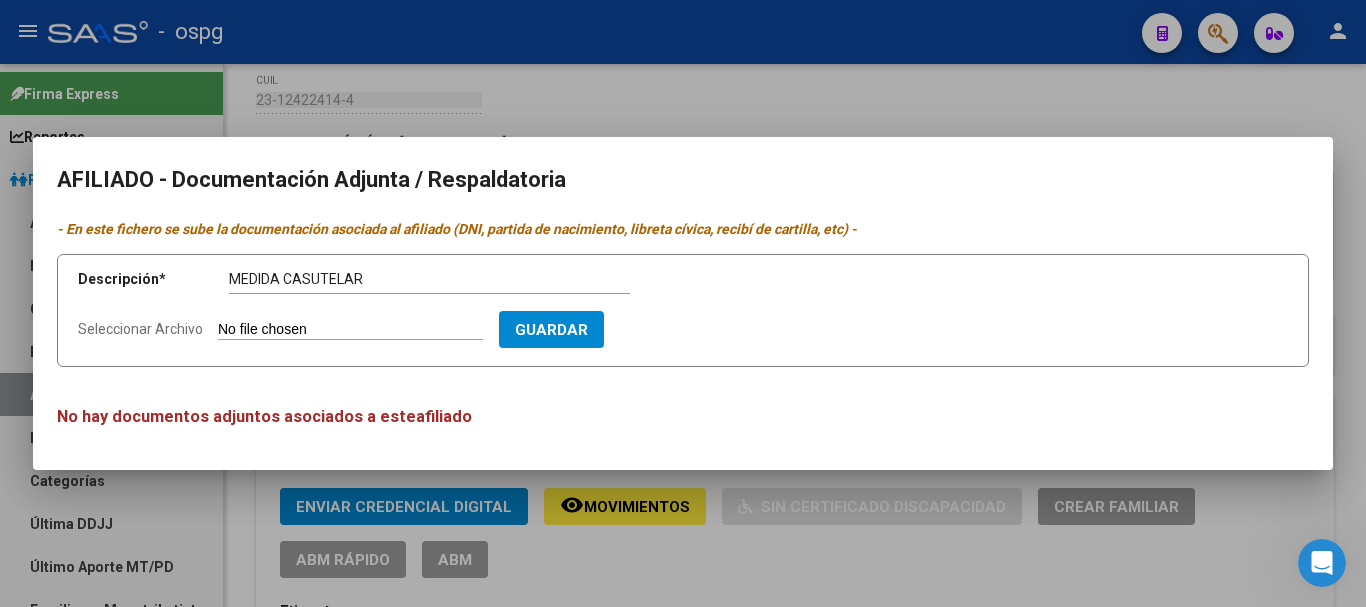 type on "C:\fakepath\20250708001831017.pdf" 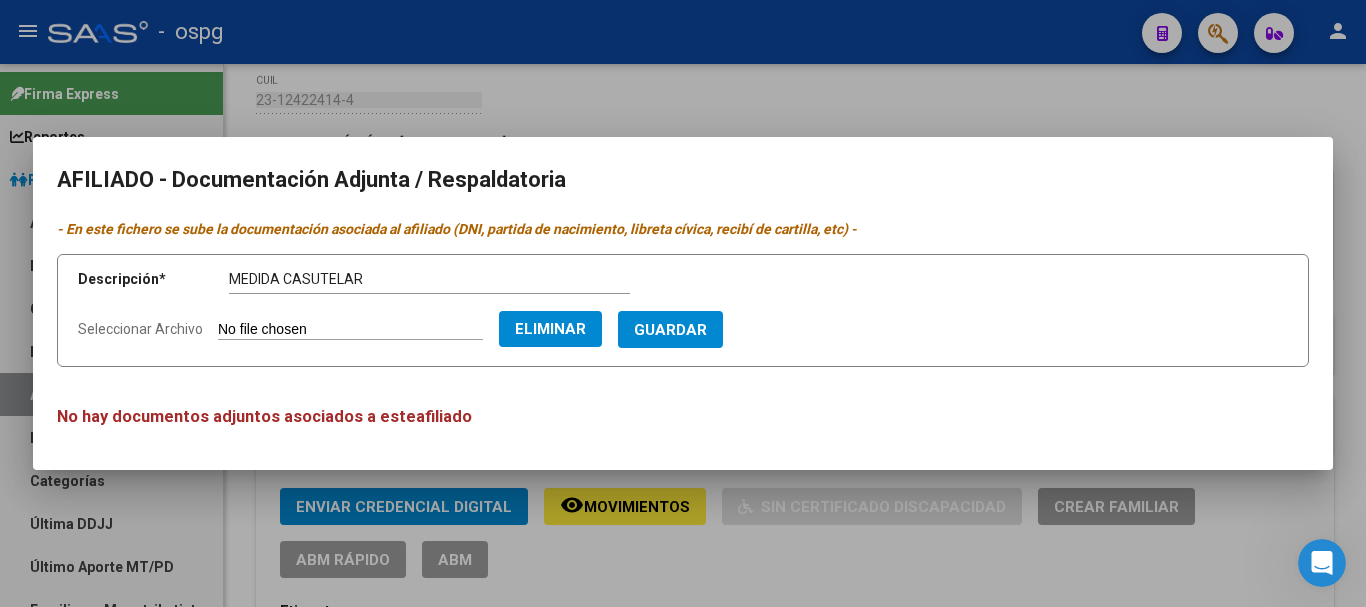 click on "Guardar" at bounding box center [670, 330] 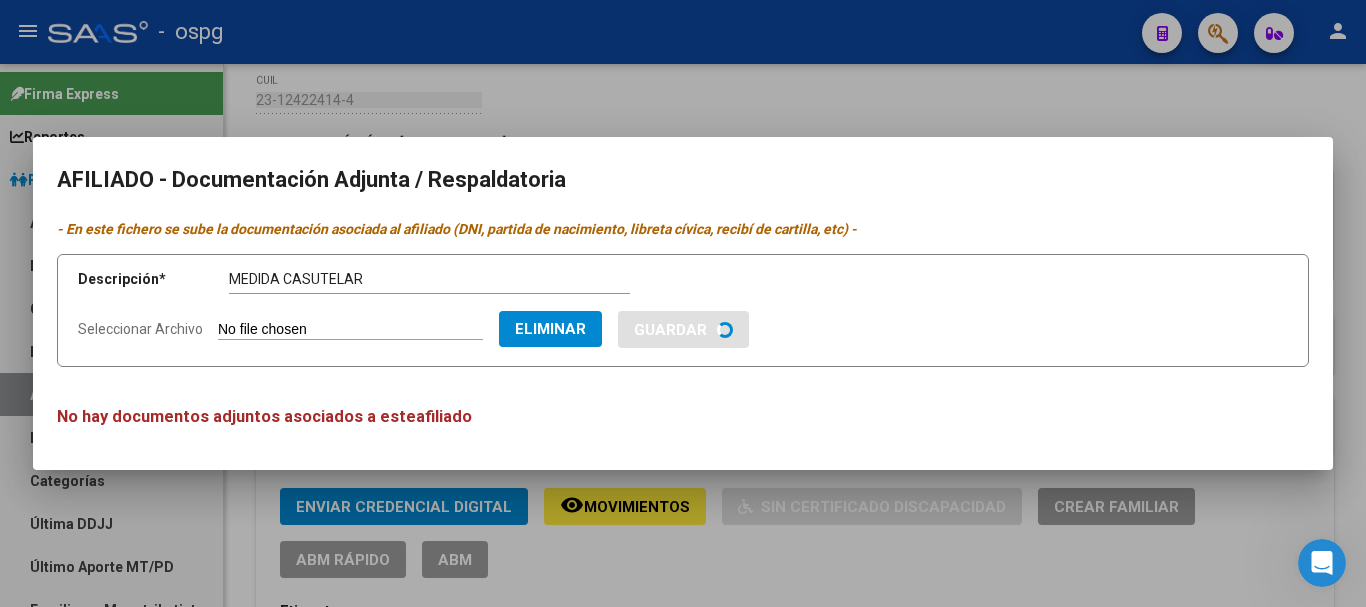 type 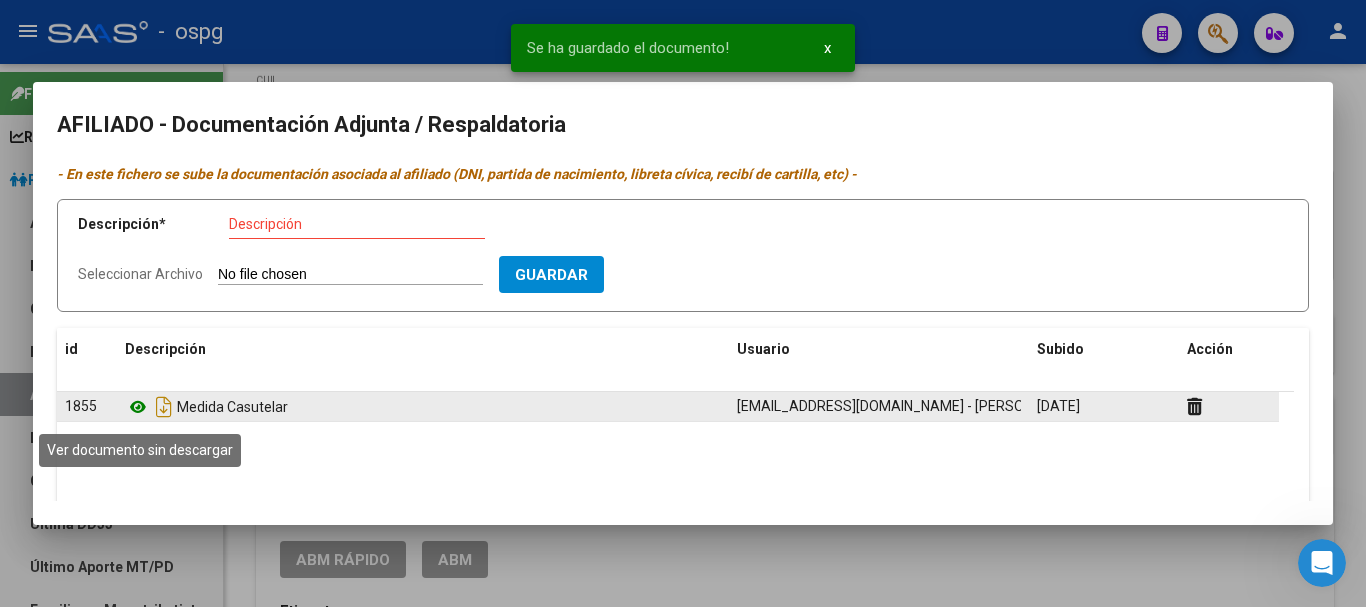 click 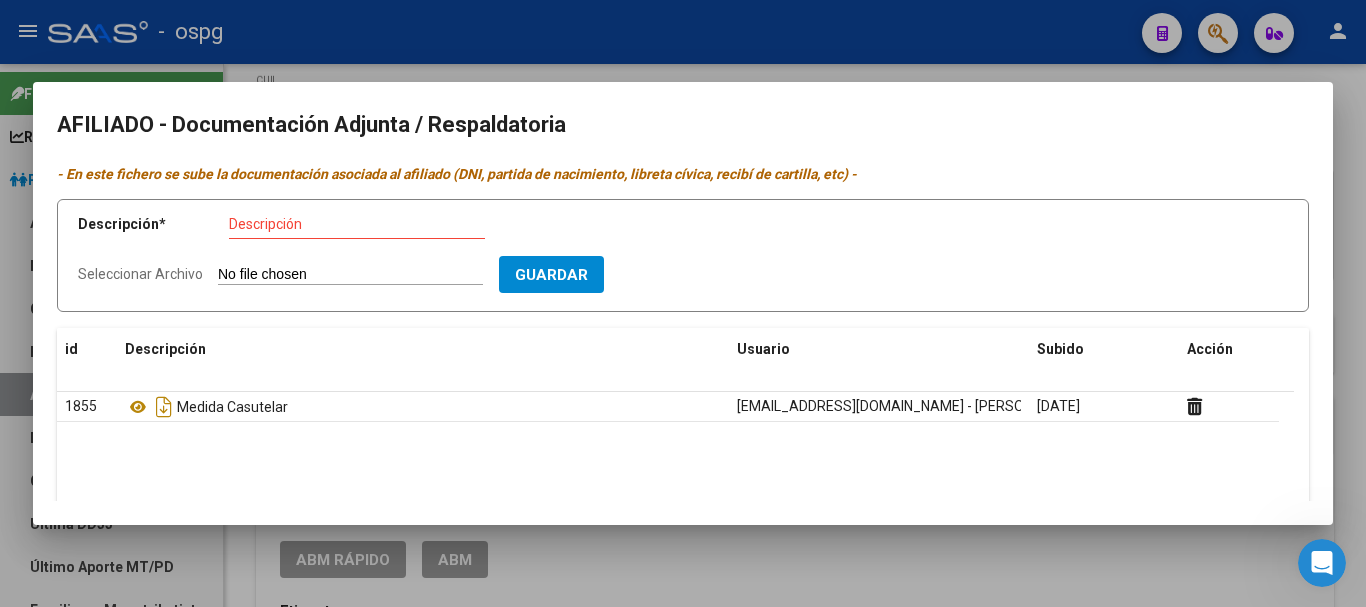 click at bounding box center (683, 303) 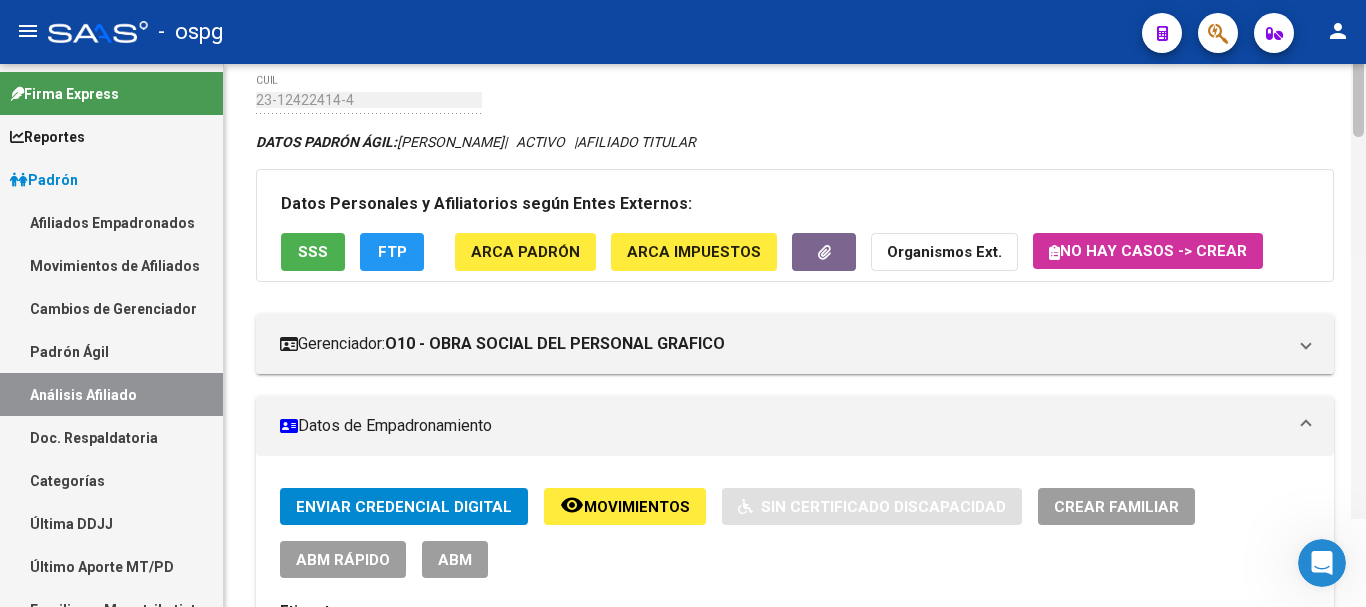 scroll, scrollTop: 0, scrollLeft: 0, axis: both 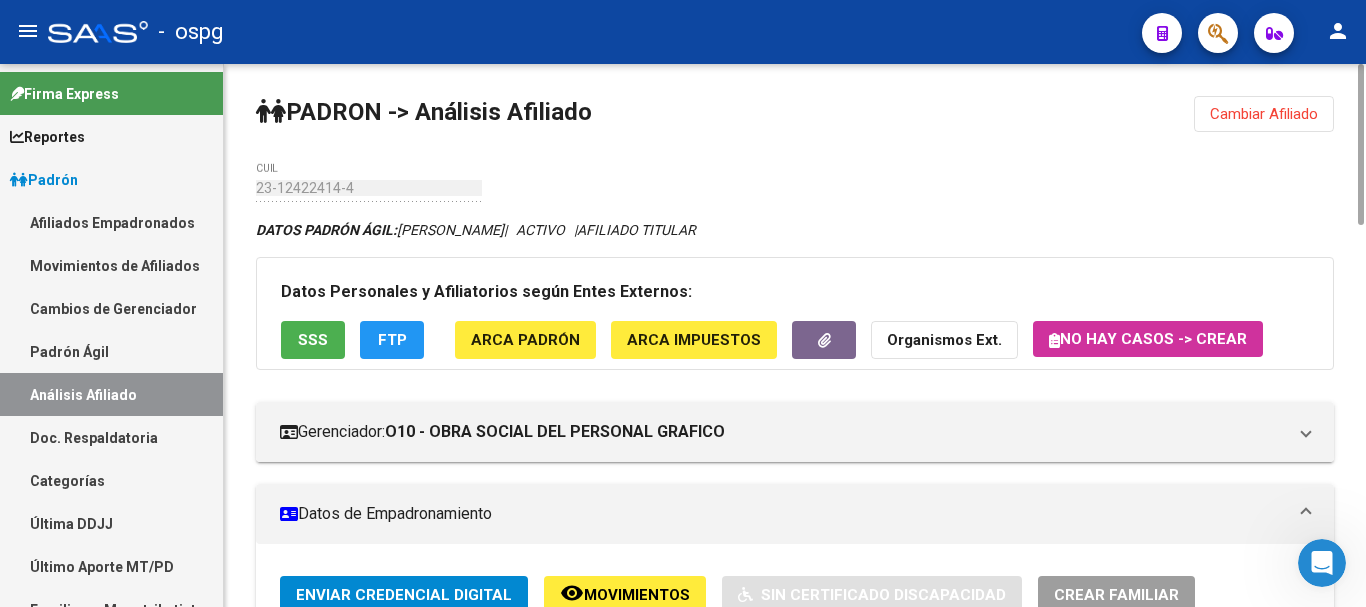click on "Cambiar Afiliado" 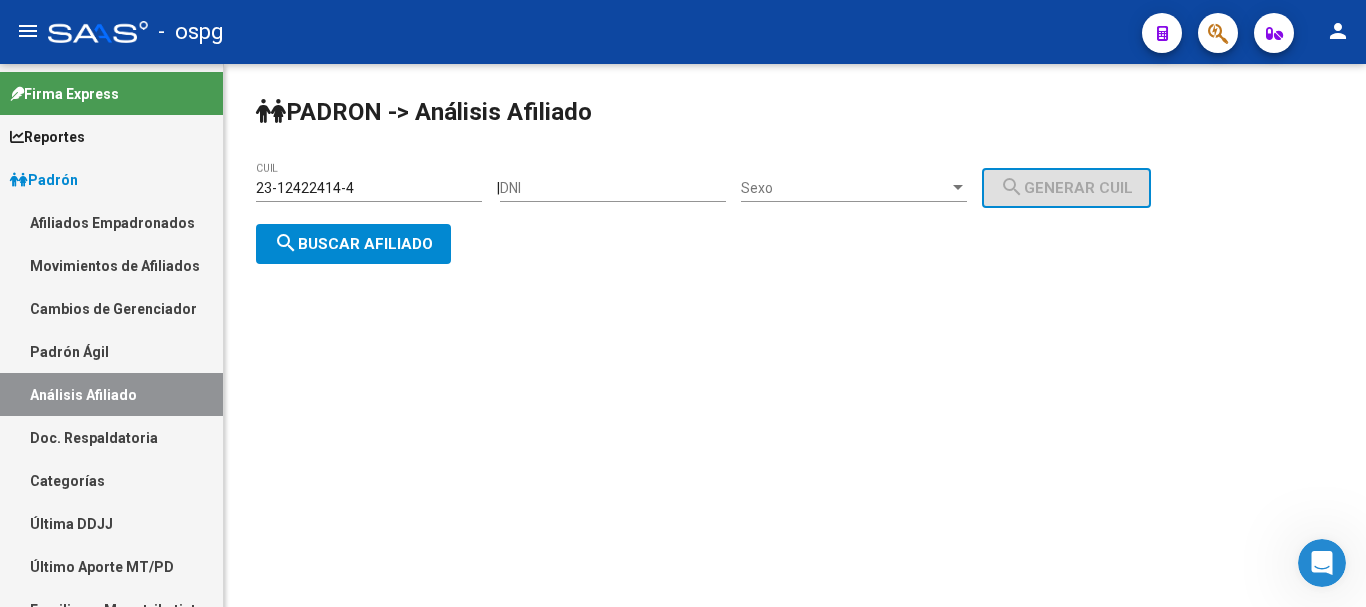 drag, startPoint x: 361, startPoint y: 184, endPoint x: 68, endPoint y: 136, distance: 296.9057 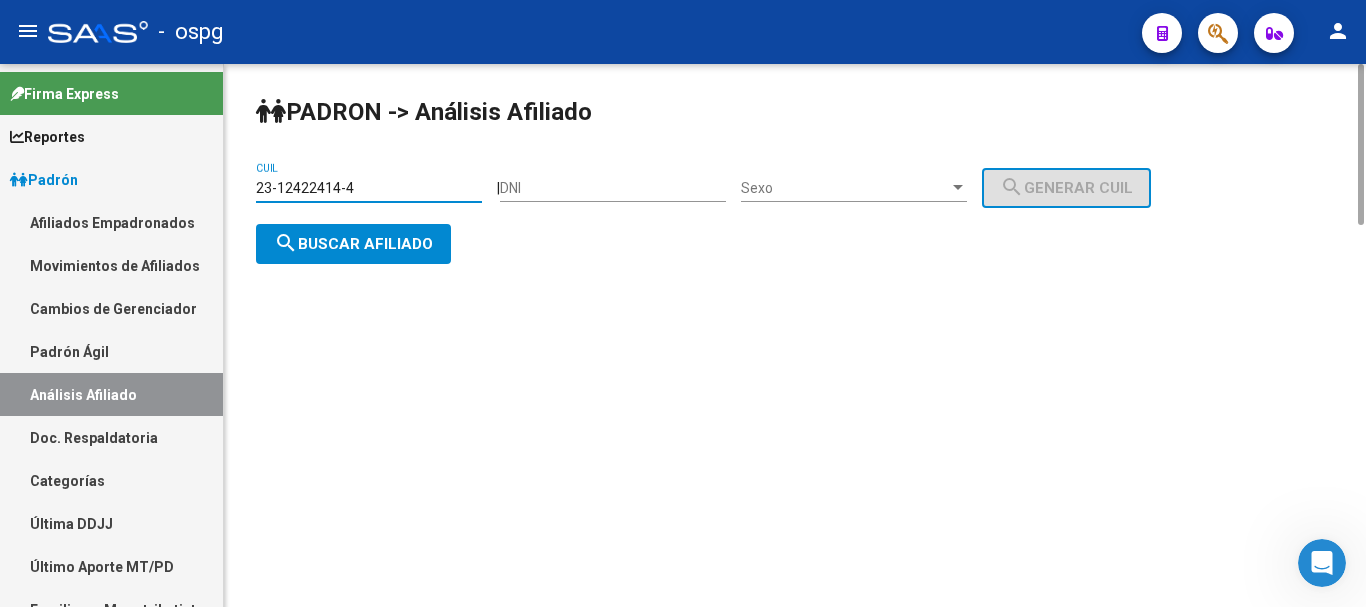 paste on "0-24222056-1" 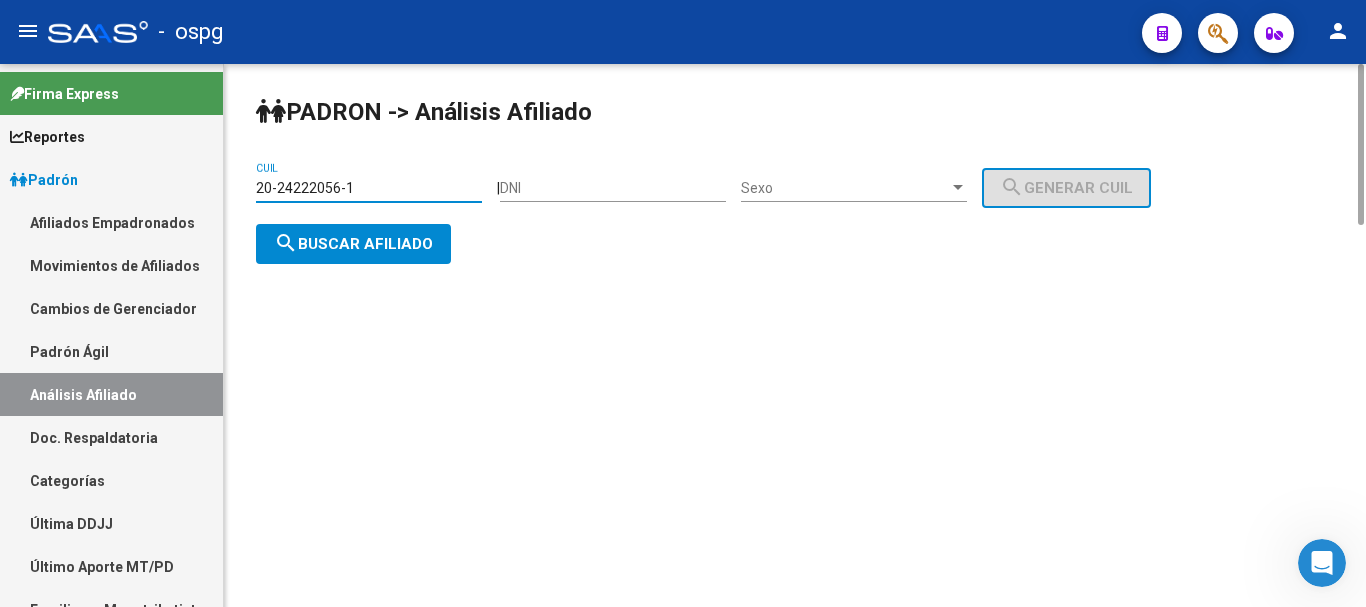 type on "20-24222056-1" 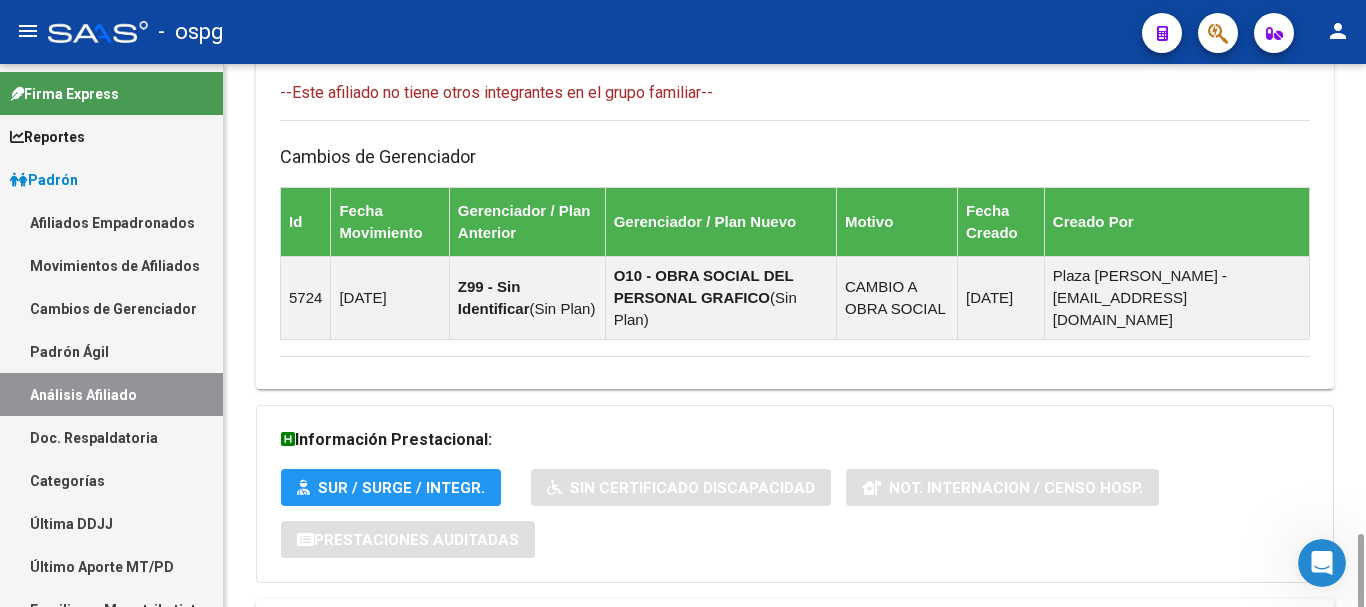 scroll, scrollTop: 1288, scrollLeft: 0, axis: vertical 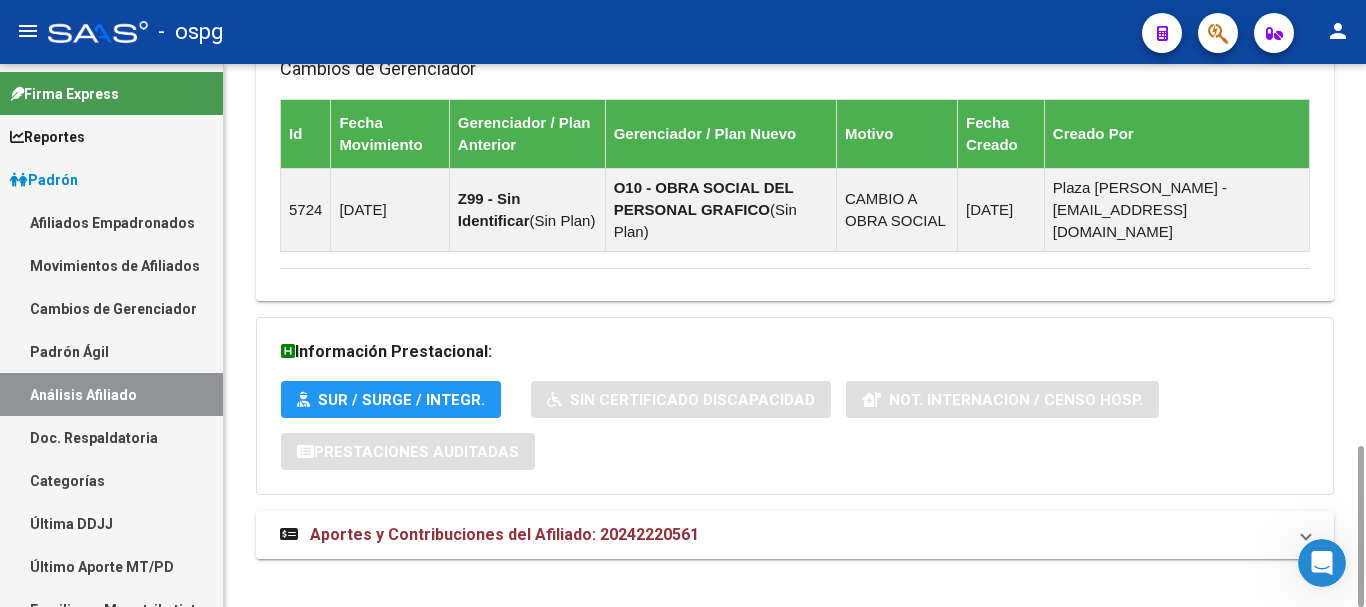 drag, startPoint x: 617, startPoint y: 513, endPoint x: 628, endPoint y: 506, distance: 13.038404 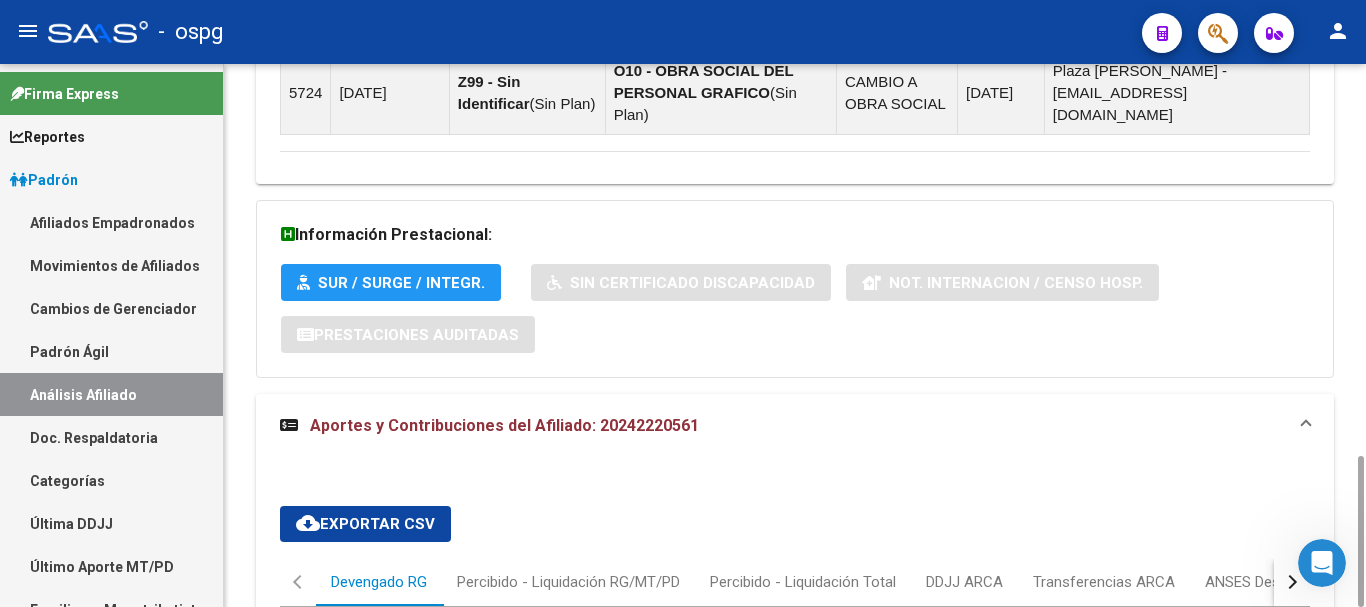 scroll, scrollTop: 1605, scrollLeft: 0, axis: vertical 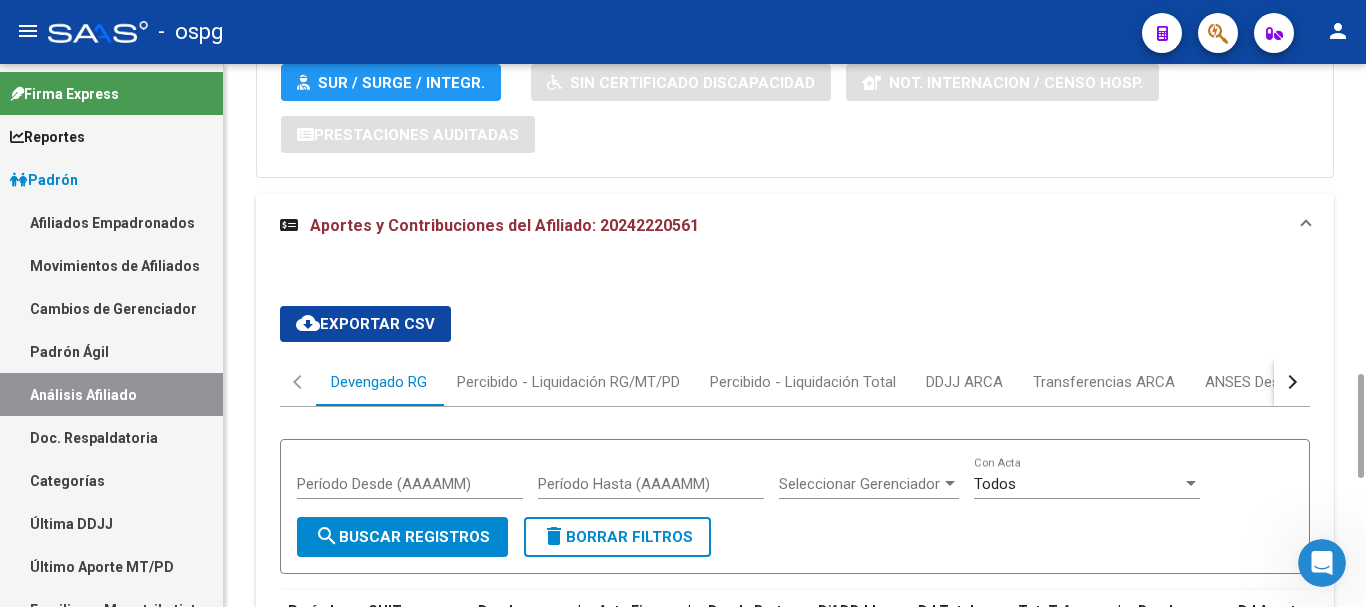 click at bounding box center (1290, 382) 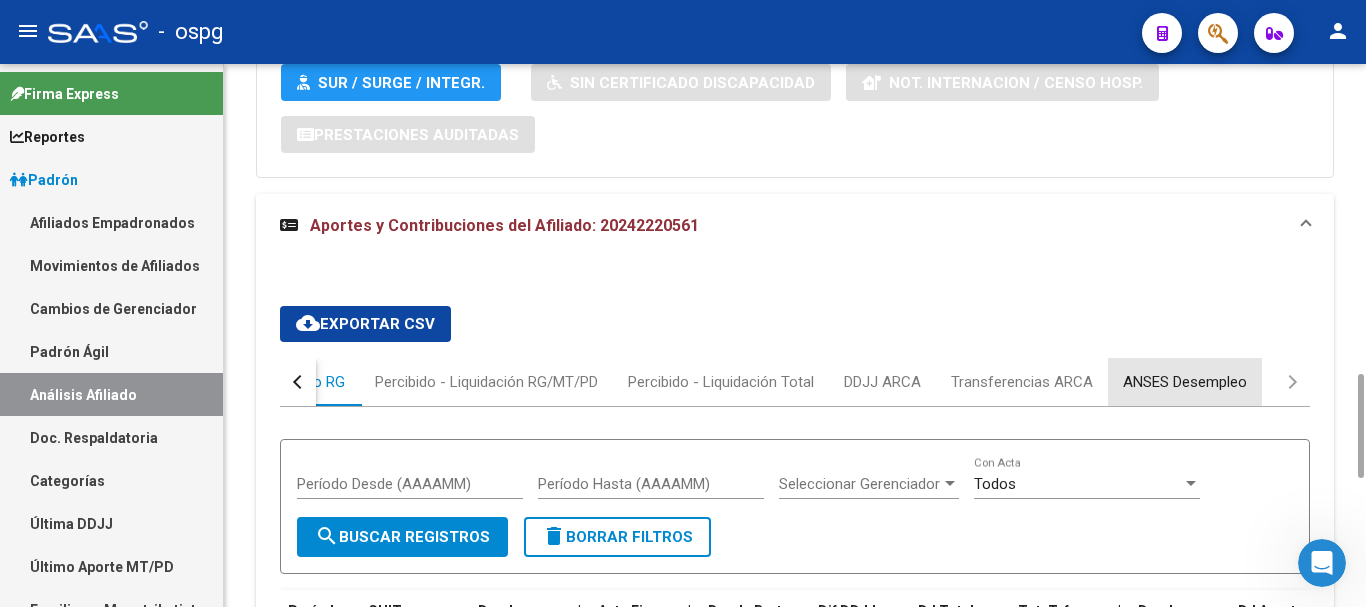 click on "ANSES Desempleo" at bounding box center [1185, 382] 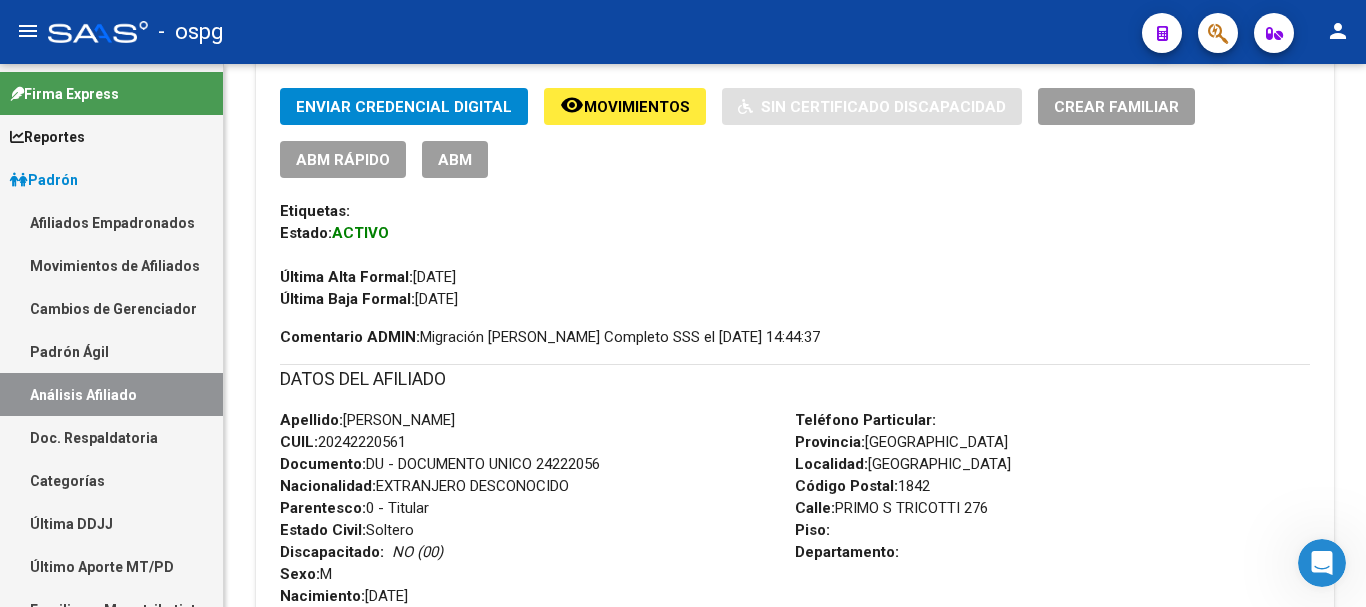 scroll, scrollTop: 0, scrollLeft: 0, axis: both 